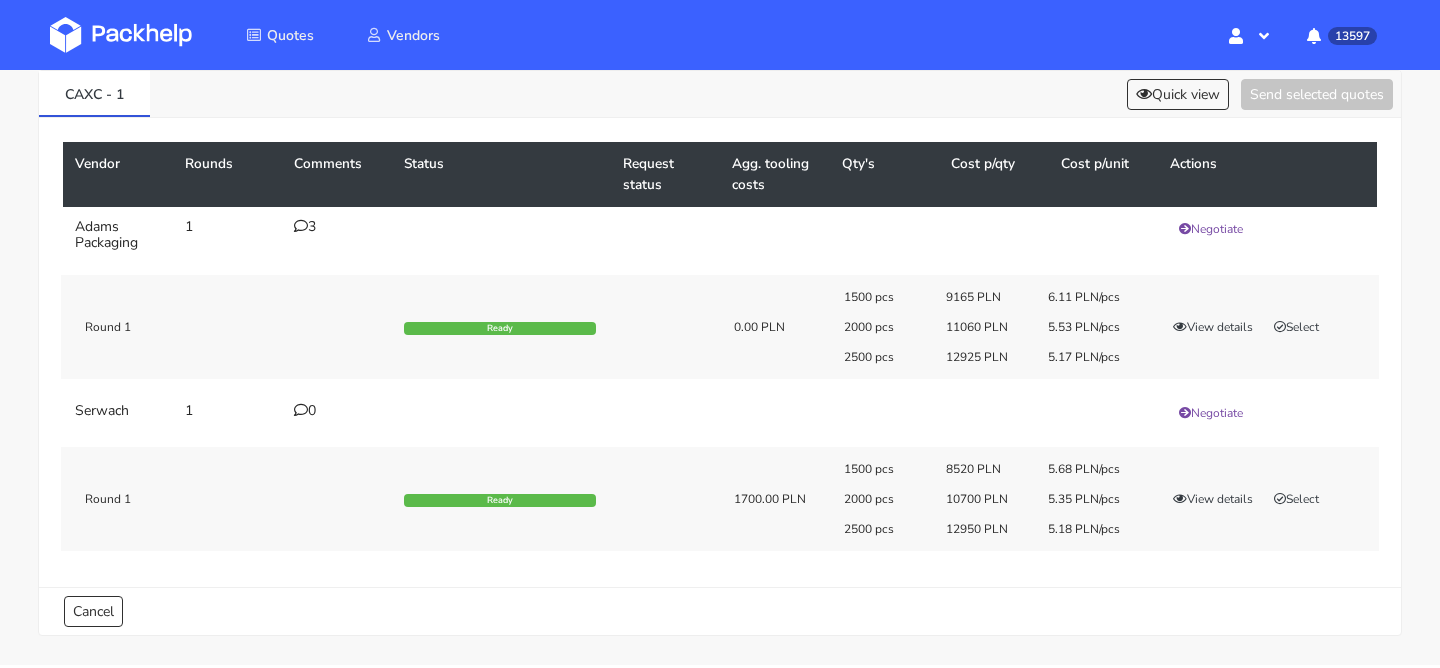 scroll, scrollTop: 102, scrollLeft: 0, axis: vertical 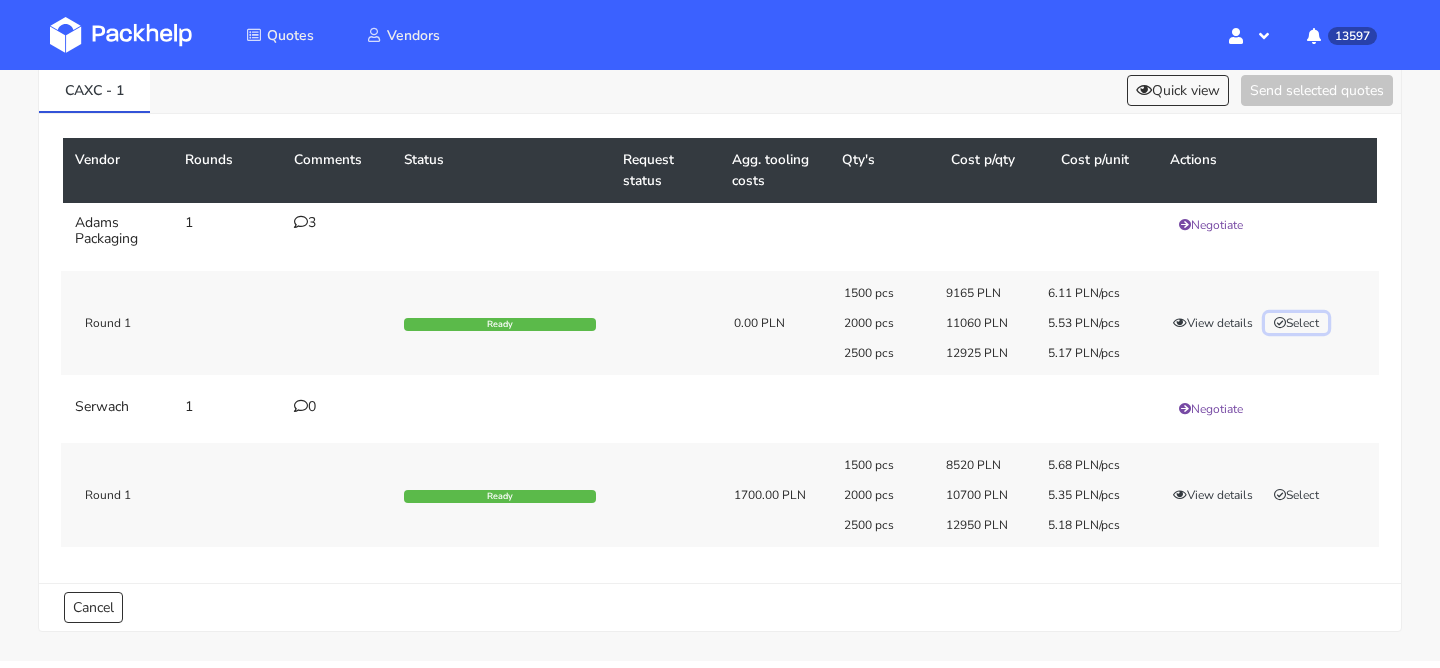 click on "Select" at bounding box center [1296, 323] 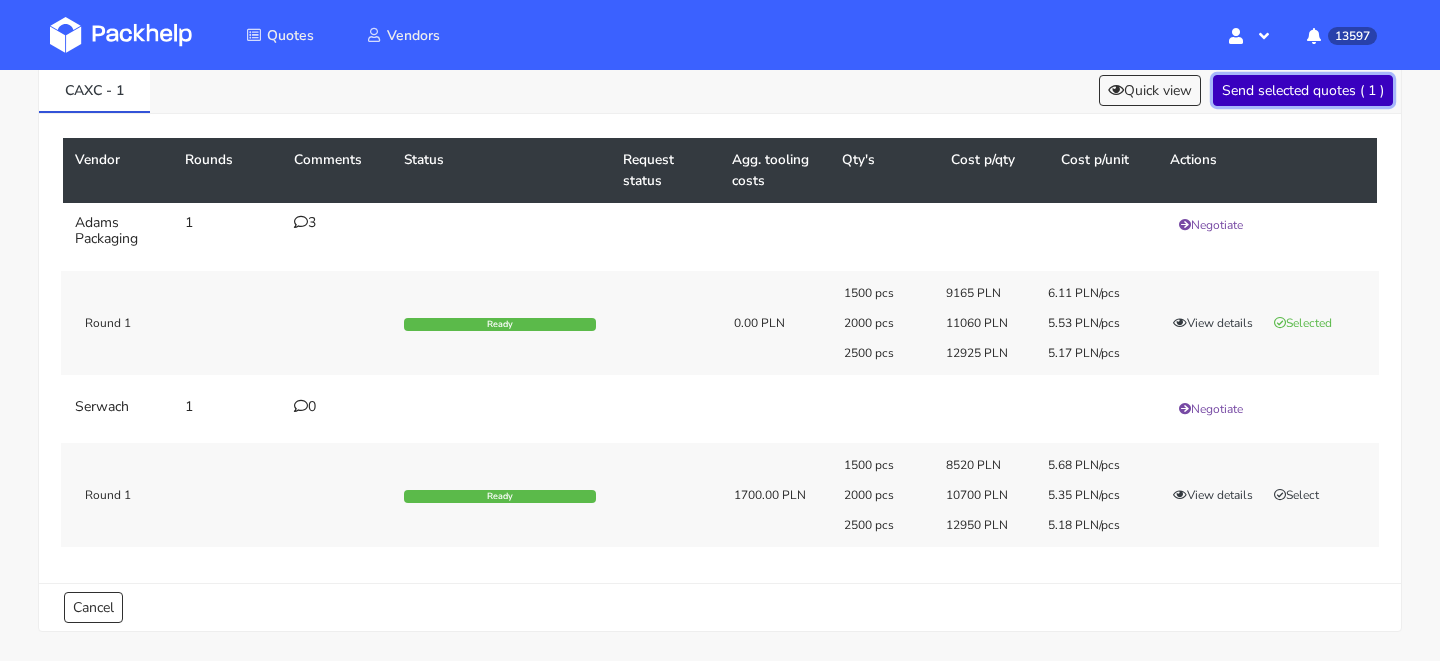 click on "Send selected quotes
( 1 )" at bounding box center [1303, 90] 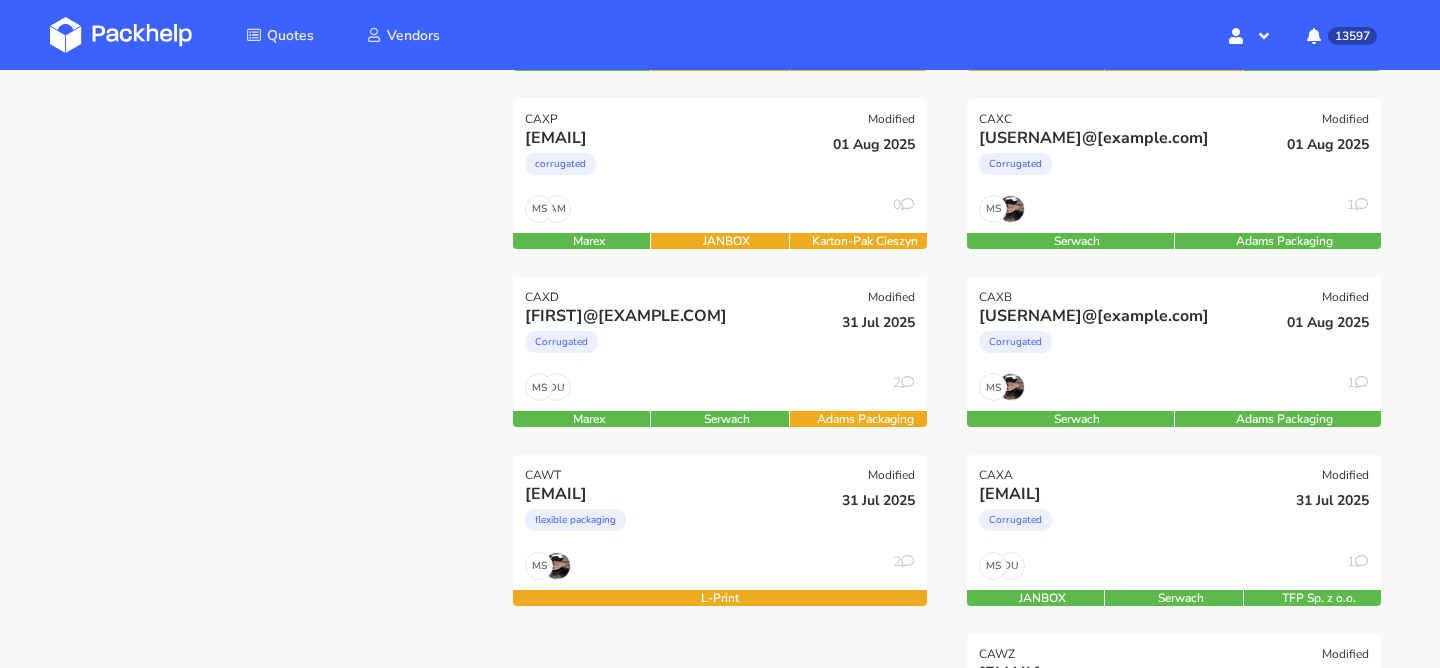 scroll, scrollTop: 466, scrollLeft: 0, axis: vertical 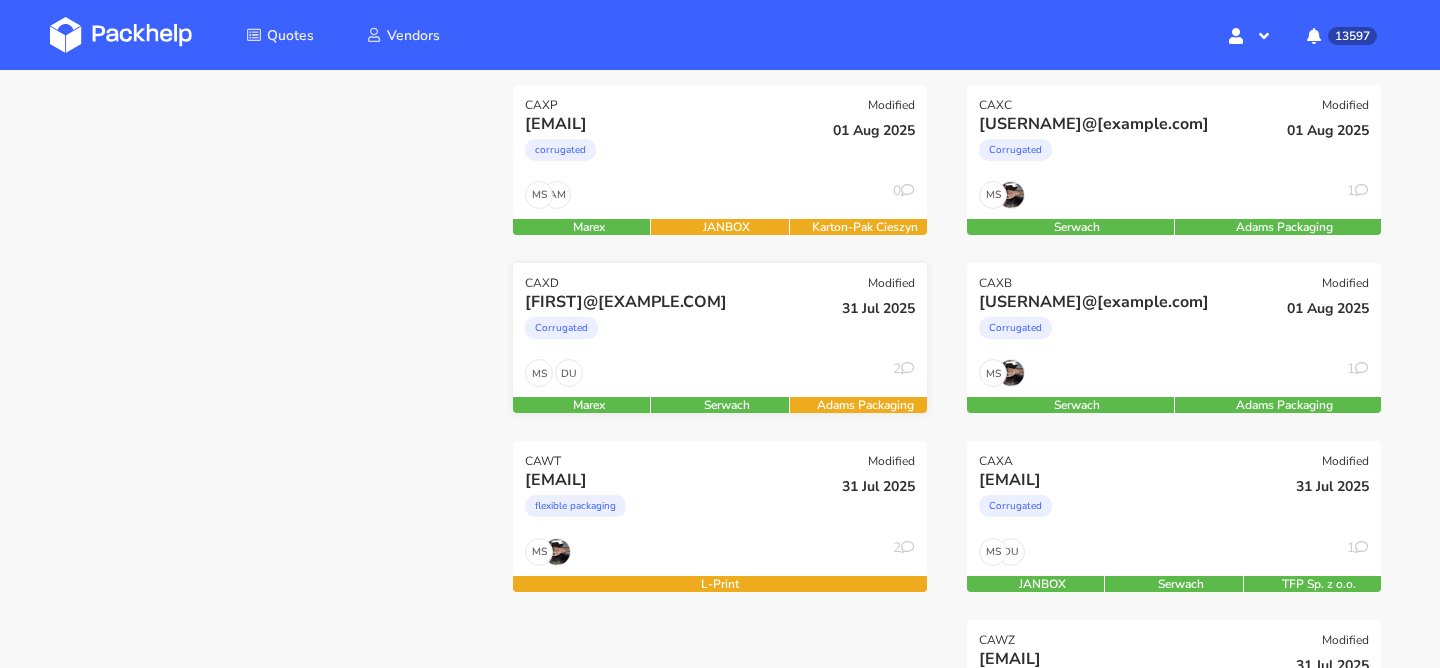 click on "DU   MS
2" at bounding box center (720, 378) 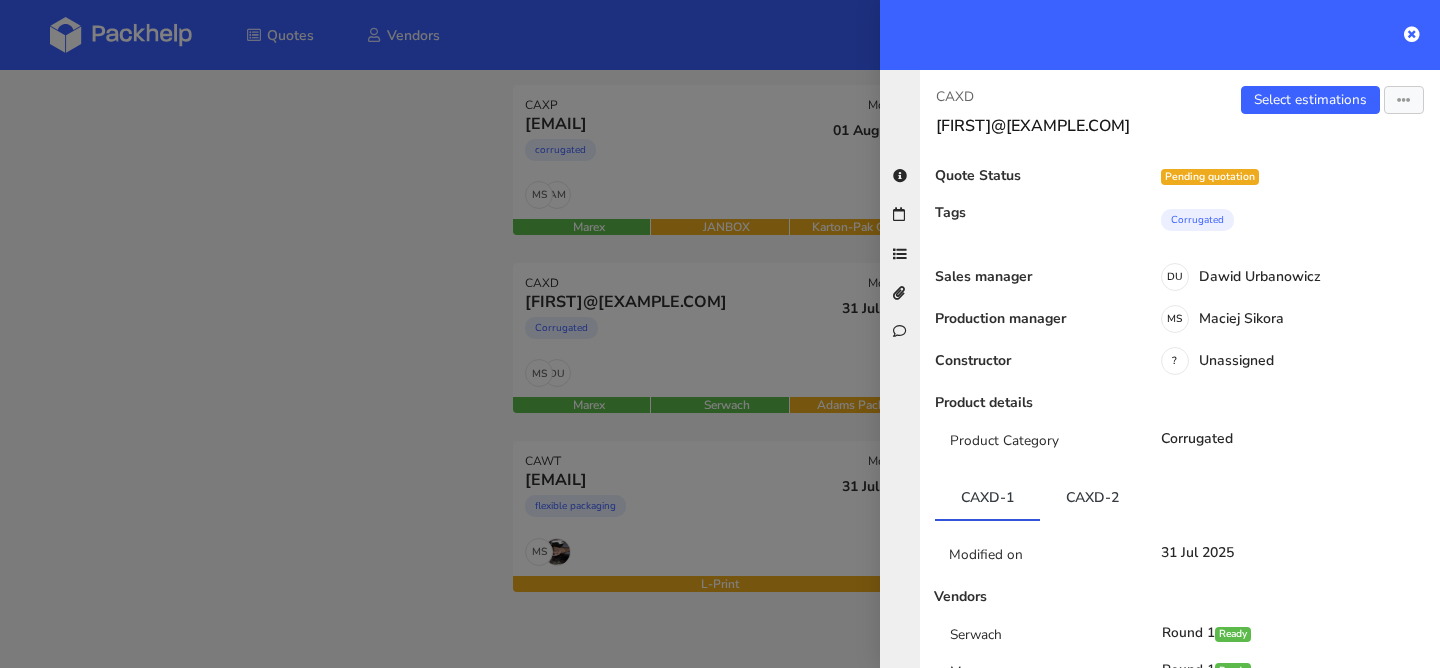 click at bounding box center [720, 334] 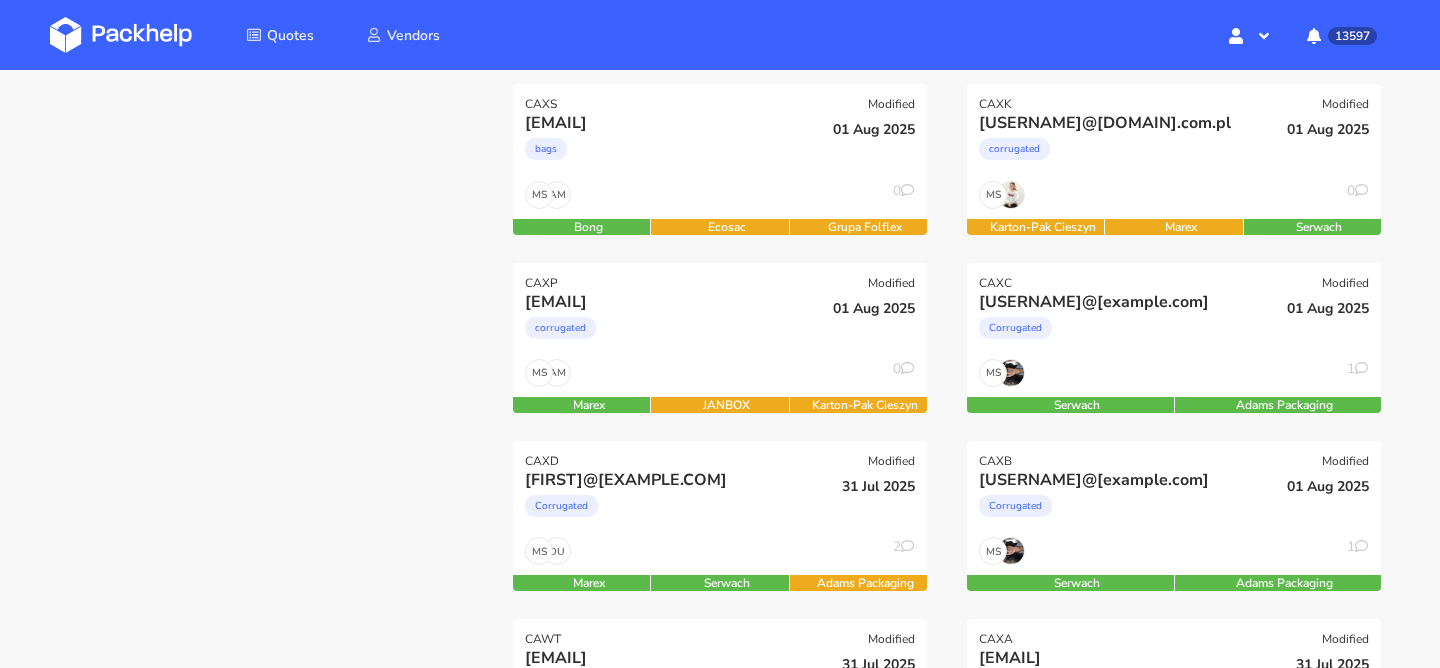 scroll, scrollTop: 275, scrollLeft: 0, axis: vertical 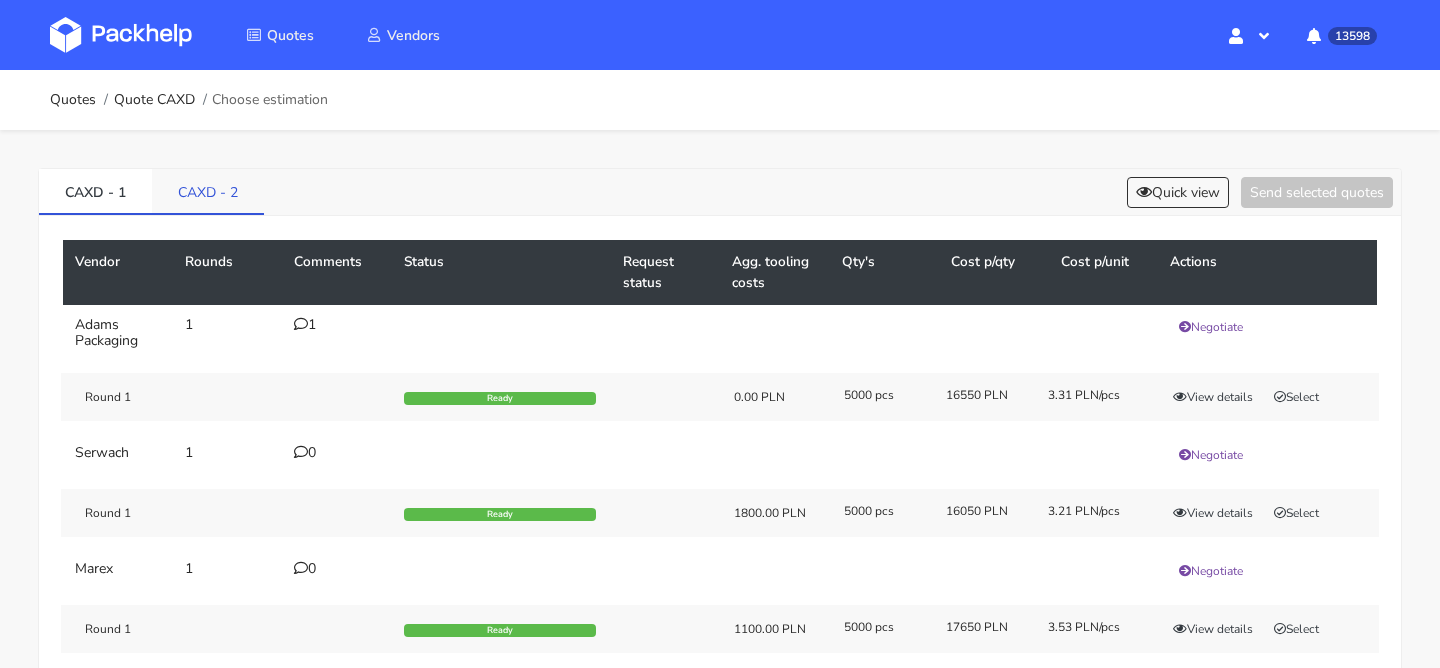 click on "CAXD - 2" at bounding box center [208, 191] 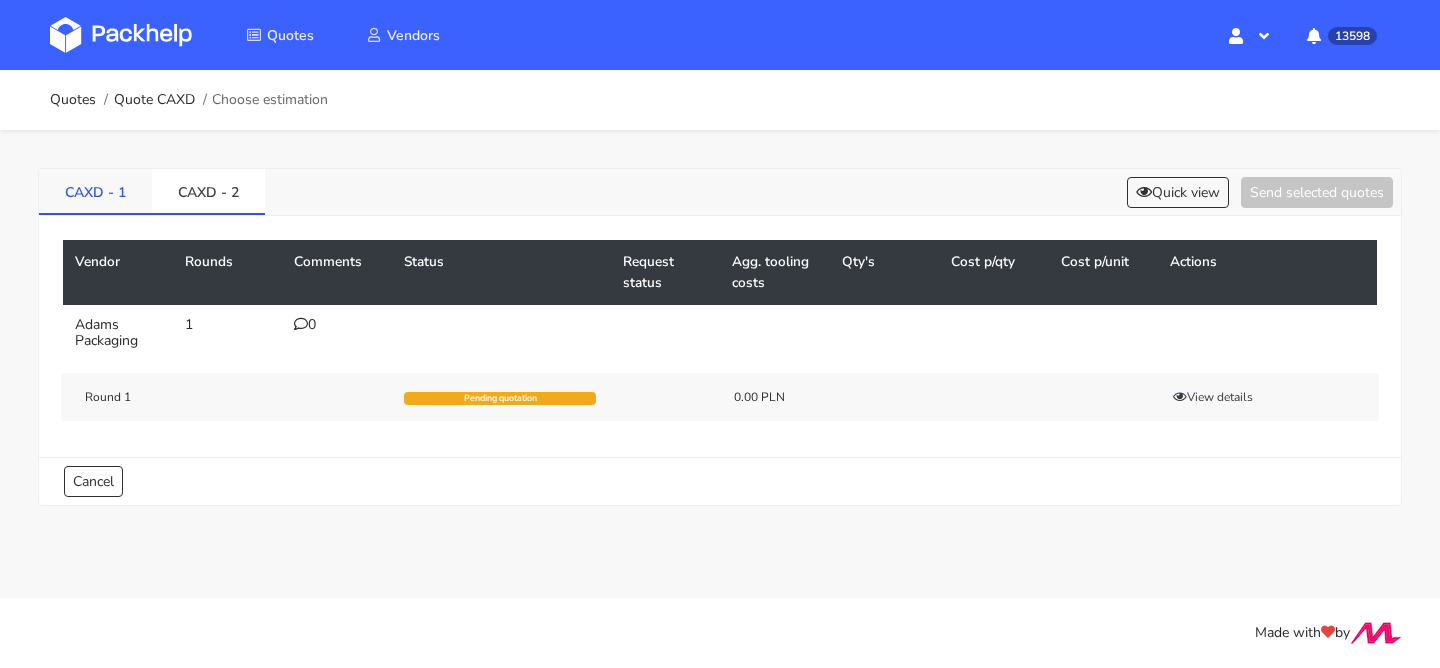 click on "CAXD - 1" at bounding box center (95, 191) 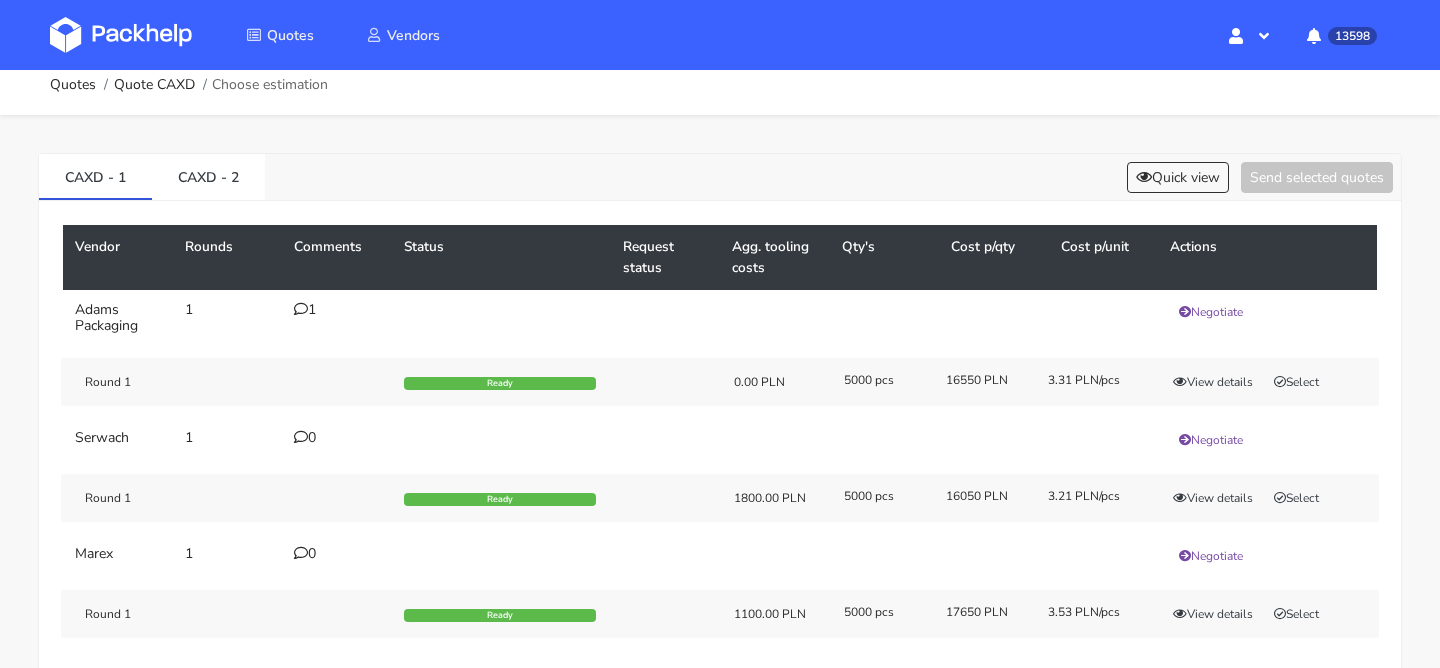 scroll, scrollTop: 0, scrollLeft: 0, axis: both 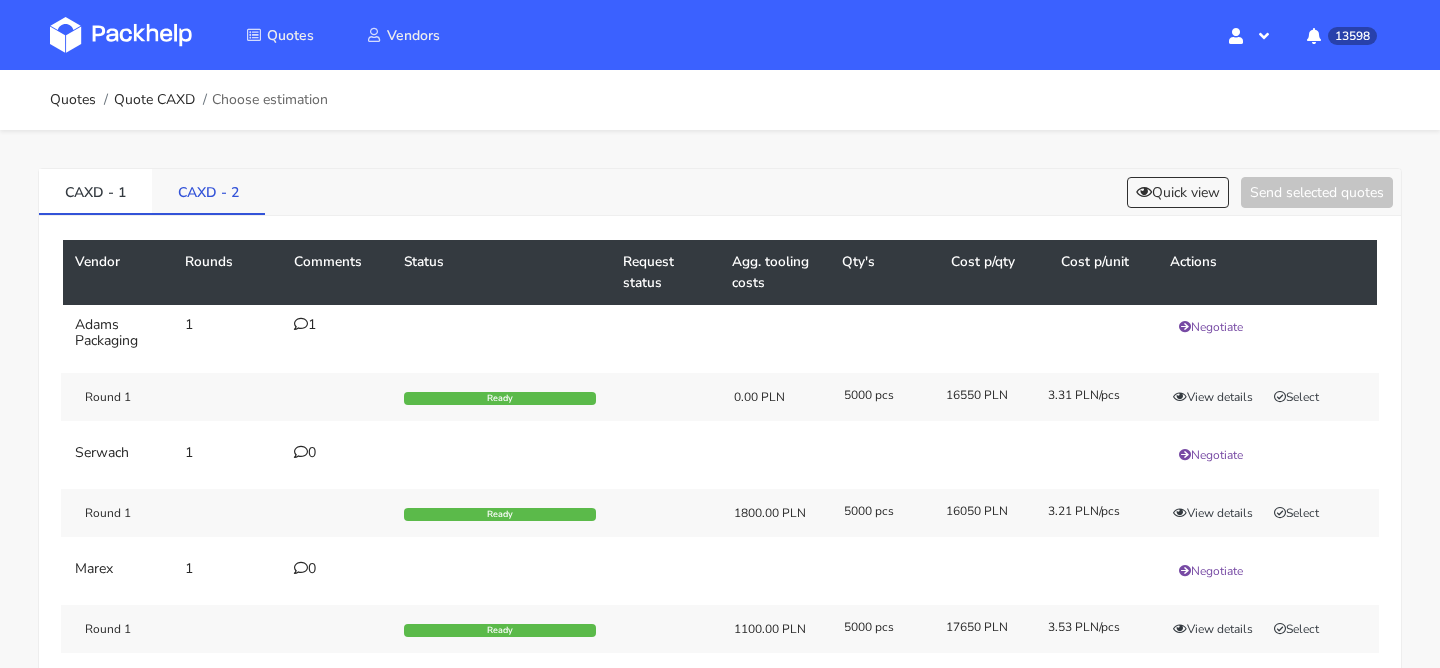 click on "CAXD - 2" at bounding box center (208, 191) 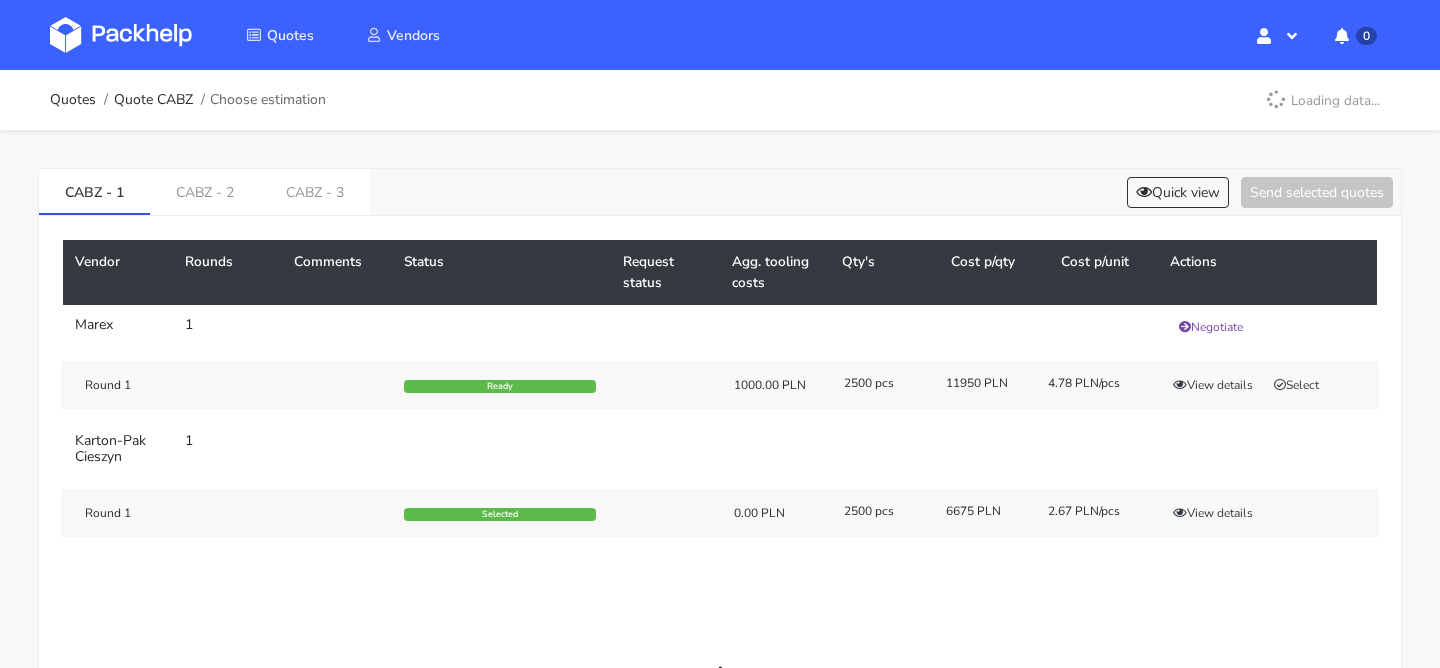 scroll, scrollTop: 0, scrollLeft: 0, axis: both 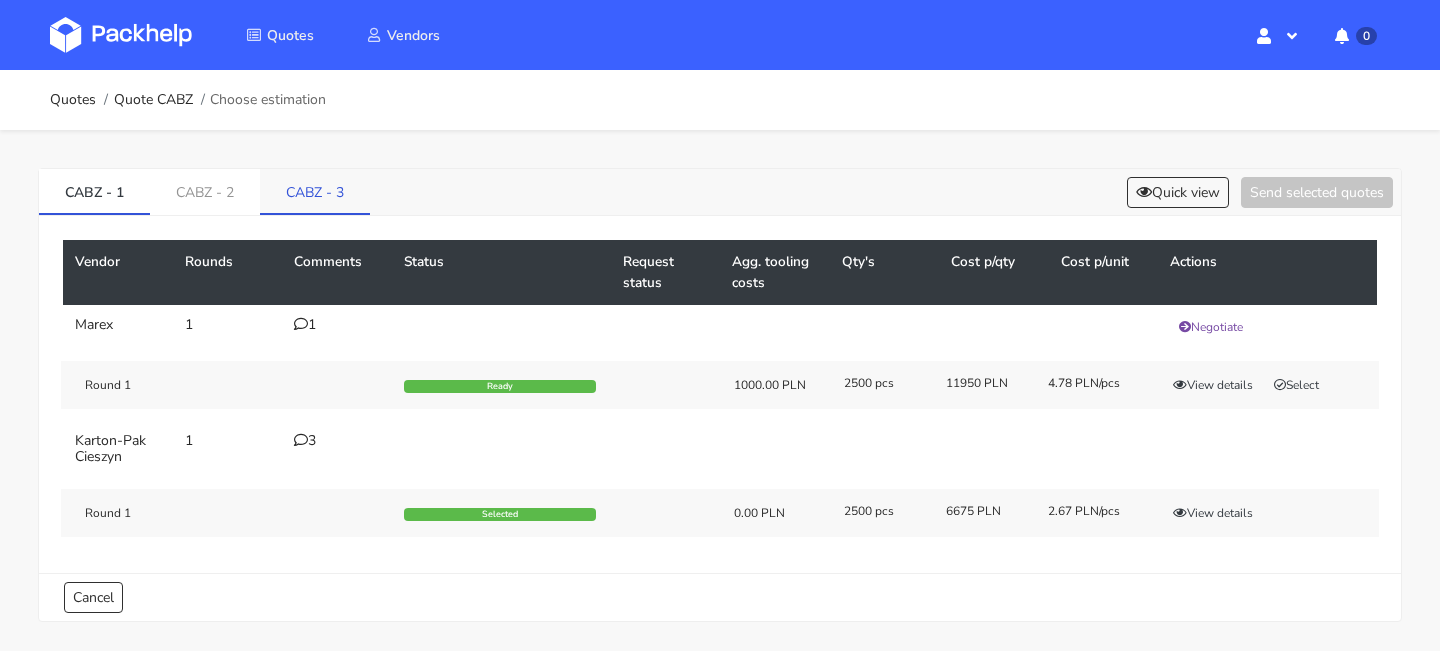 click on "CABZ - 3" at bounding box center (315, 191) 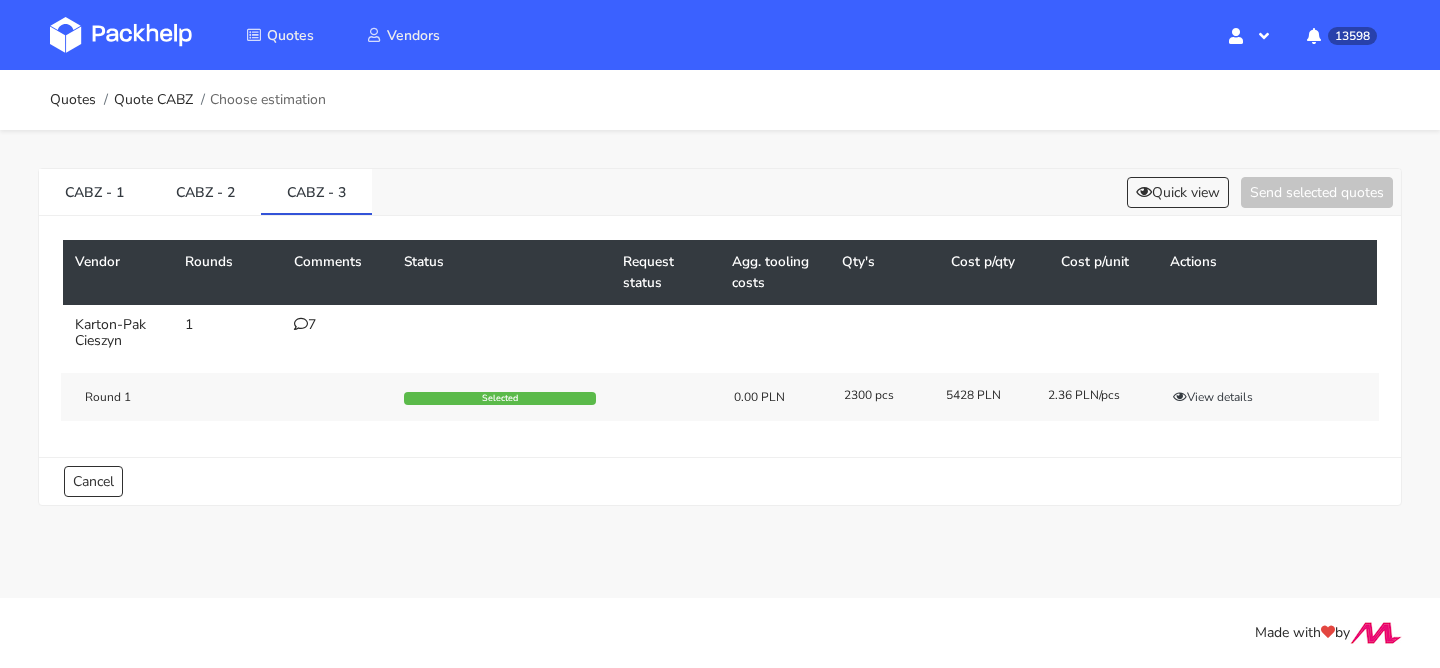 click on "7" at bounding box center [337, 325] 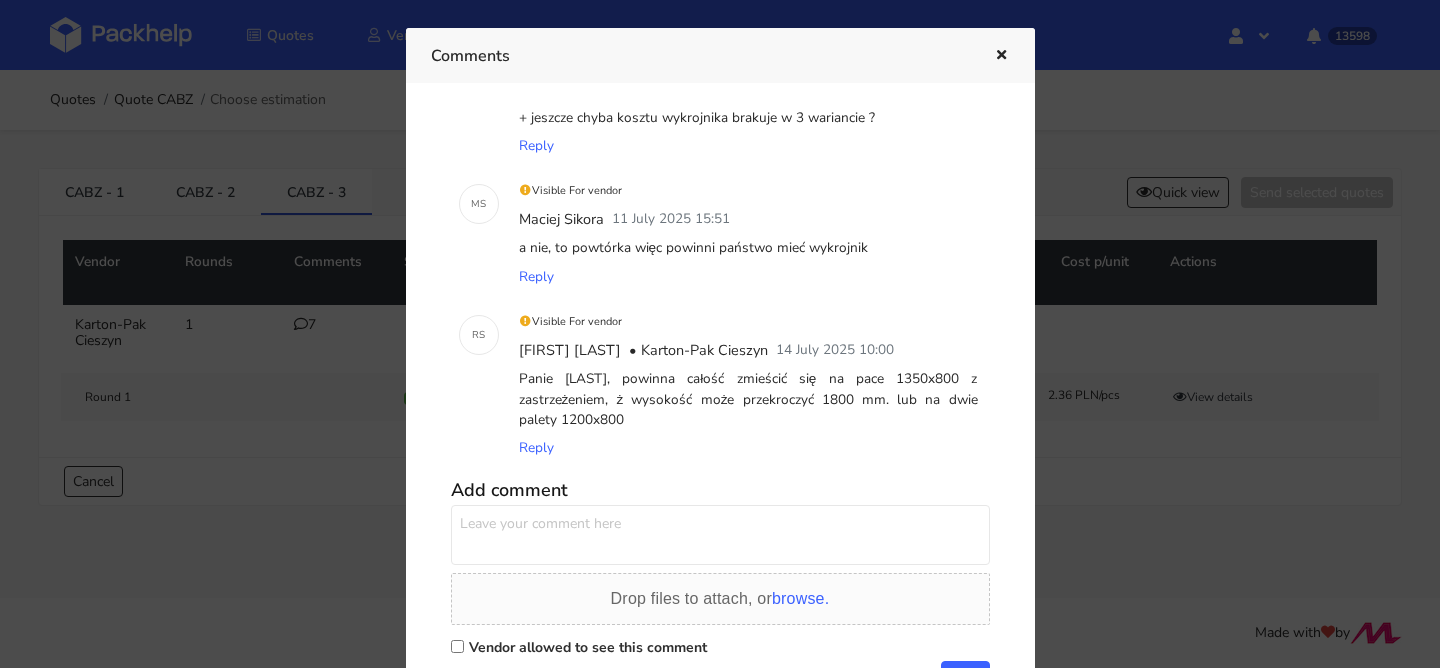 scroll, scrollTop: 637, scrollLeft: 0, axis: vertical 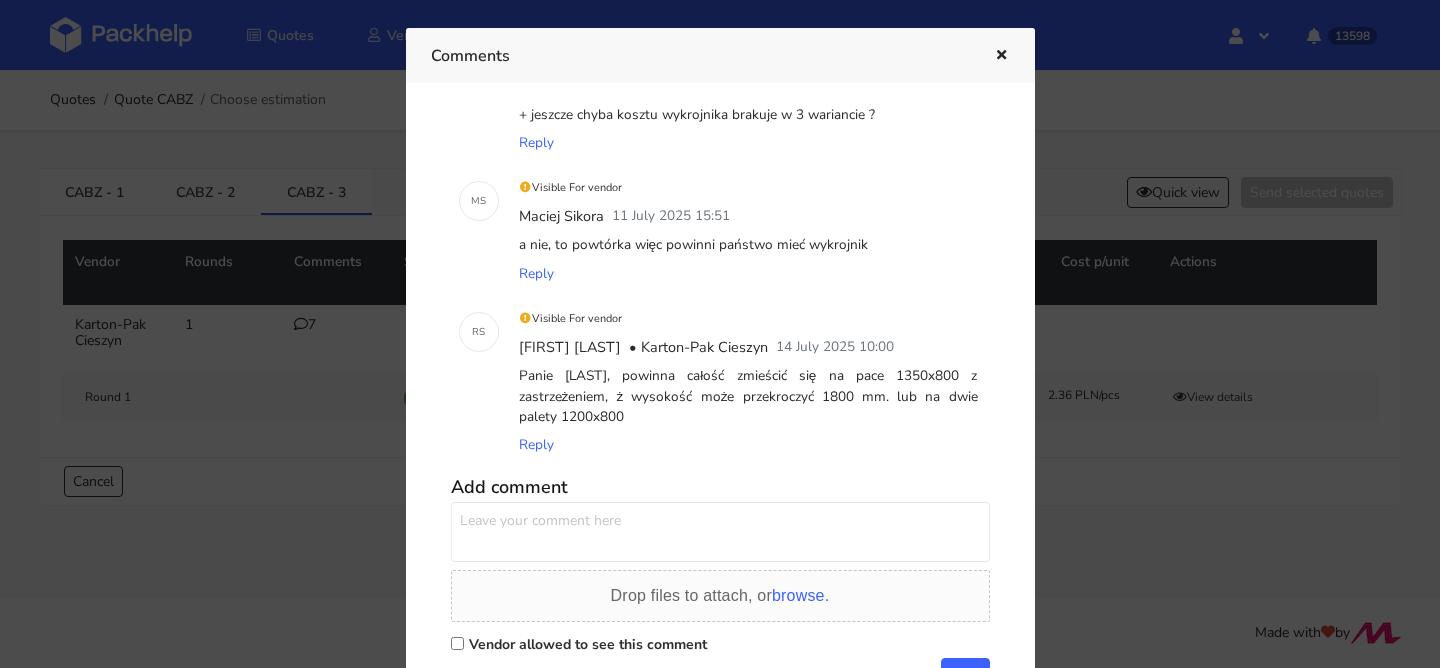 click at bounding box center [1001, 56] 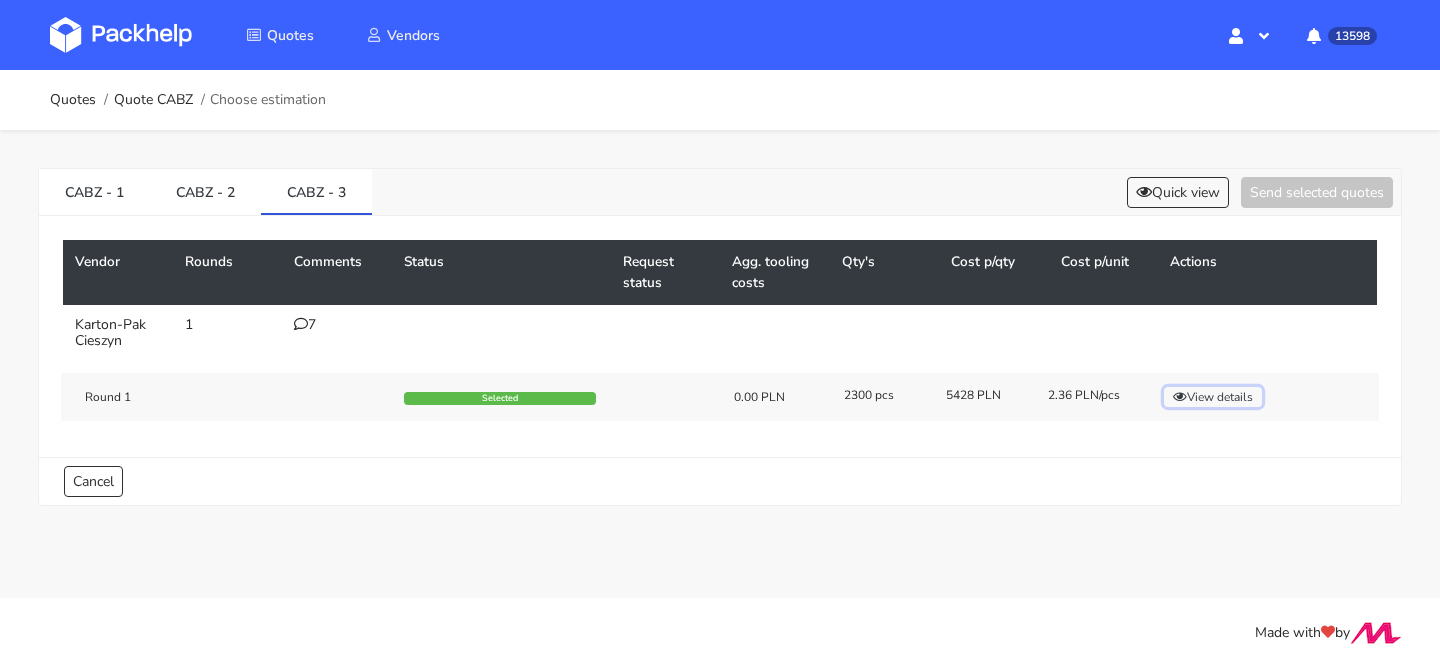 click on "View details" at bounding box center (1213, 397) 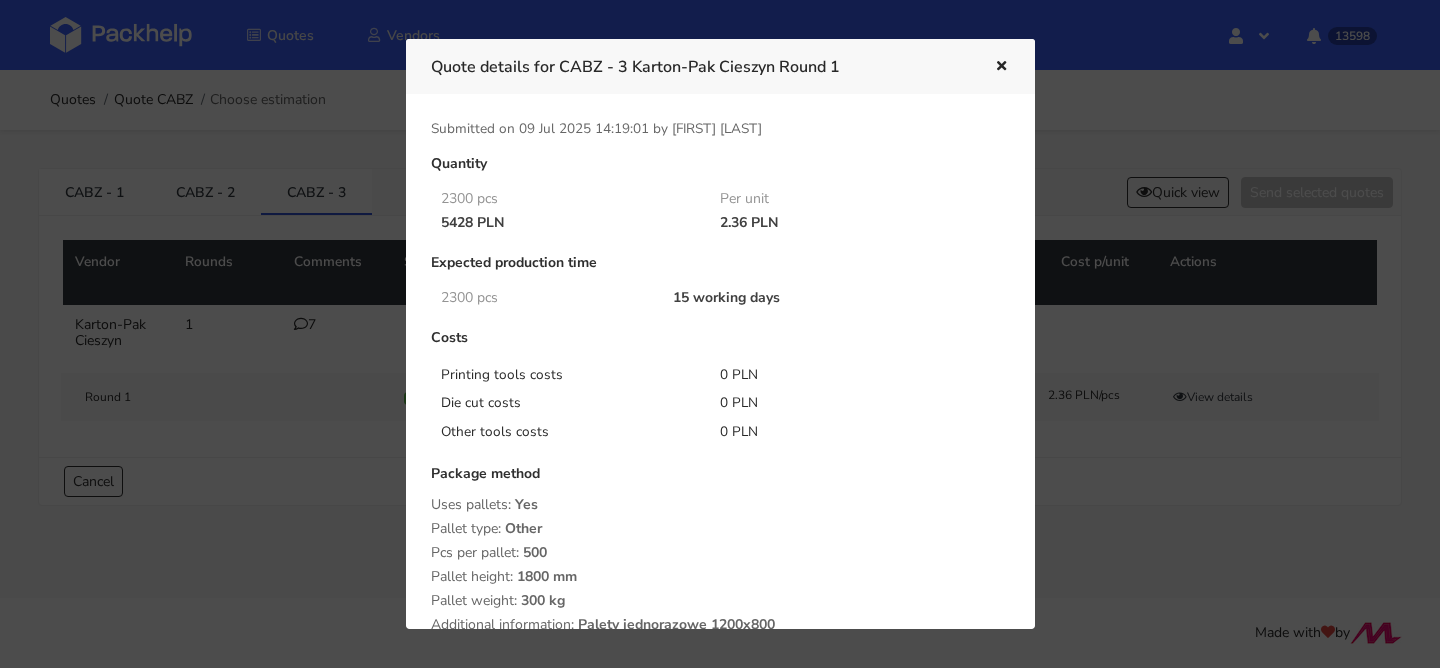 click at bounding box center (720, 334) 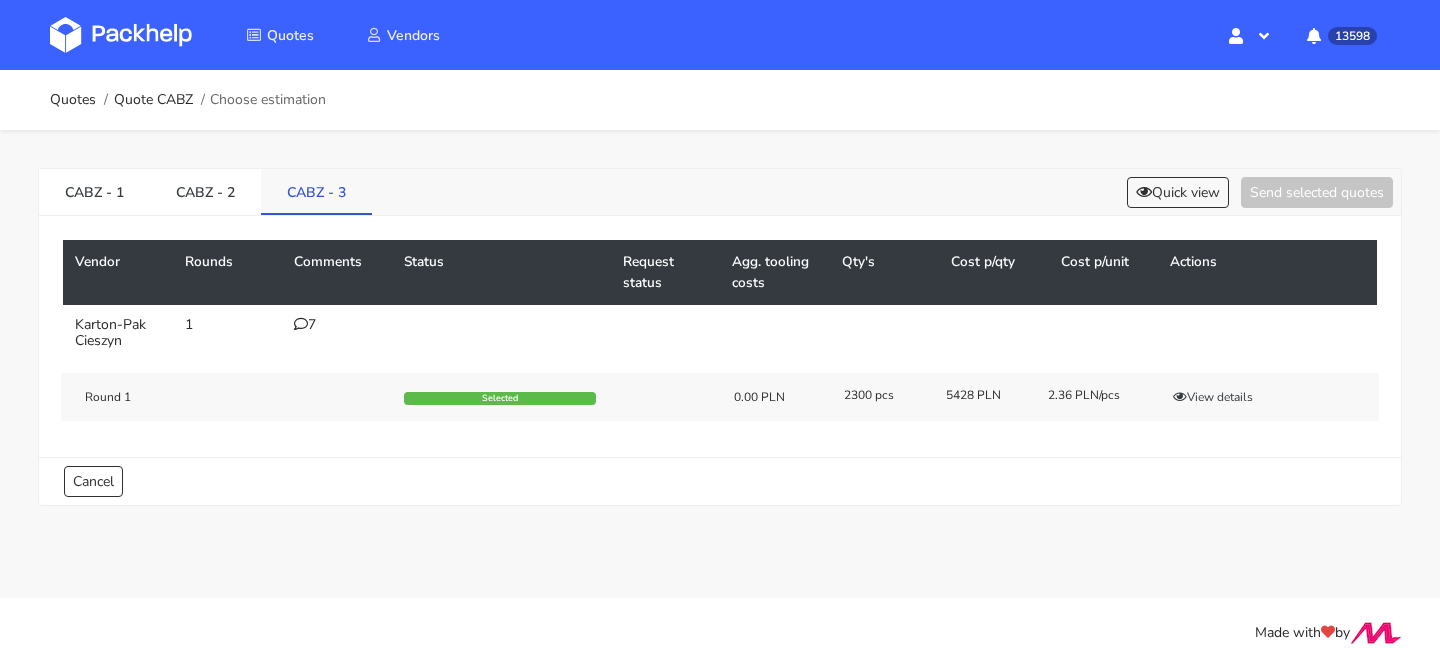 drag, startPoint x: 381, startPoint y: 181, endPoint x: 289, endPoint y: 181, distance: 92 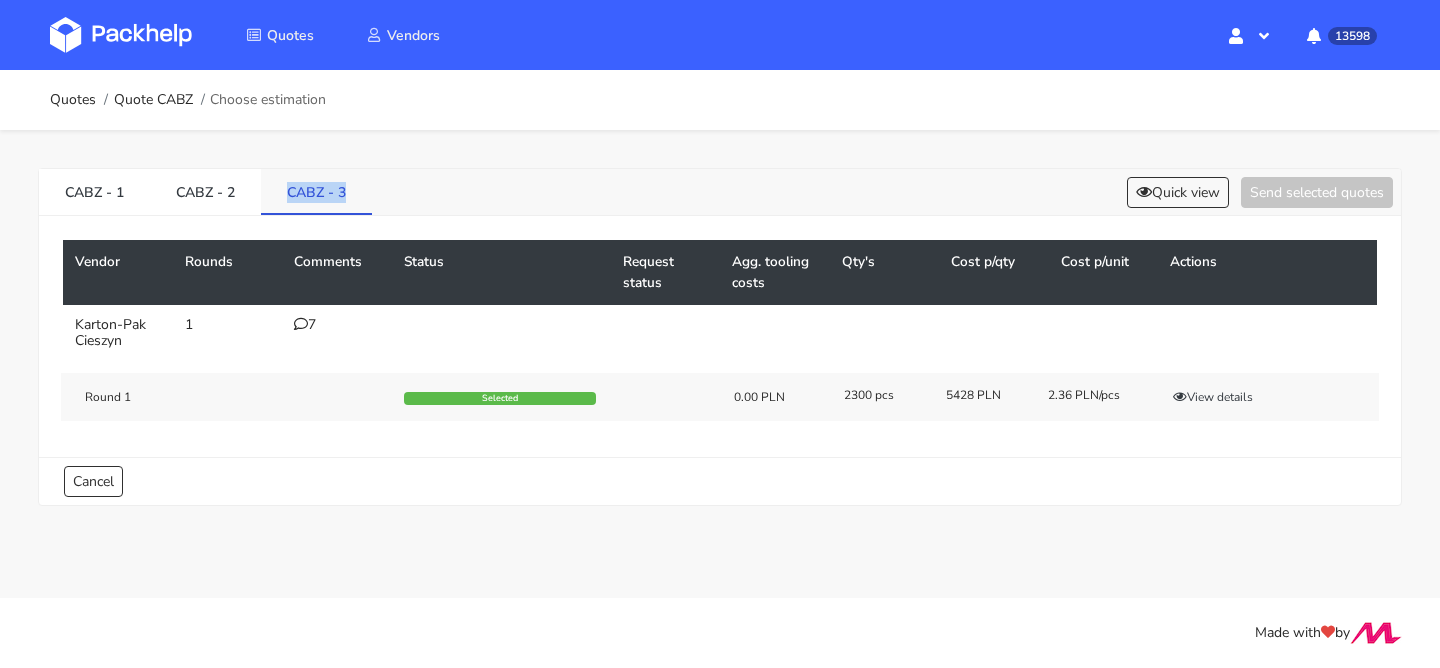drag, startPoint x: 369, startPoint y: 191, endPoint x: 284, endPoint y: 197, distance: 85.2115 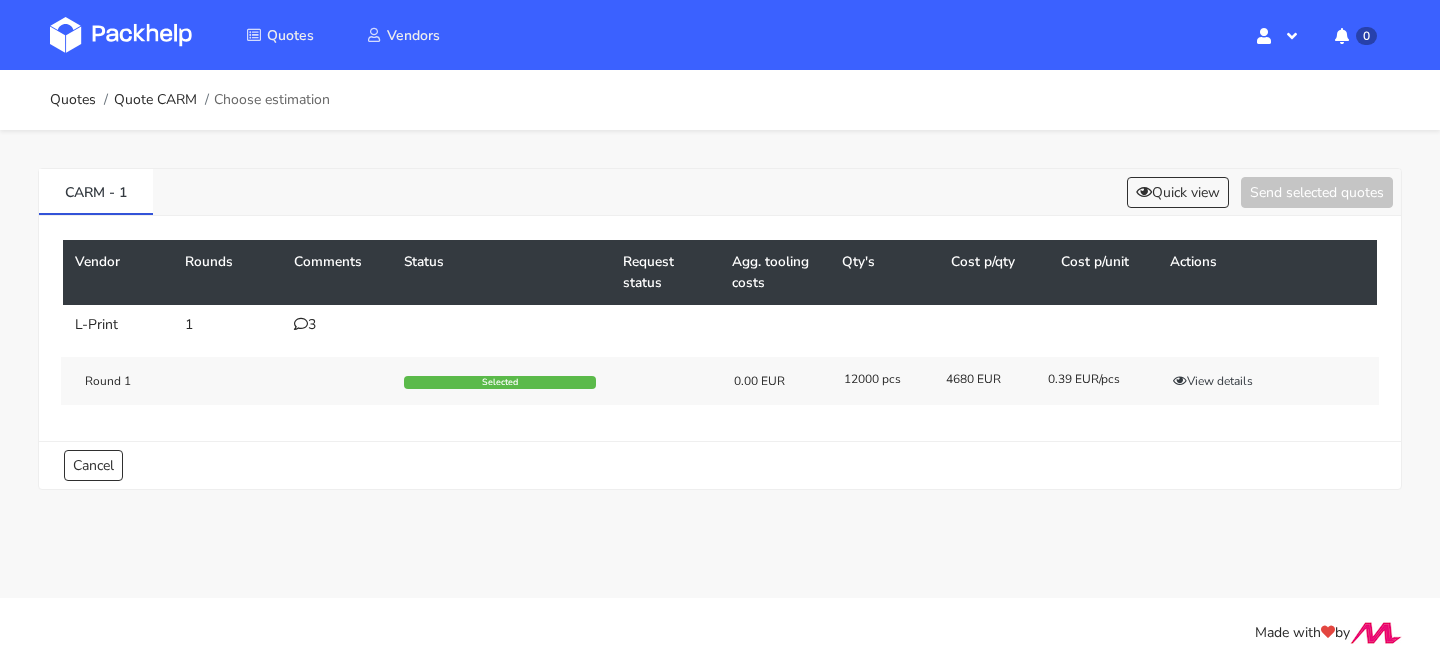scroll, scrollTop: 0, scrollLeft: 0, axis: both 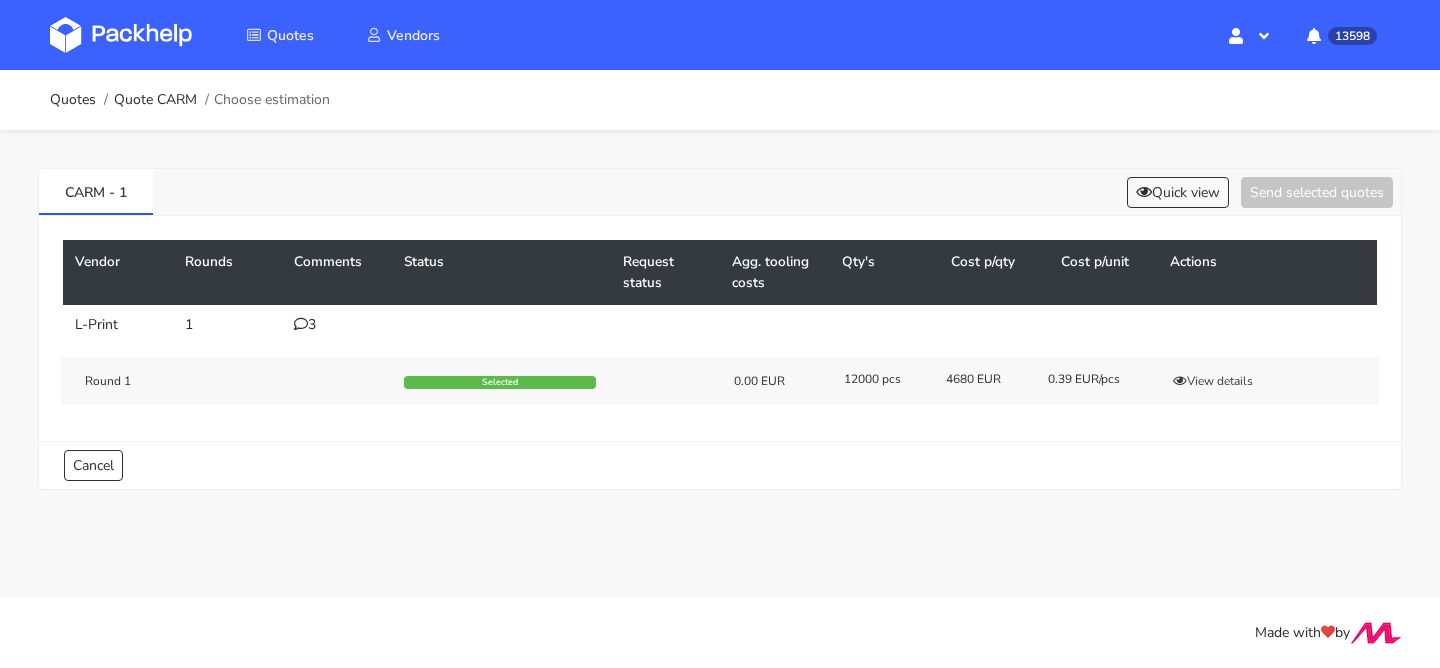 click at bounding box center [301, 324] 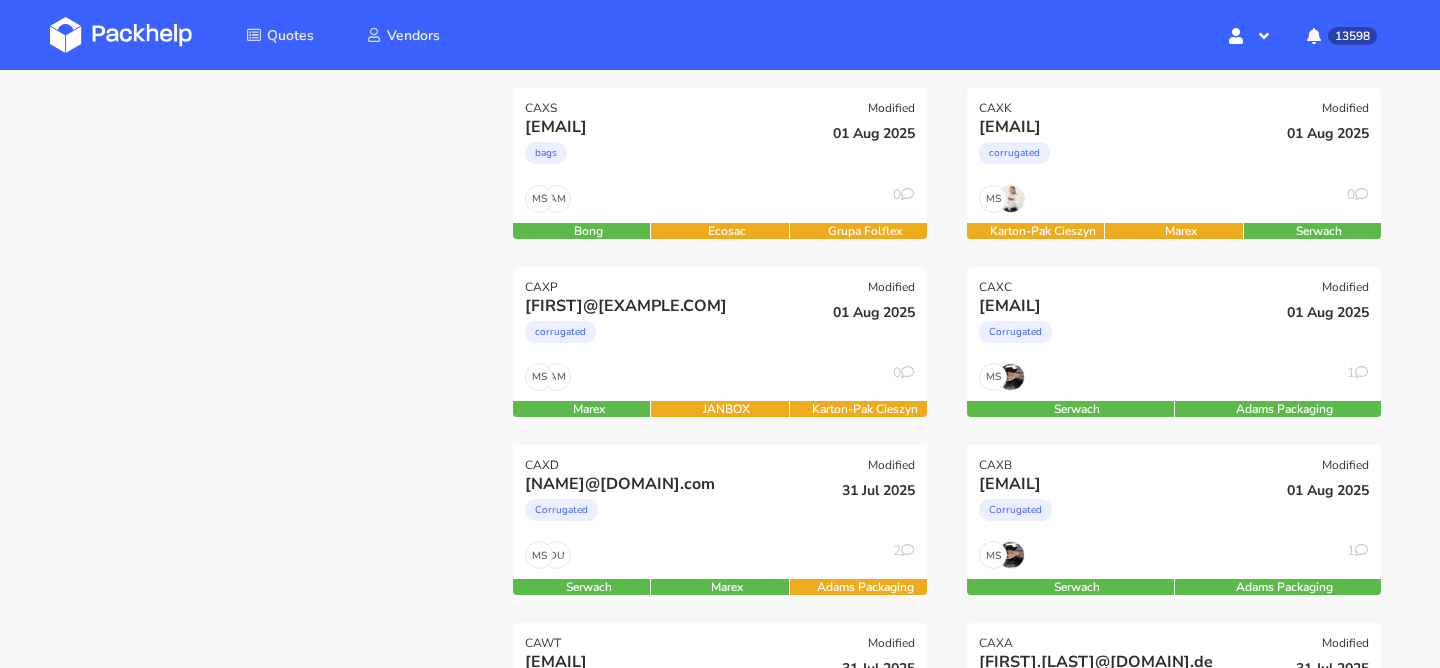 scroll, scrollTop: 288, scrollLeft: 0, axis: vertical 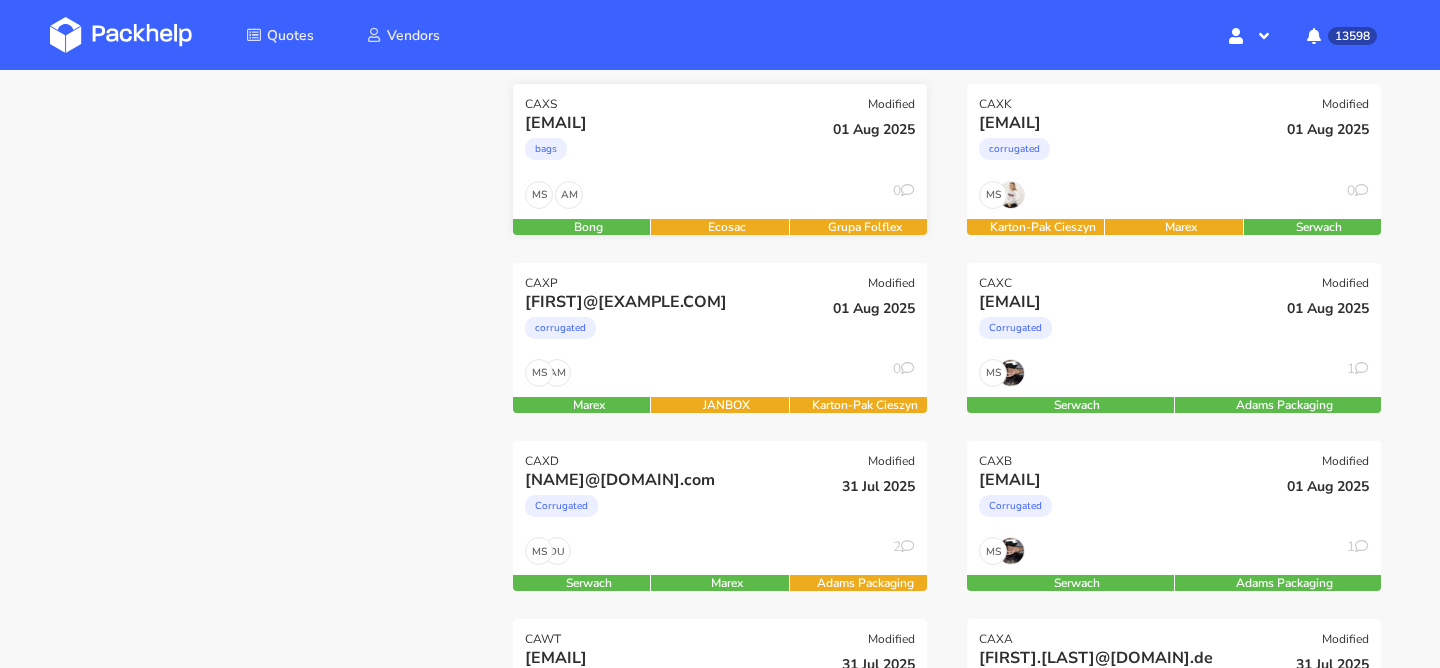click on "AM   MS
0" at bounding box center (720, 200) 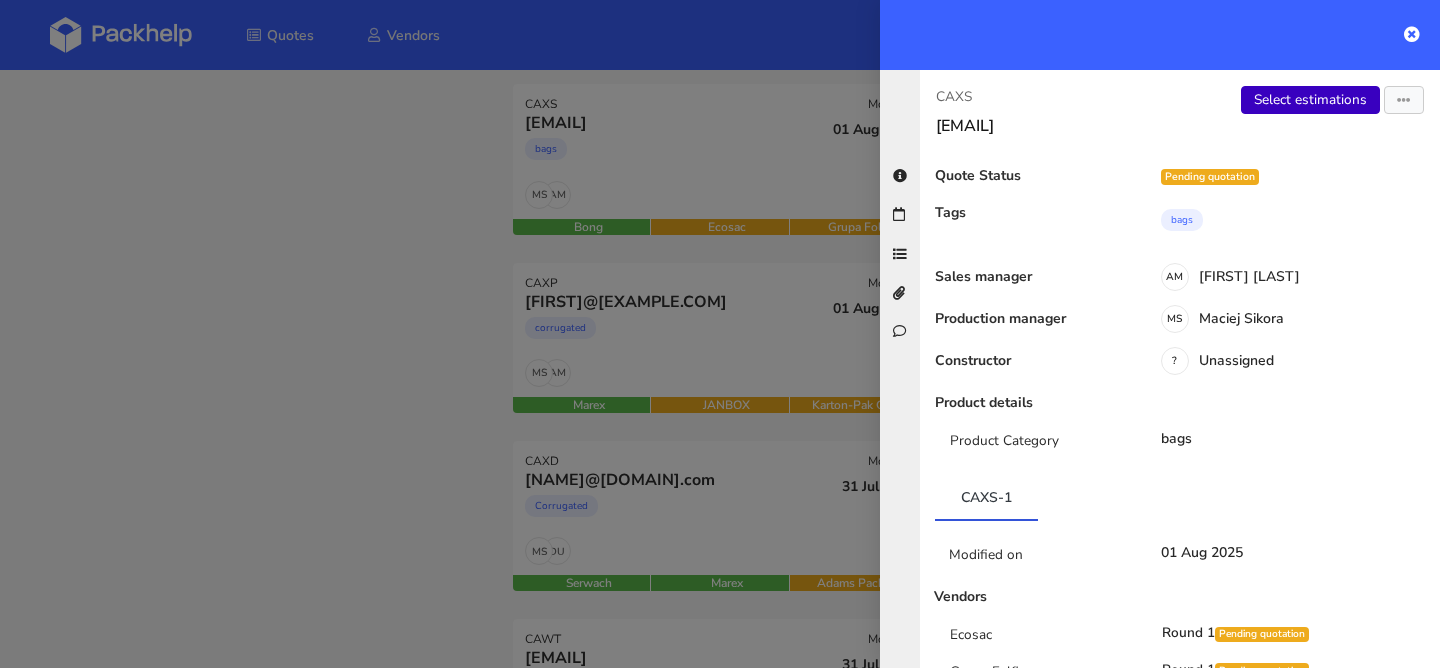 click on "Select estimations" at bounding box center [1310, 100] 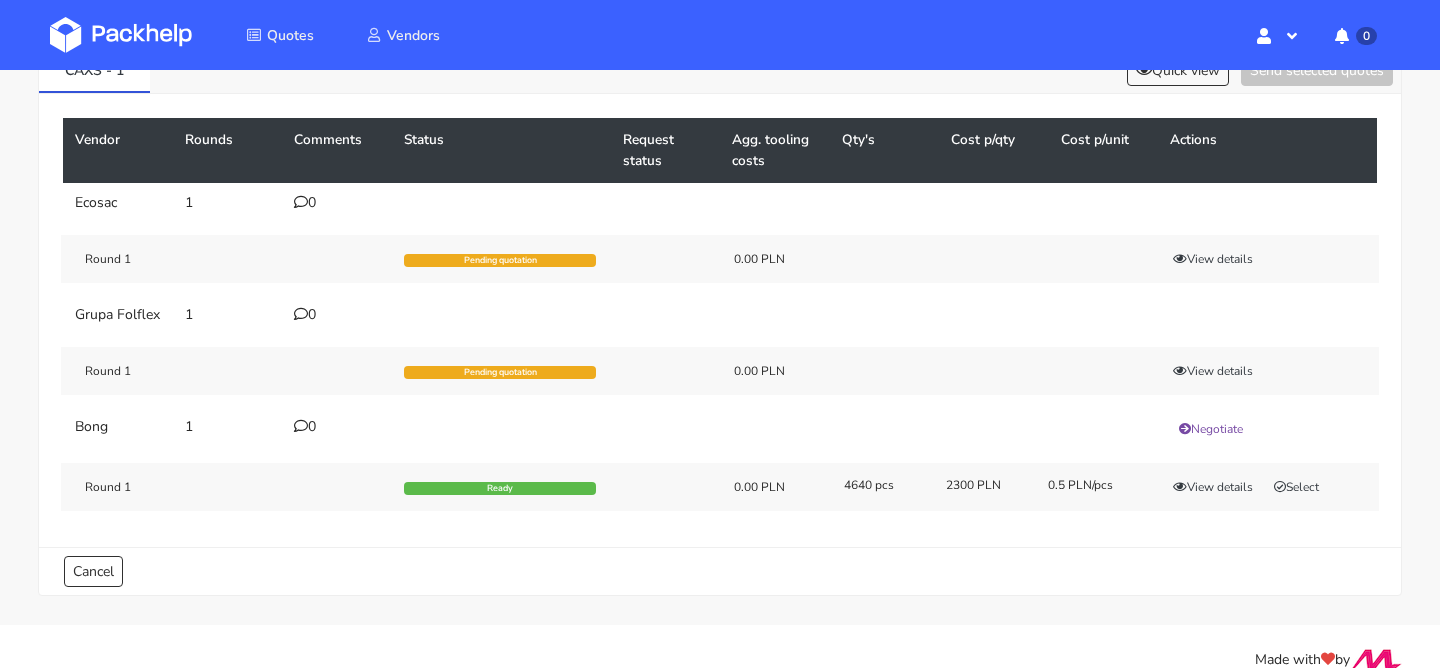 scroll, scrollTop: 149, scrollLeft: 0, axis: vertical 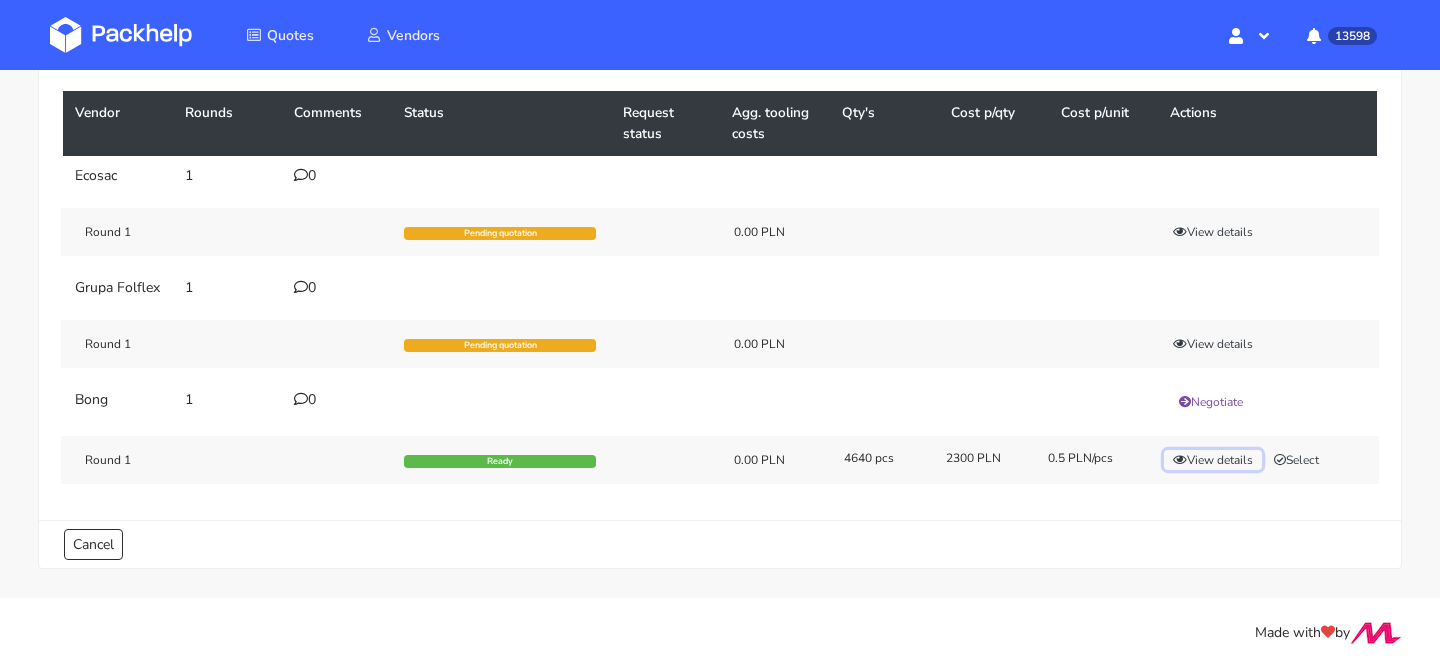 click on "View details" at bounding box center (1213, 460) 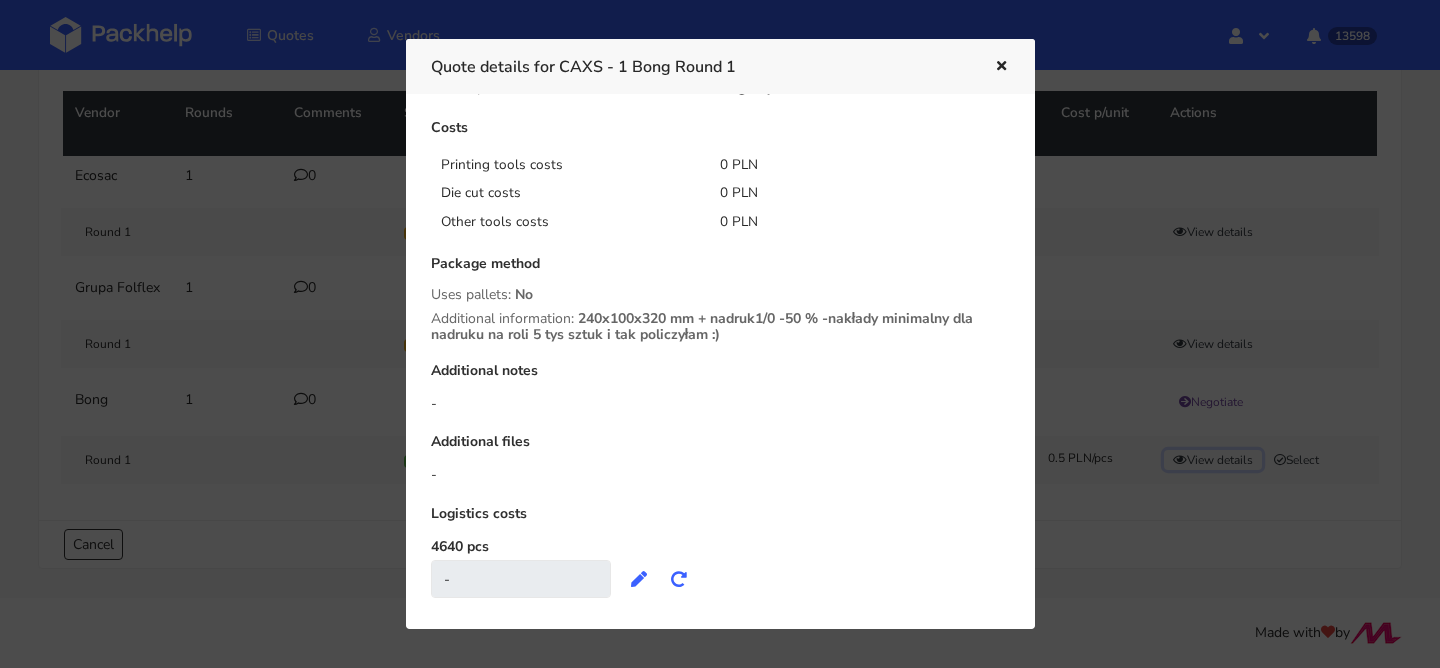 scroll, scrollTop: 234, scrollLeft: 0, axis: vertical 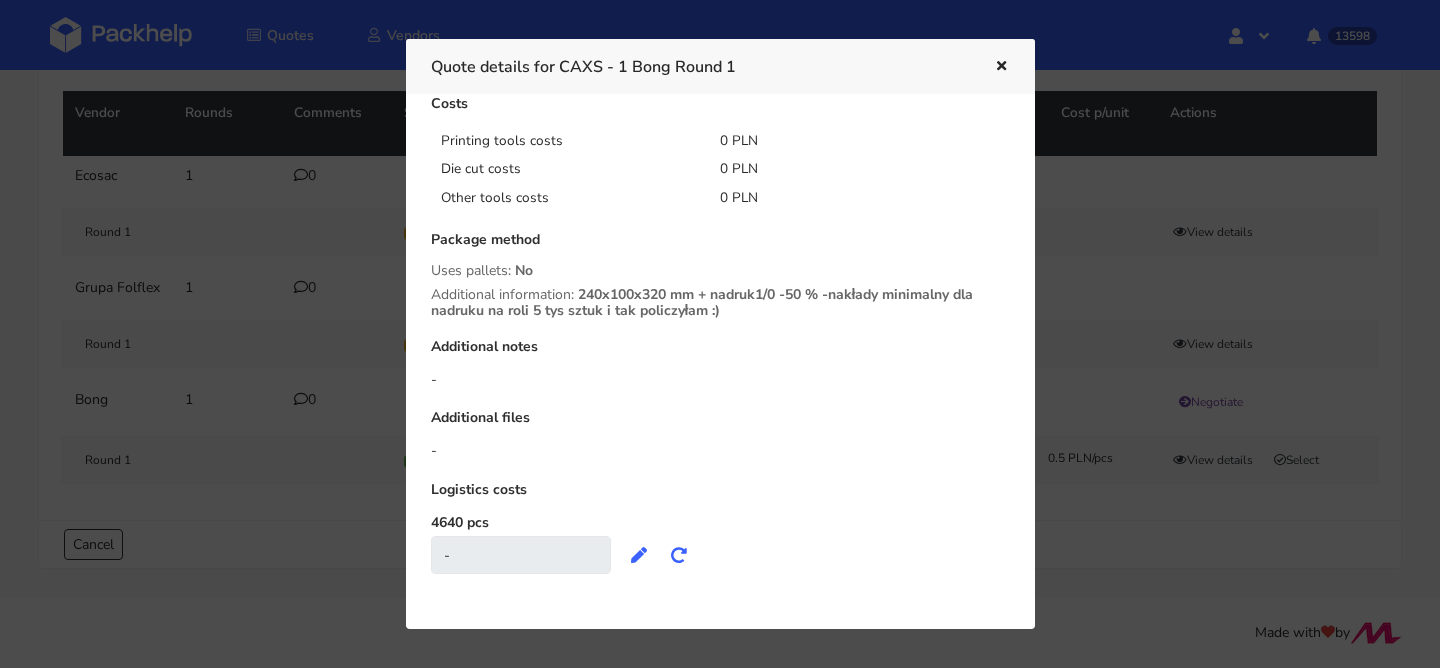 click at bounding box center (1001, 67) 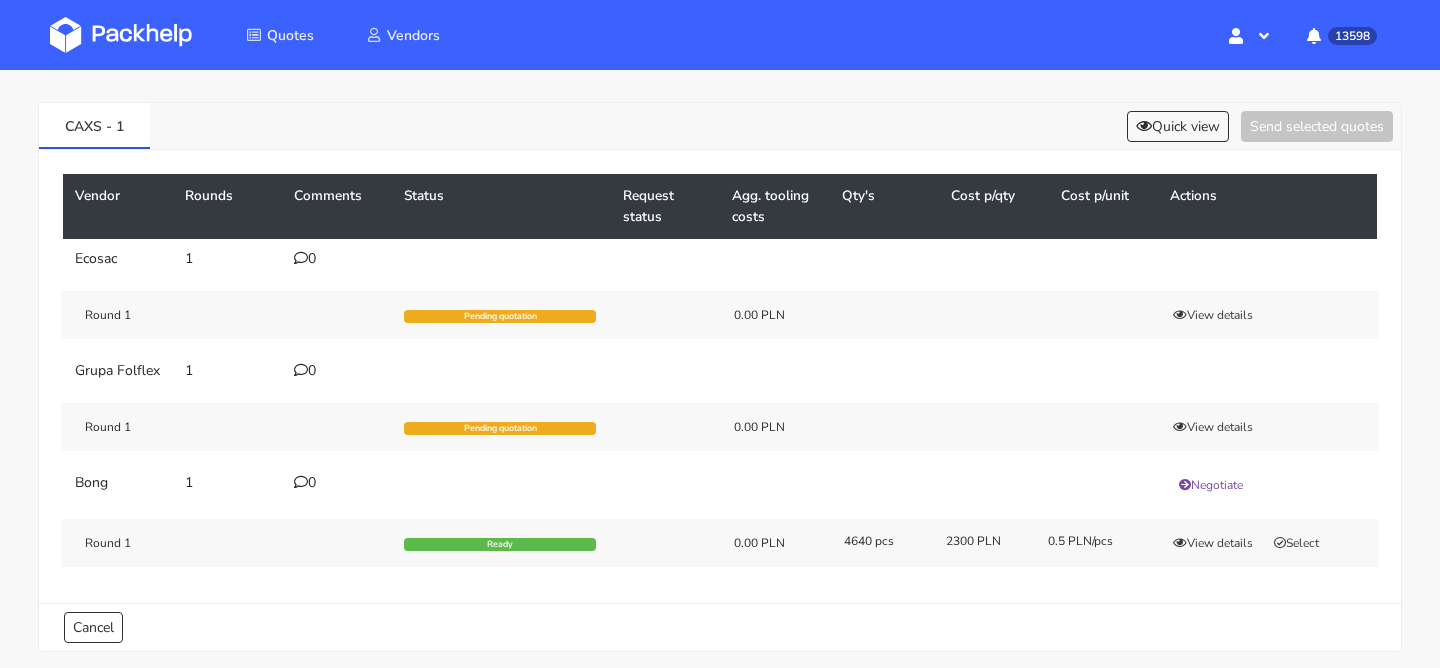 scroll, scrollTop: 0, scrollLeft: 0, axis: both 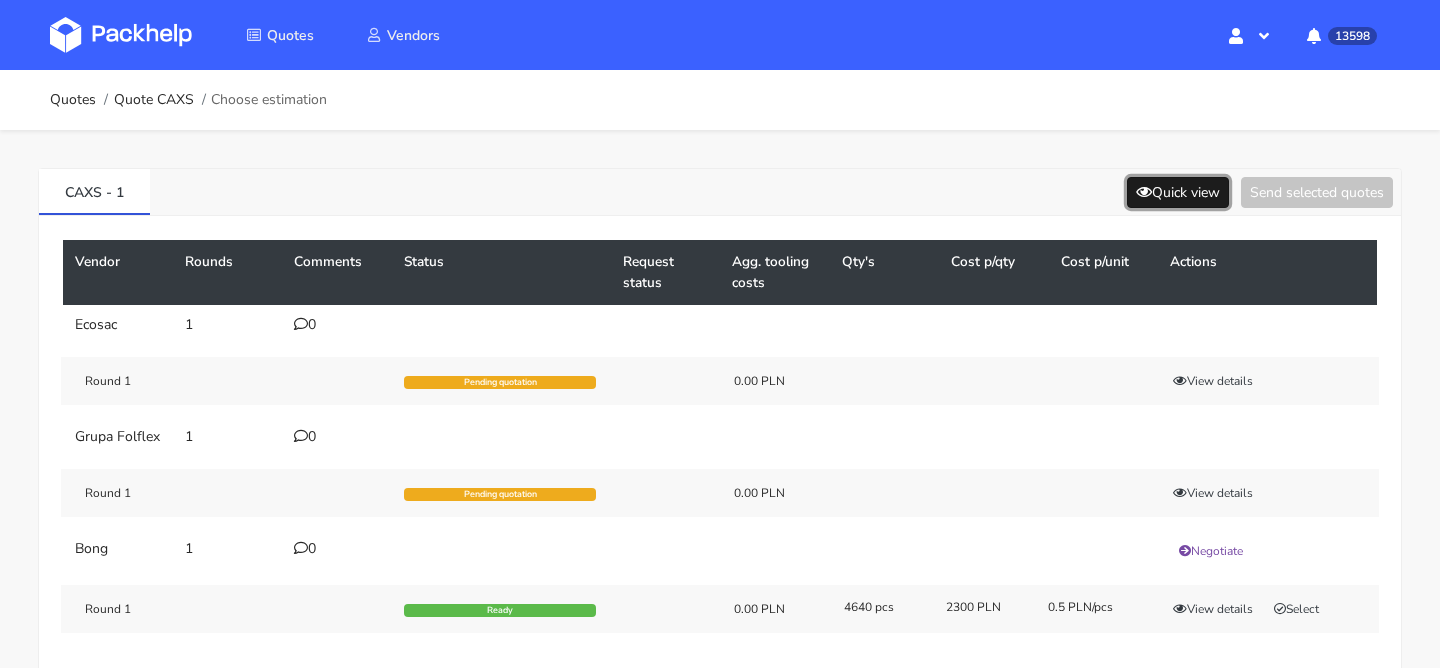click on "Quick view" at bounding box center (1178, 192) 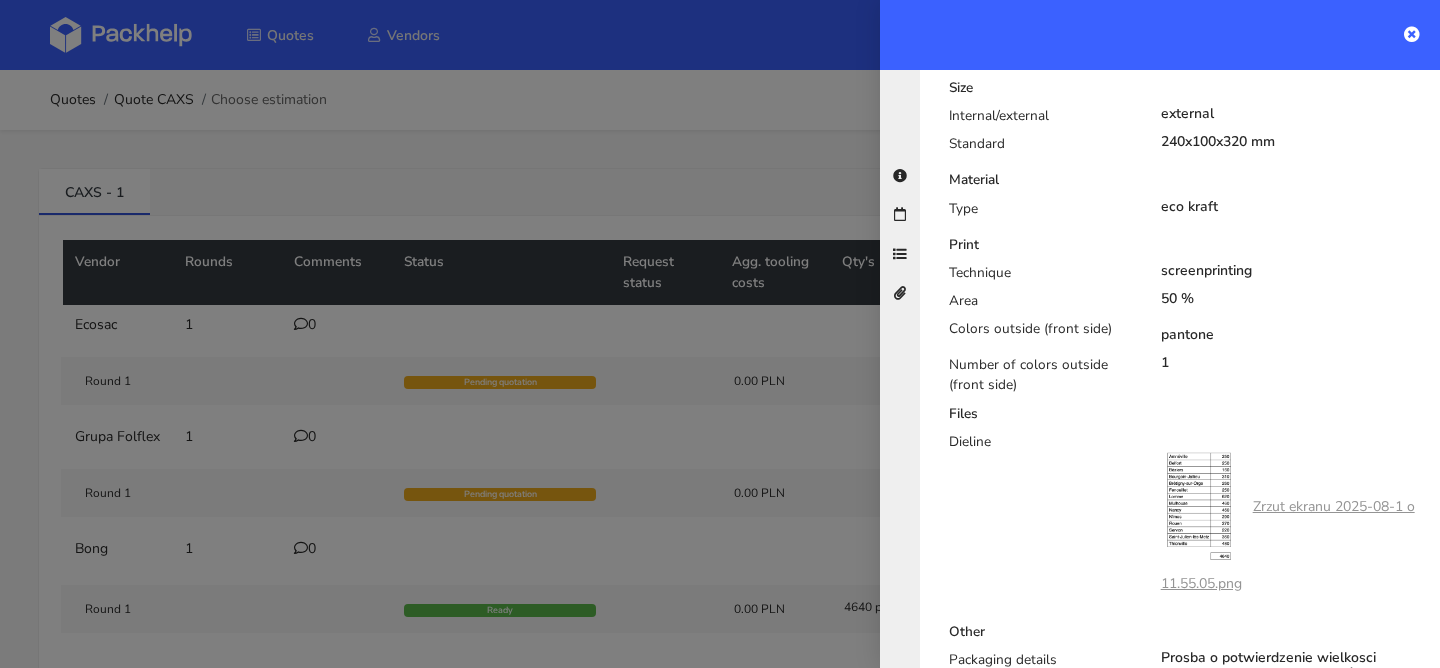 scroll, scrollTop: 625, scrollLeft: 0, axis: vertical 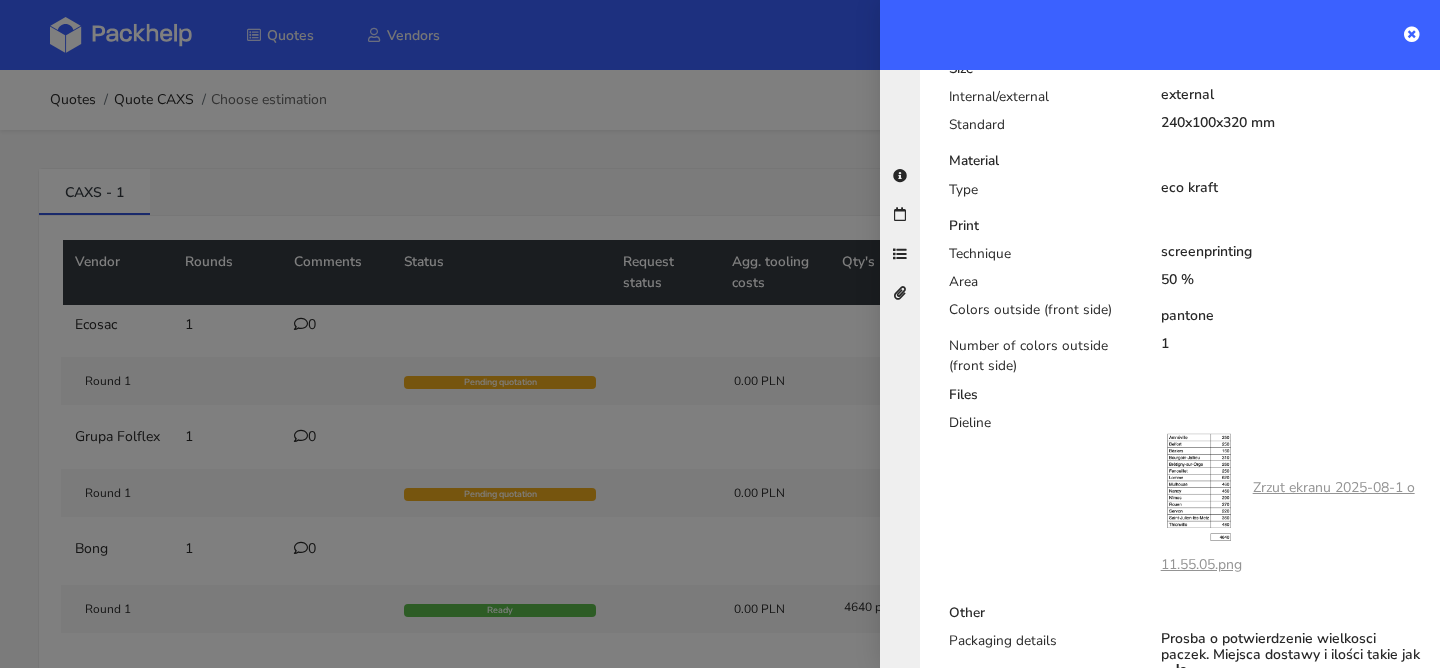 click on "Zrzut ekranu 2025-08-1 o 11.55.05.png" at bounding box center [1288, 526] 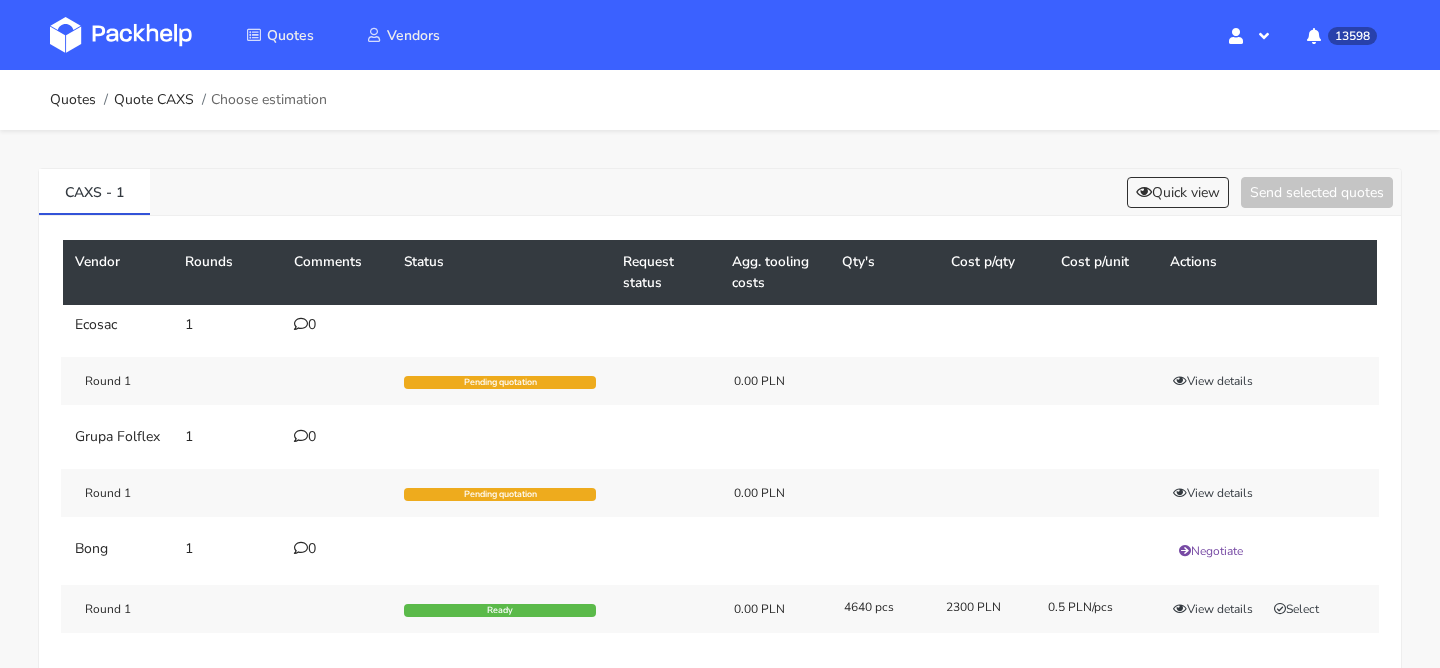click on "0" at bounding box center (337, 549) 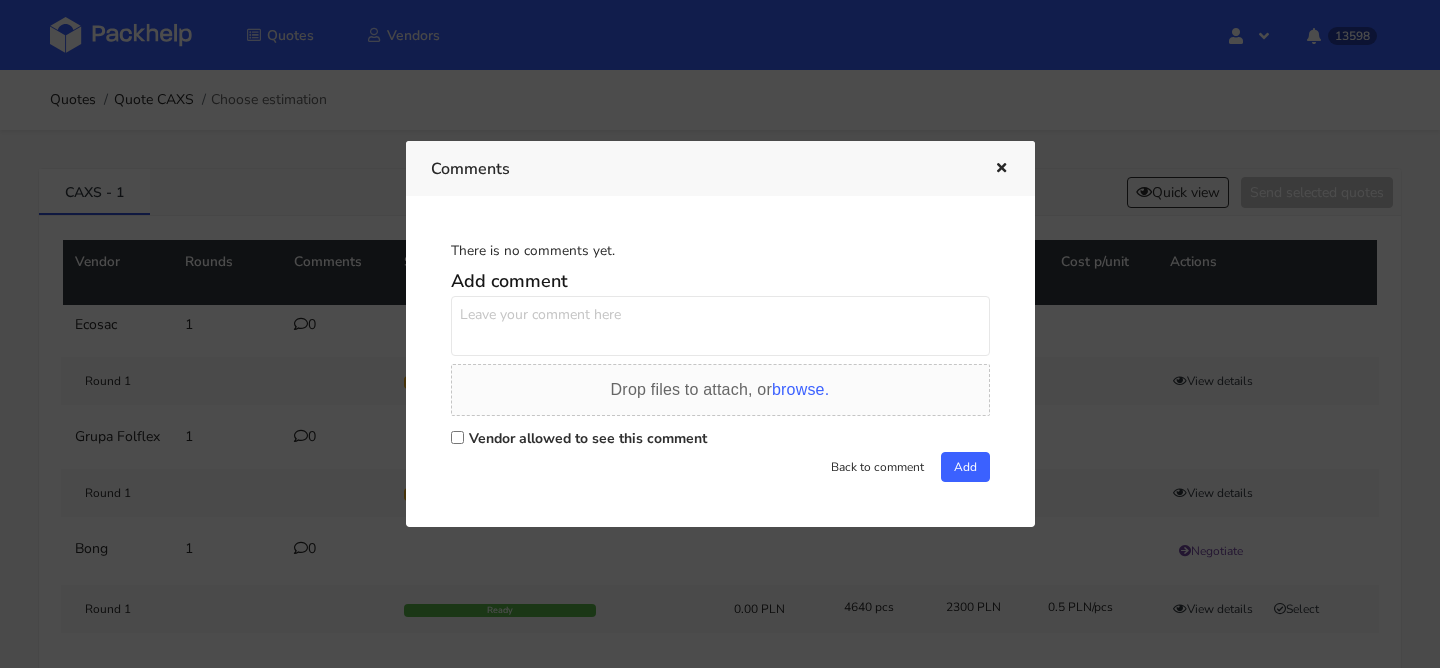 click at bounding box center [720, 326] 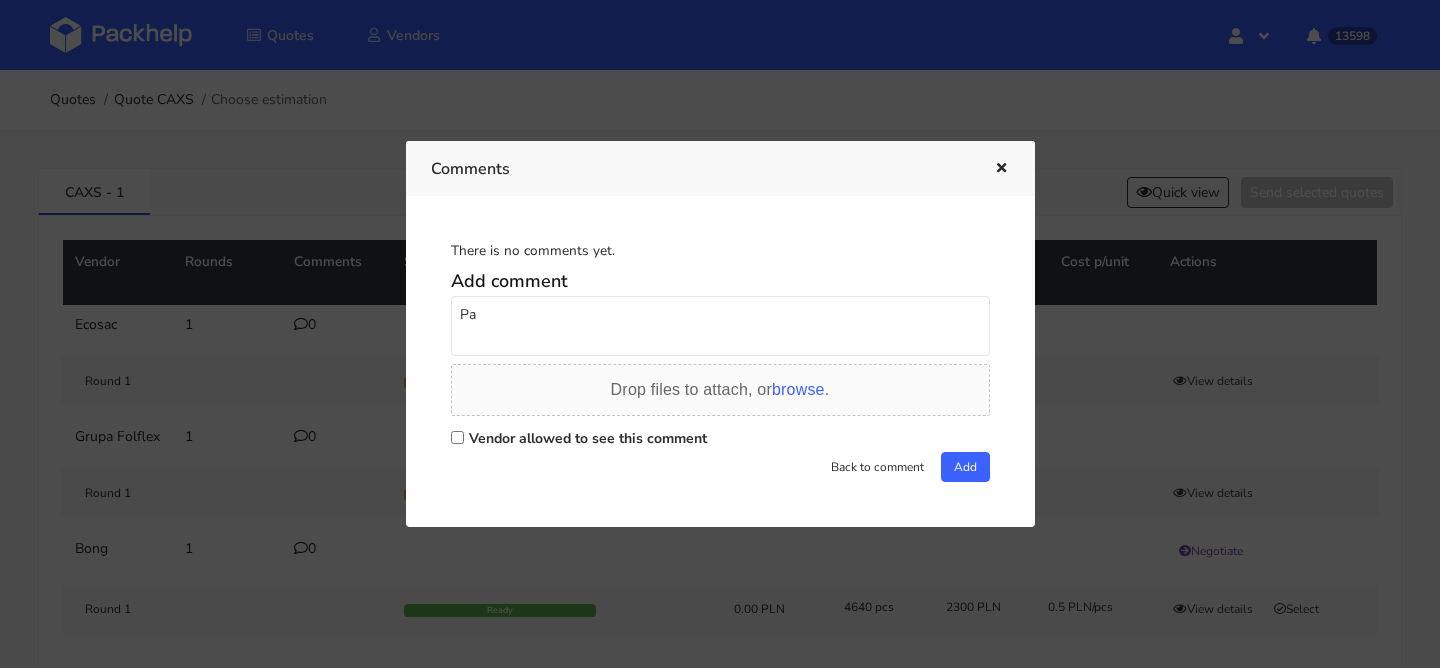 type on "P" 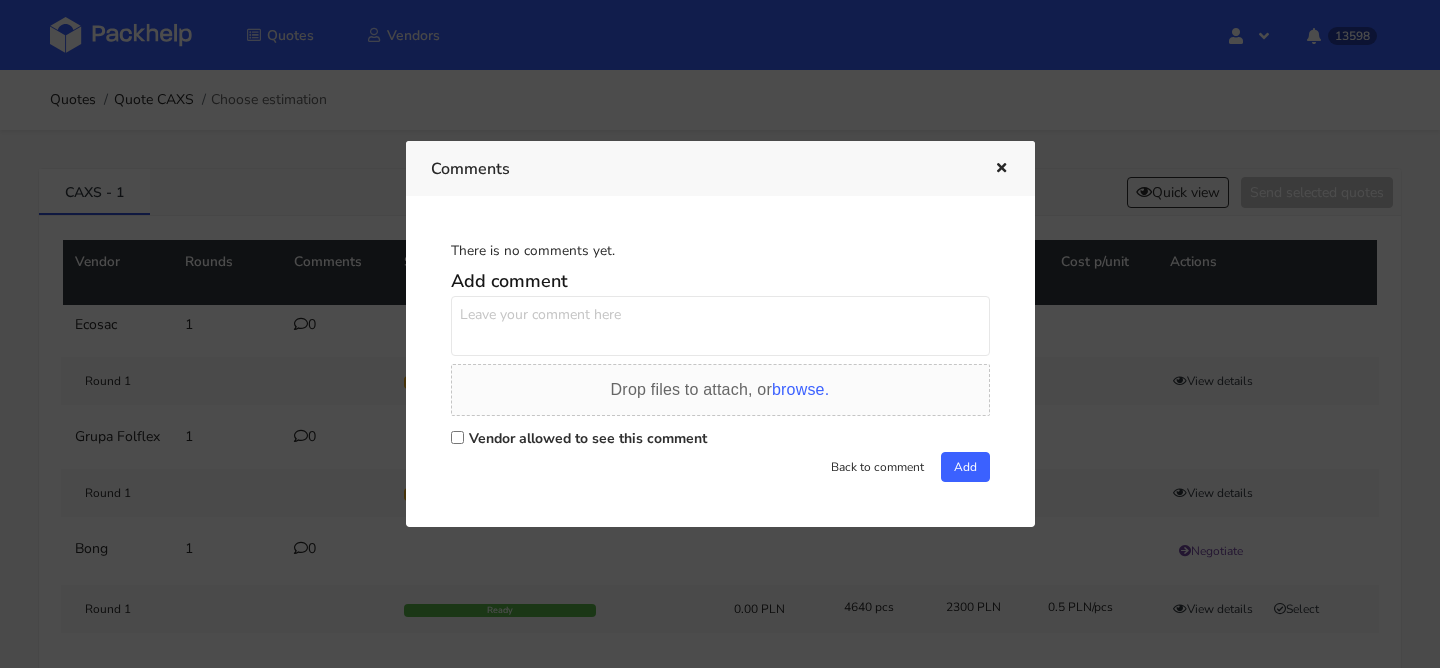 click at bounding box center [1001, 169] 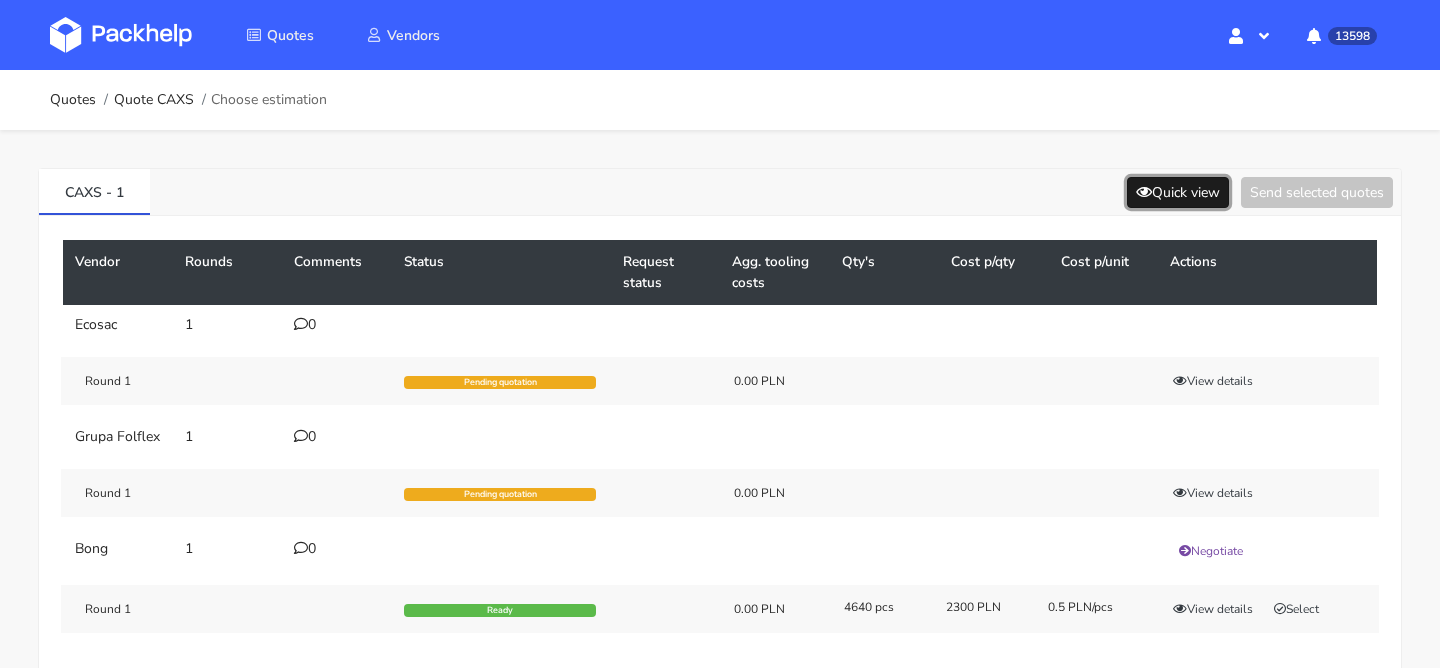 click on "Quick view" at bounding box center (1178, 192) 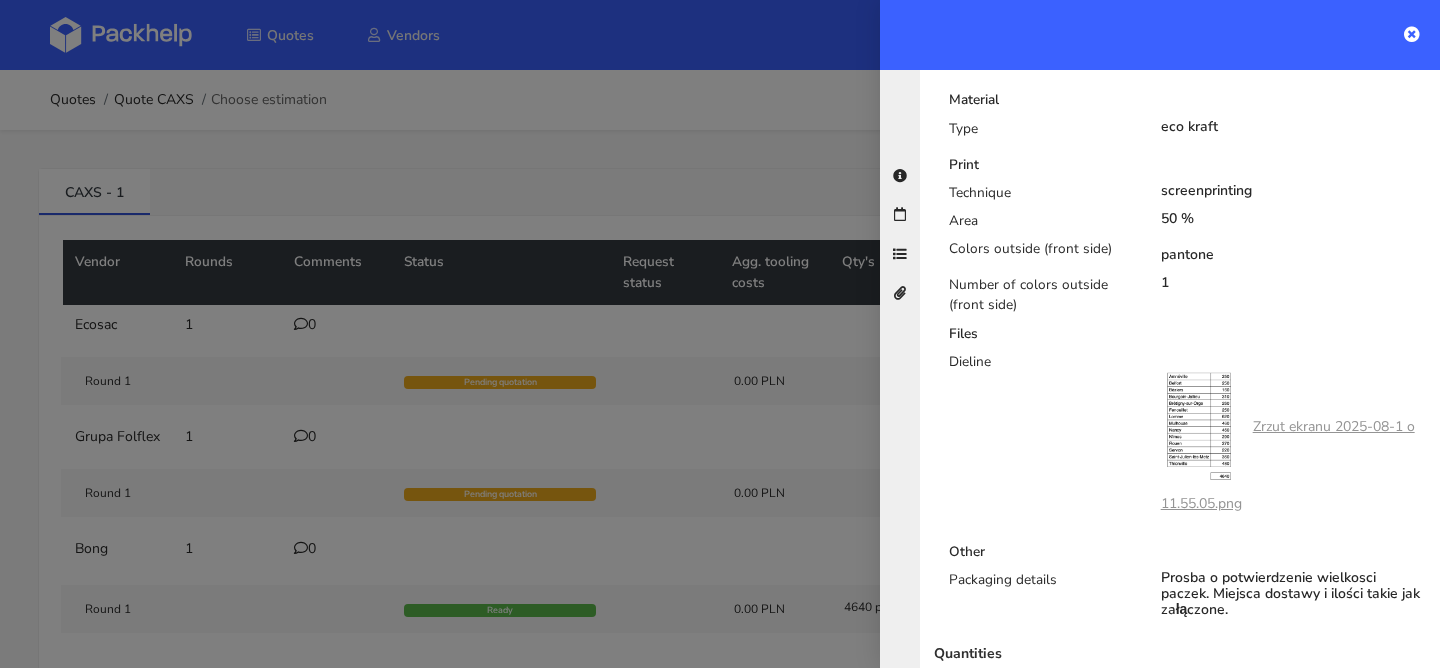 scroll, scrollTop: 699, scrollLeft: 0, axis: vertical 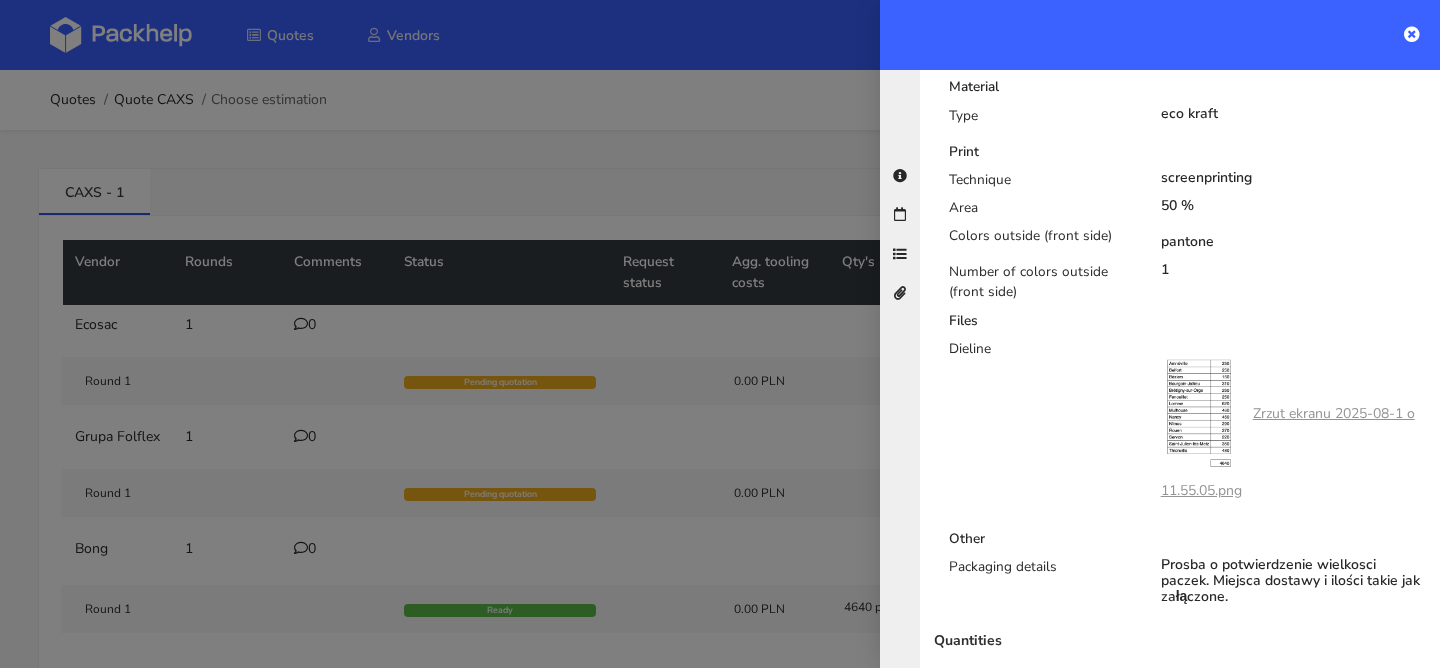 click at bounding box center [720, 334] 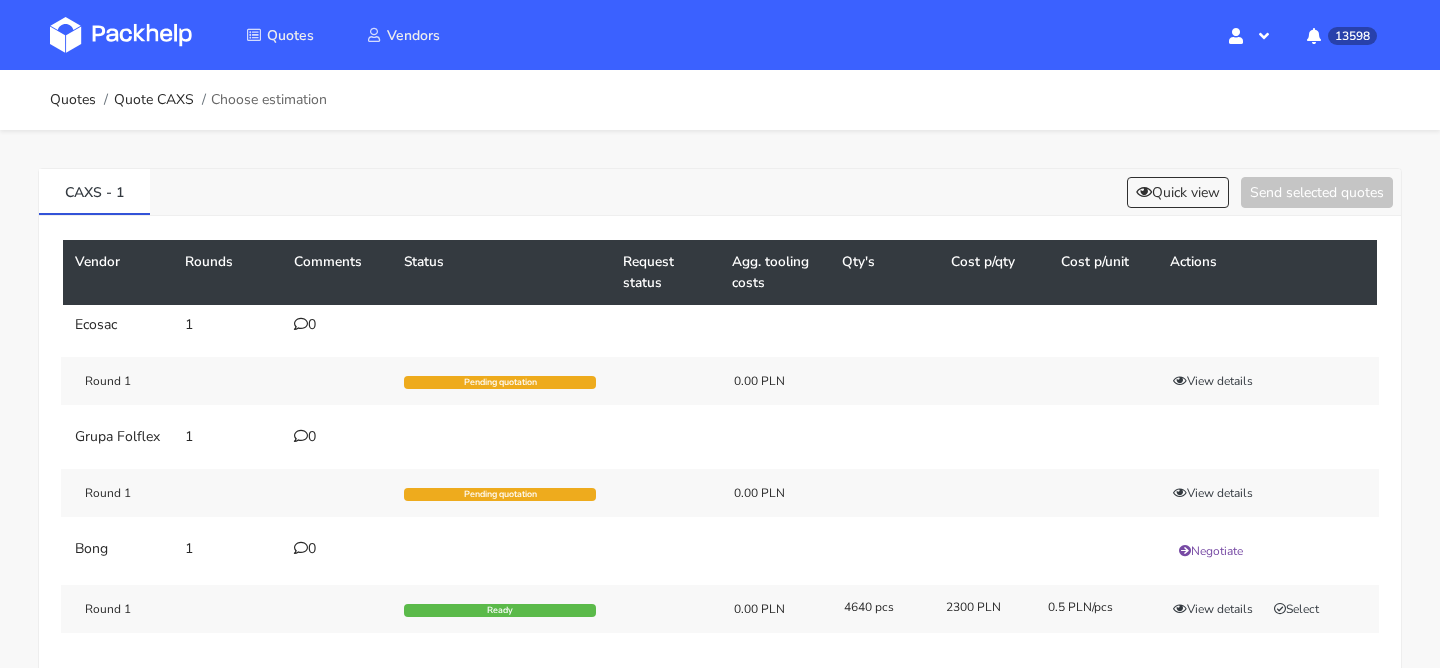 click on "0" at bounding box center [337, 549] 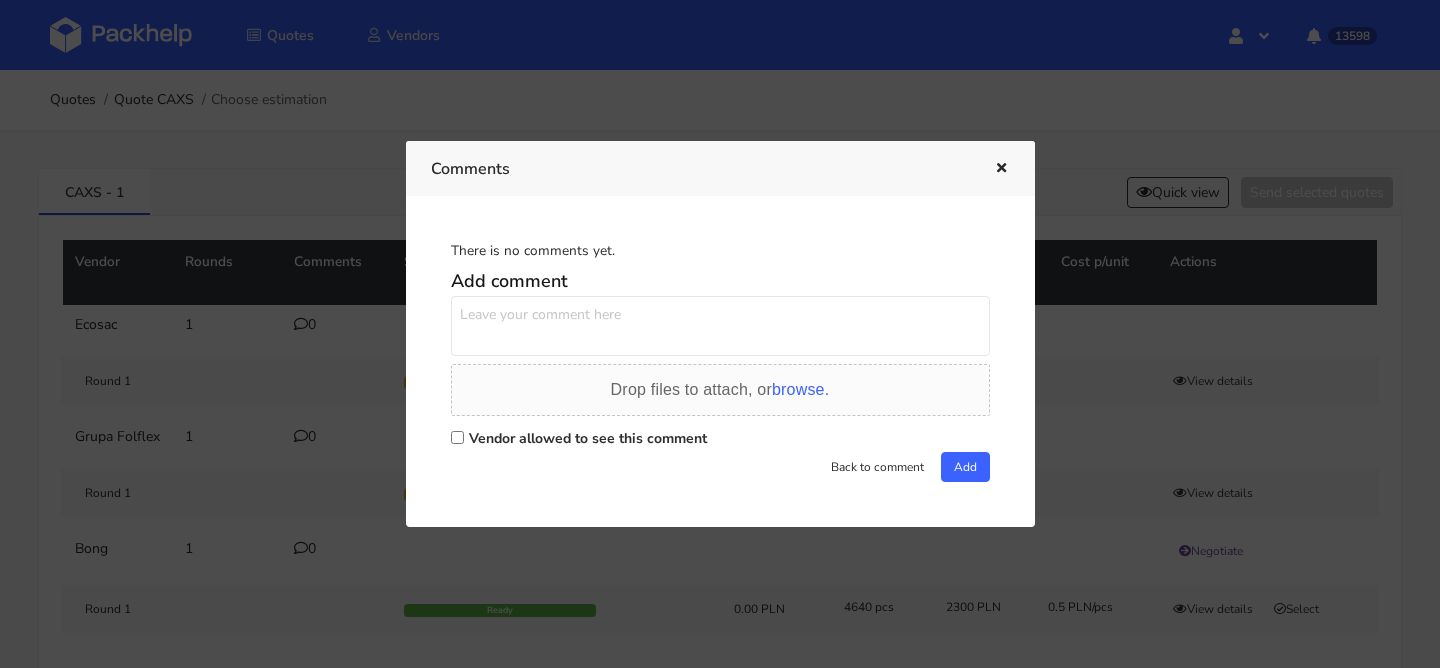 click at bounding box center [720, 326] 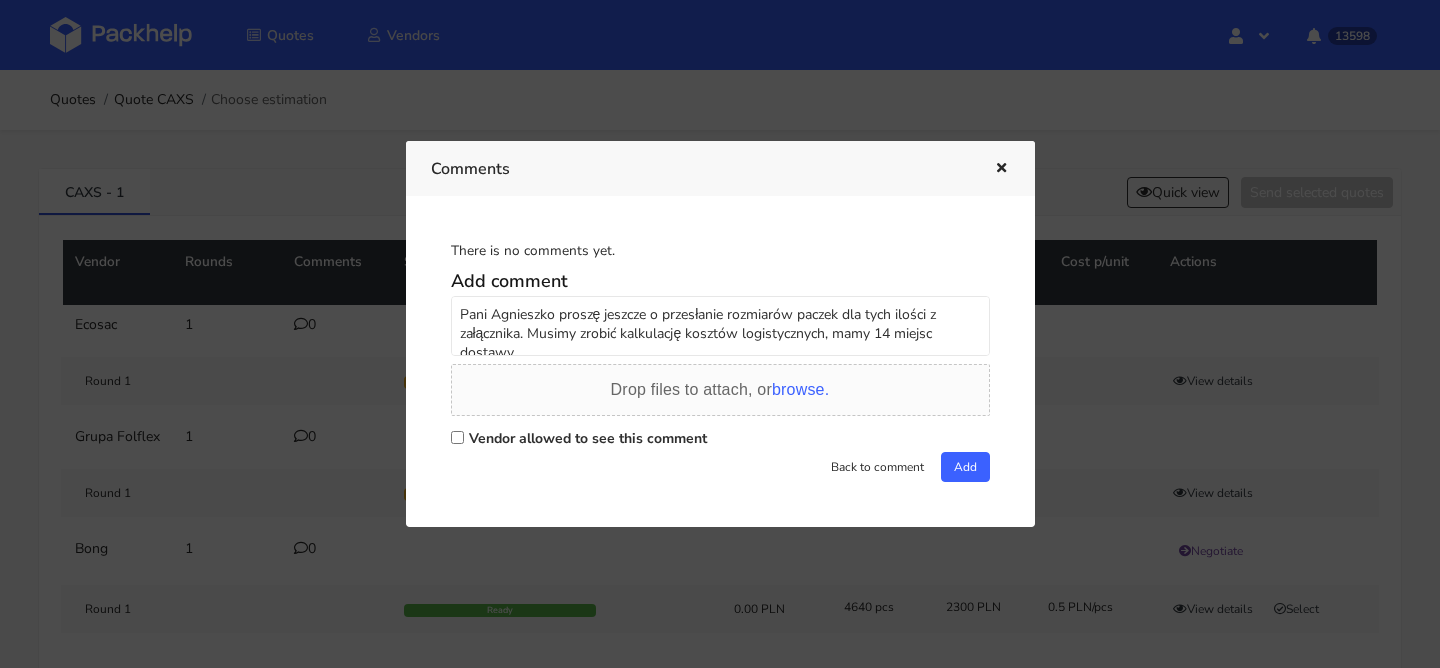 scroll, scrollTop: 7, scrollLeft: 0, axis: vertical 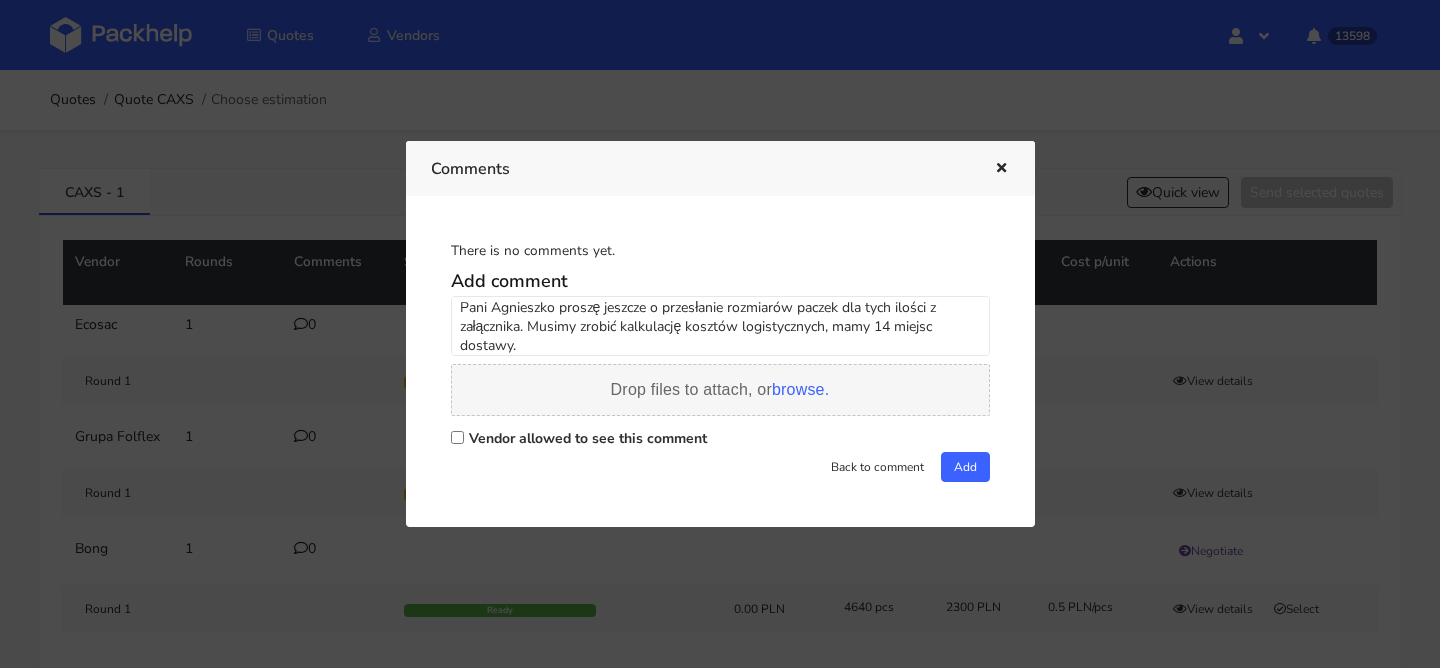 type on "Pani Agnieszko proszę jeszcze o przesłanie rozmiarów paczek dla tych ilości z załącznika. Musimy zrobić kalkulację kosztów logistycznych, mamy 14 miejsc dostawy." 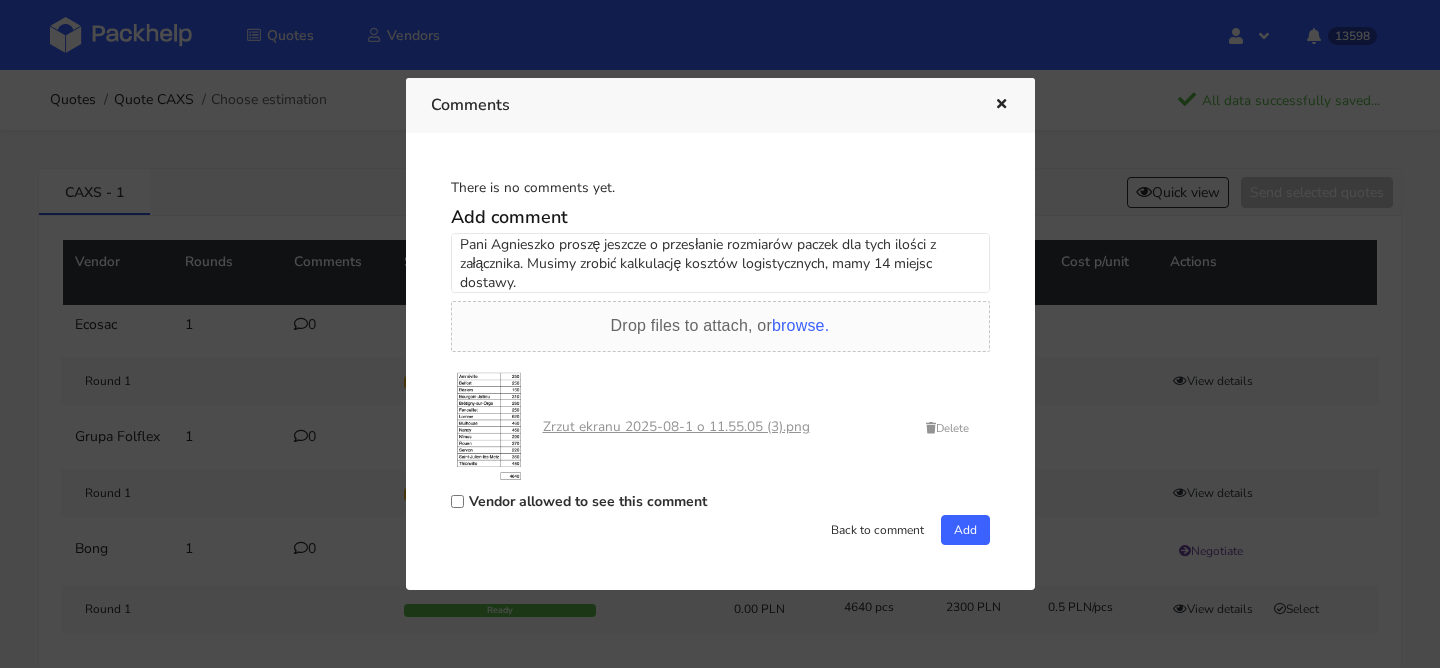 click on "Vendor allowed to see this comment" at bounding box center (588, 501) 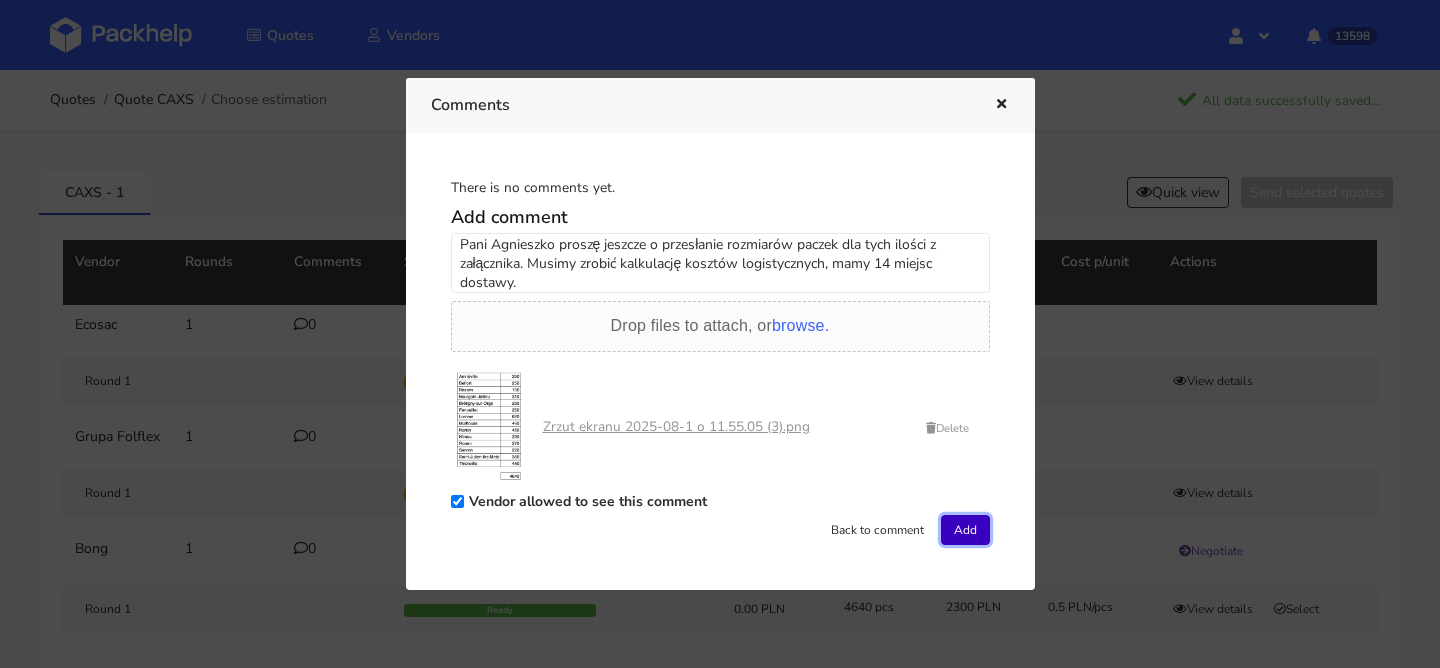 click on "Add" at bounding box center (965, 530) 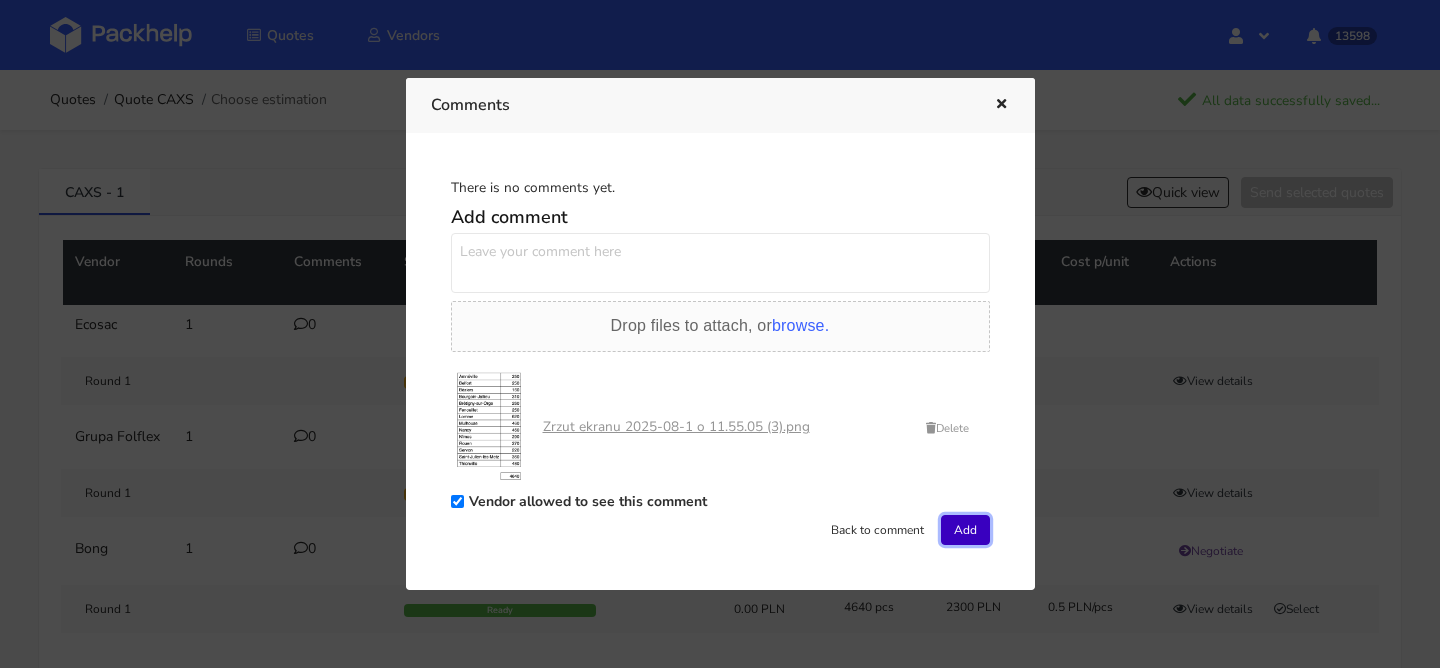 scroll, scrollTop: 0, scrollLeft: 0, axis: both 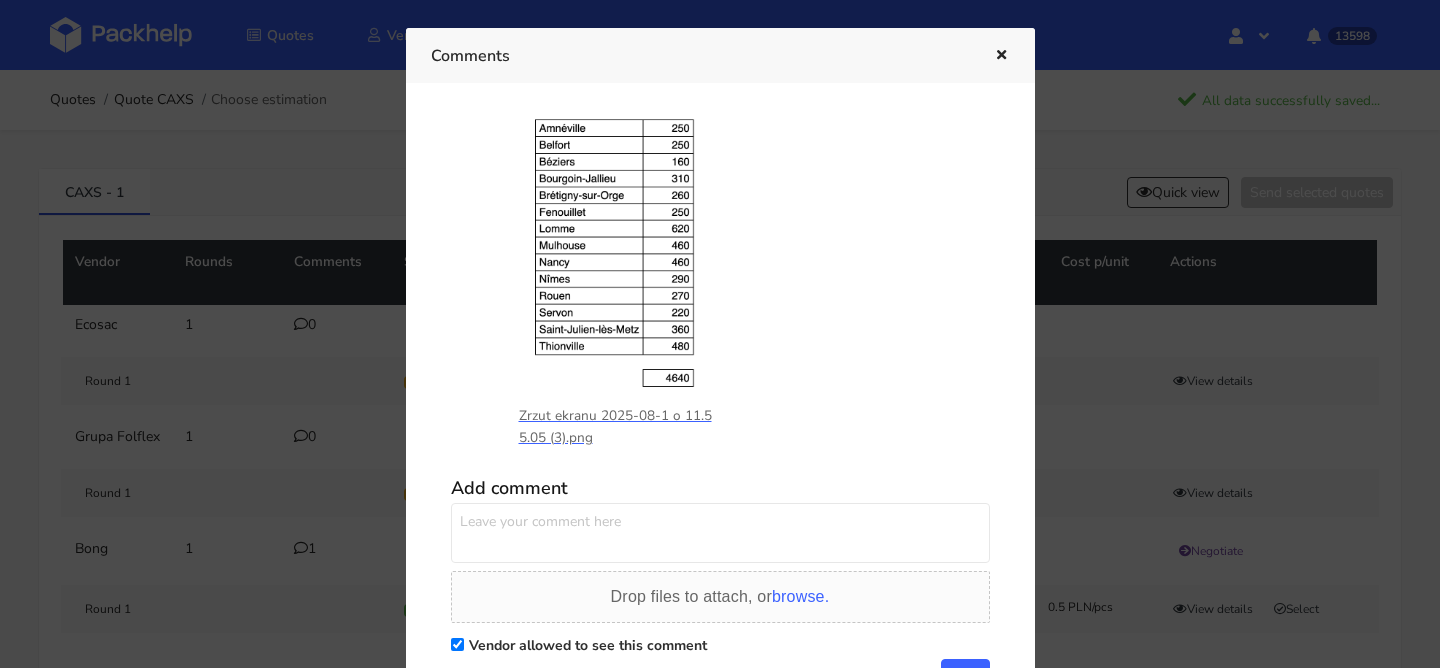 click at bounding box center (1001, 56) 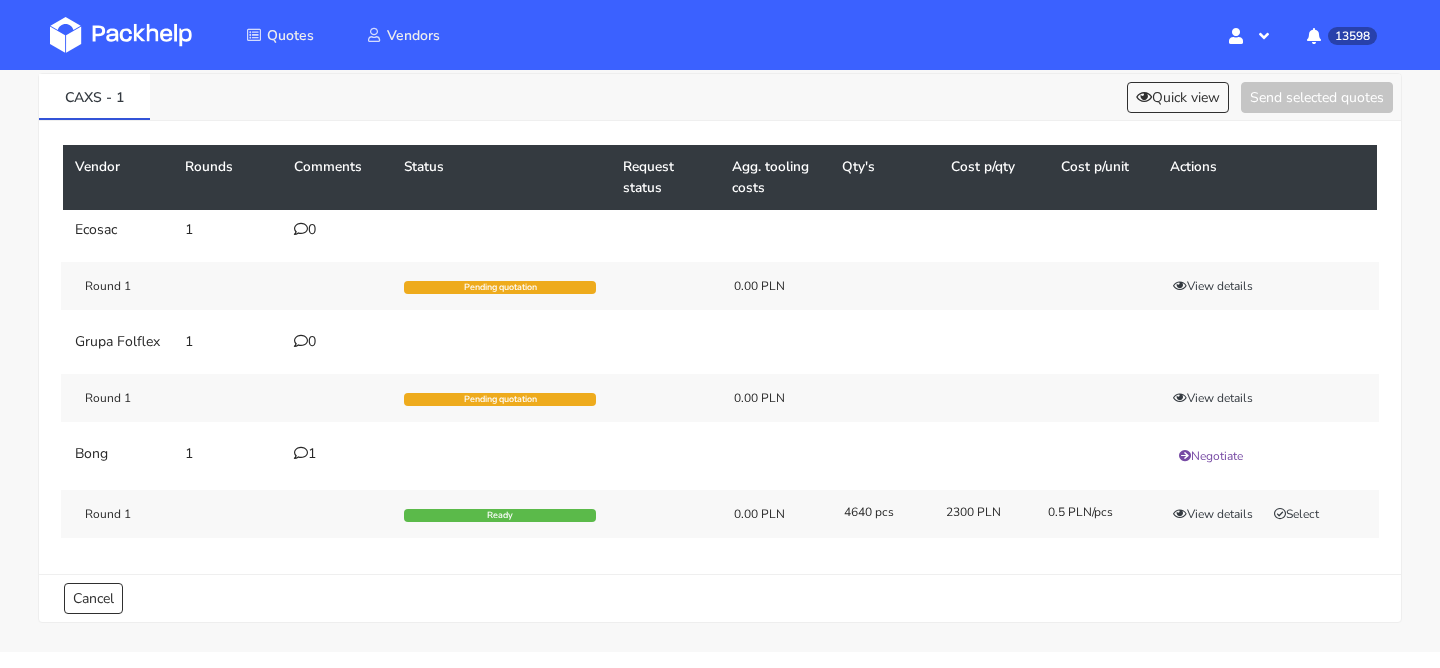 scroll, scrollTop: 109, scrollLeft: 0, axis: vertical 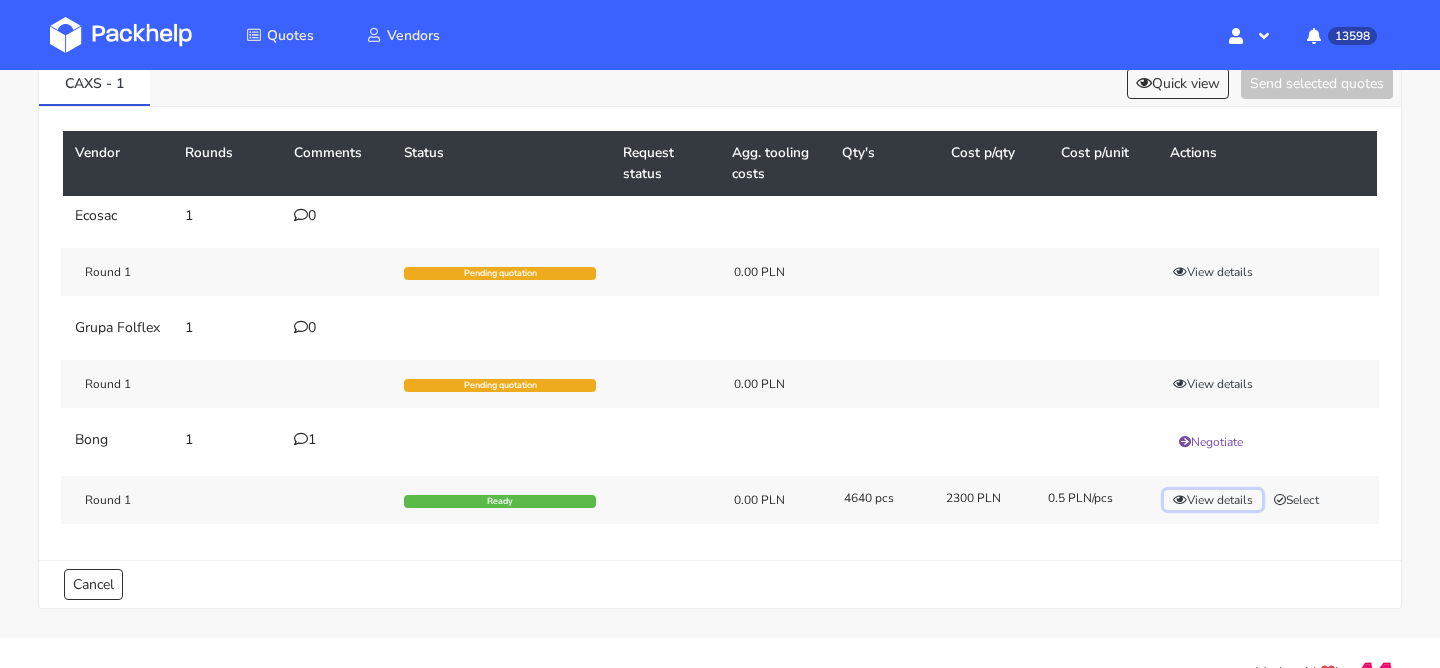 click on "View details" at bounding box center (1213, 500) 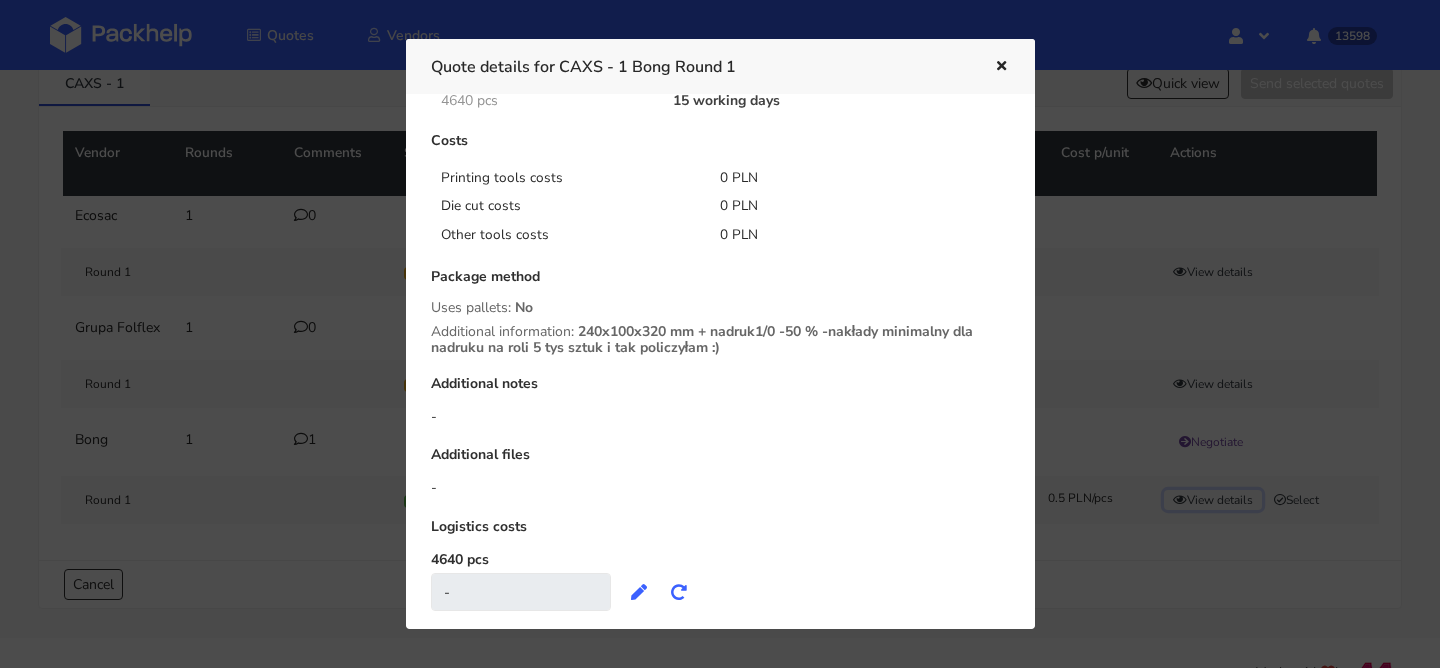 scroll, scrollTop: 191, scrollLeft: 0, axis: vertical 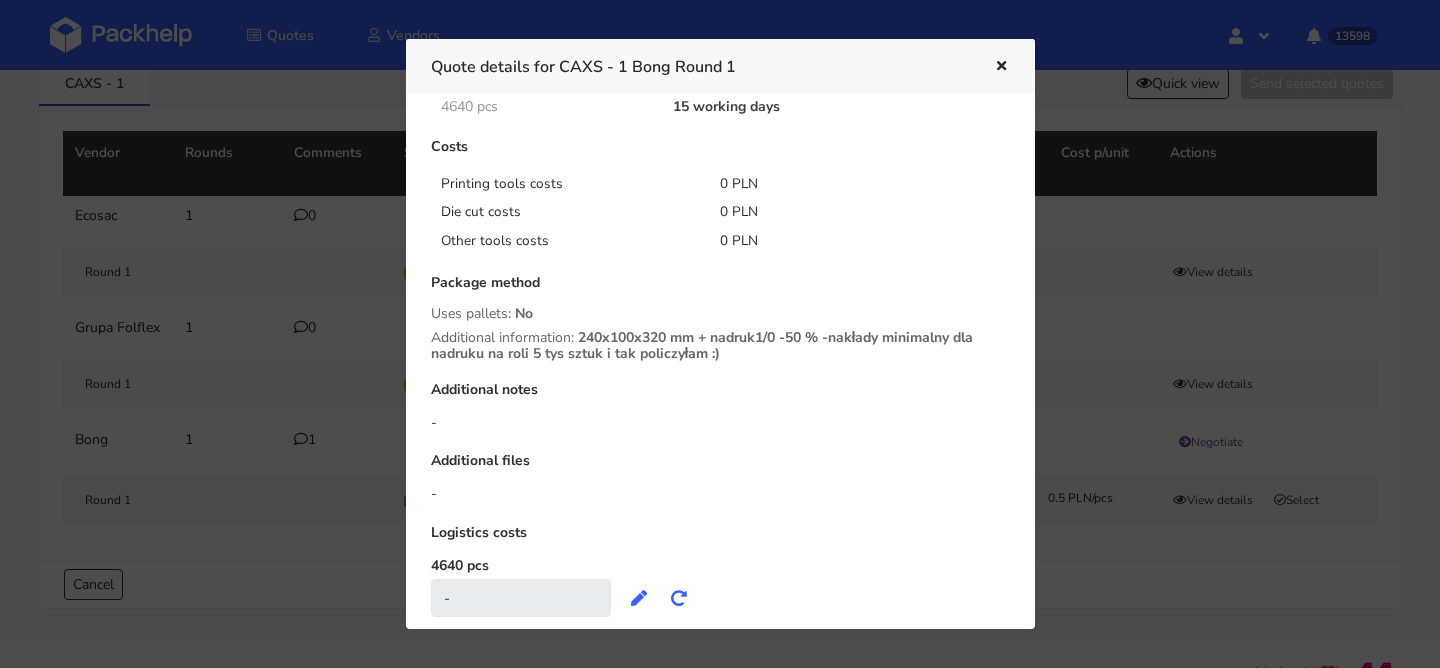 click at bounding box center (720, 334) 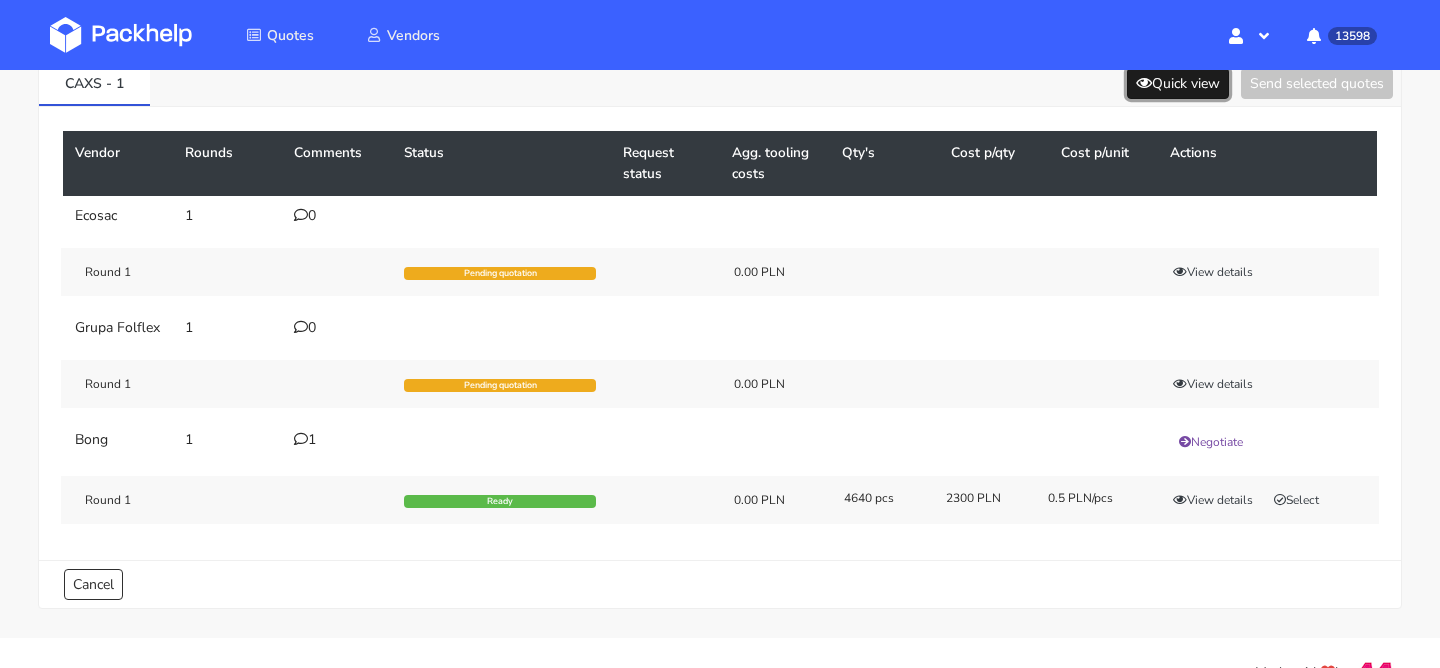 click on "Quick view" at bounding box center (1178, 83) 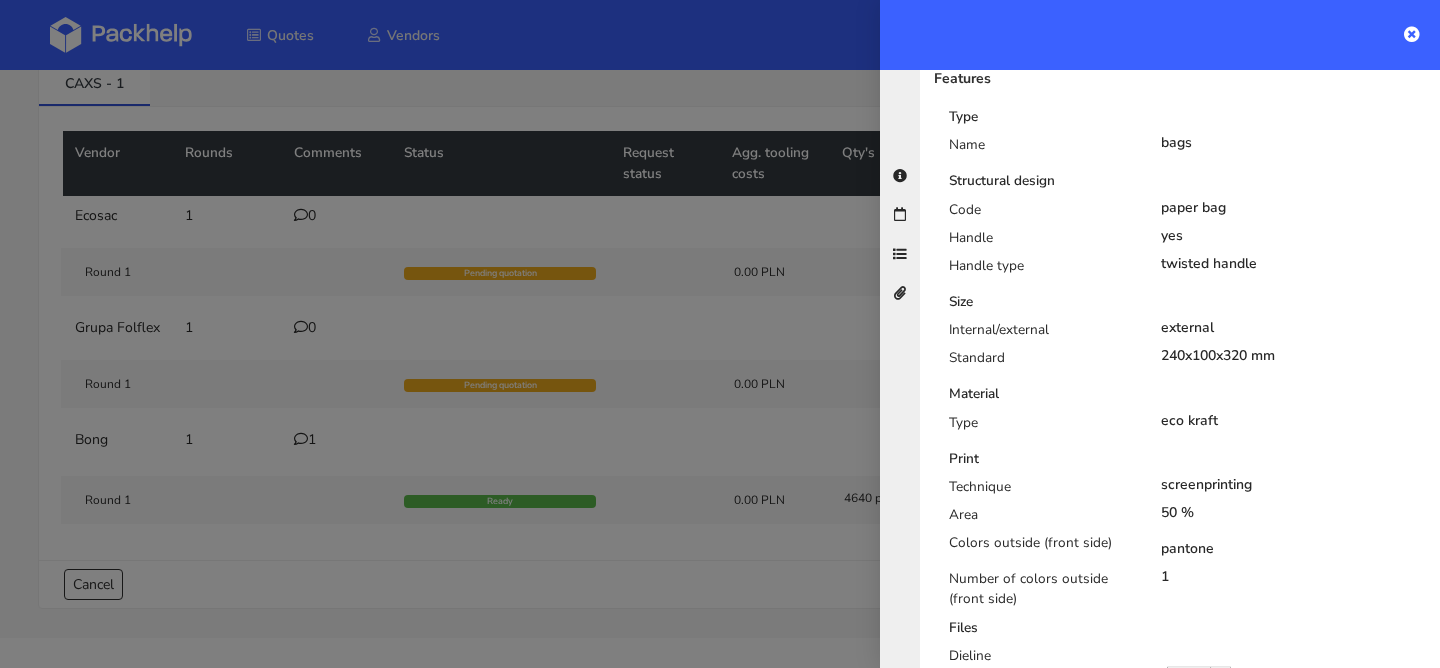 scroll, scrollTop: 381, scrollLeft: 0, axis: vertical 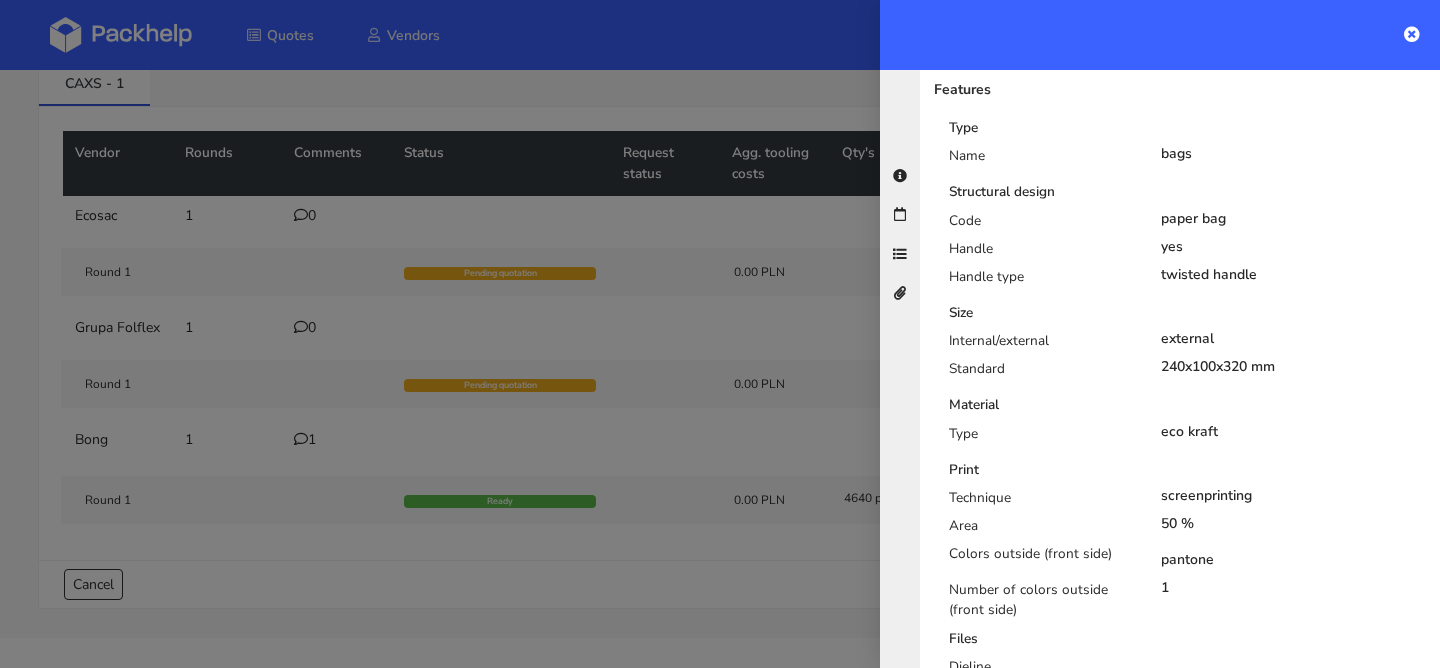 click at bounding box center (720, 334) 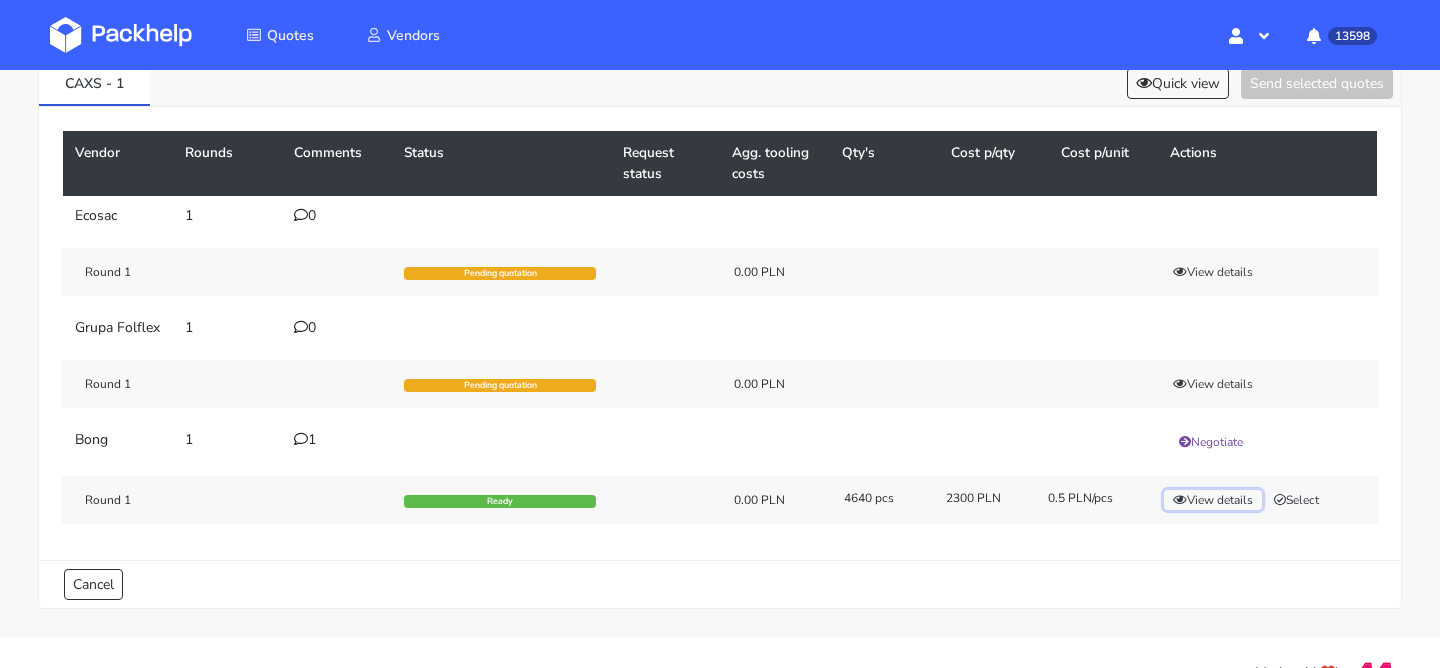 click on "View details" at bounding box center [1213, 500] 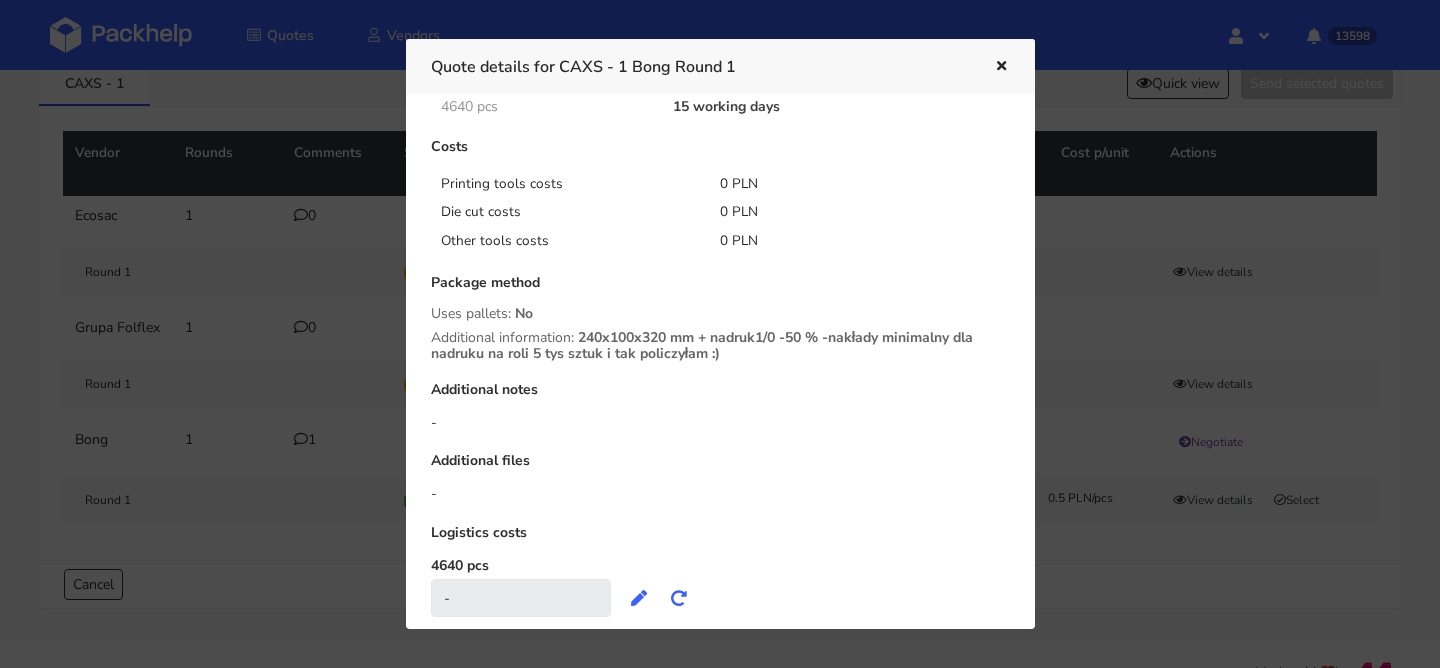 click at bounding box center (720, 334) 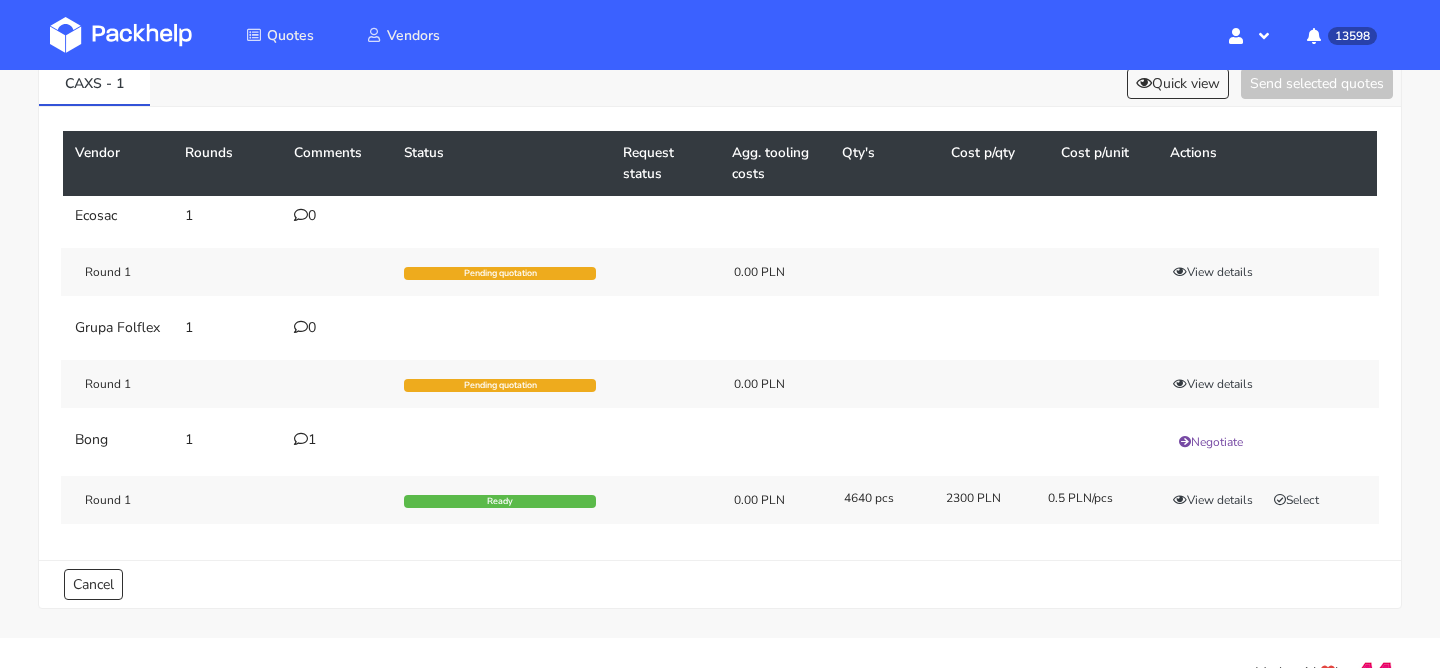 scroll, scrollTop: 0, scrollLeft: 0, axis: both 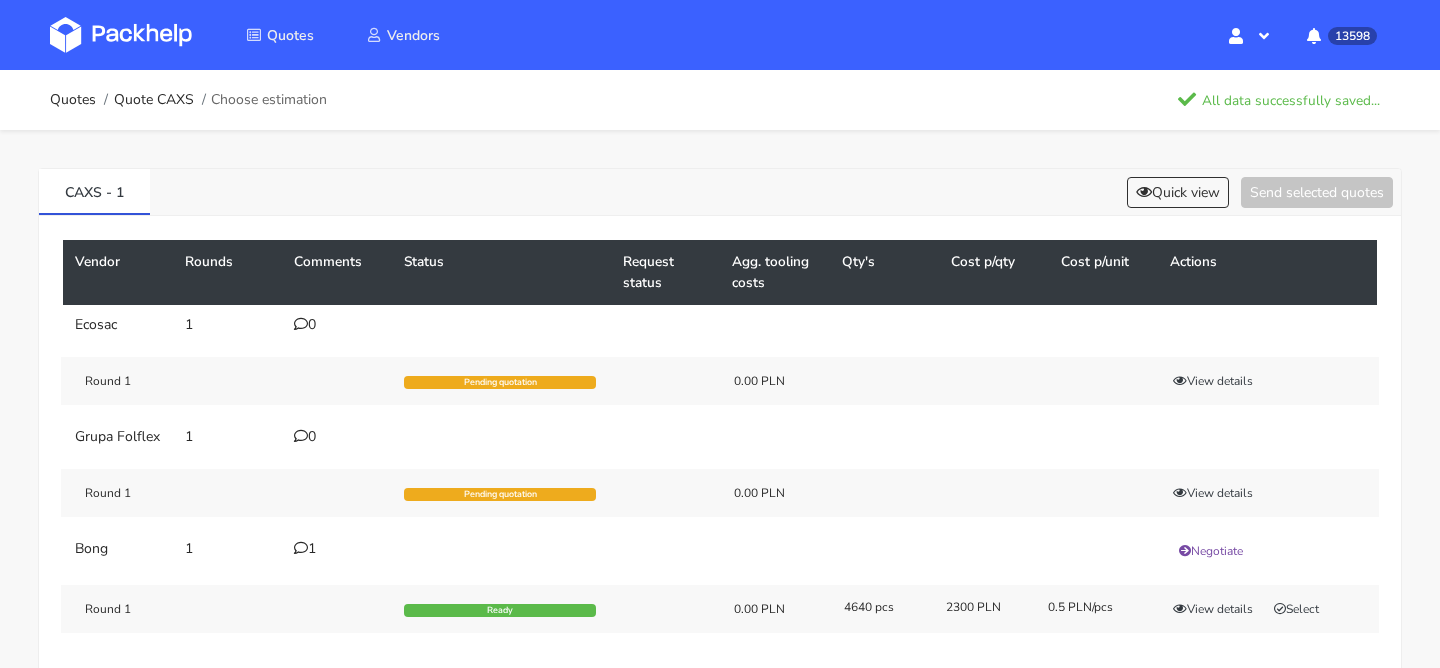 click on "1" at bounding box center [337, 549] 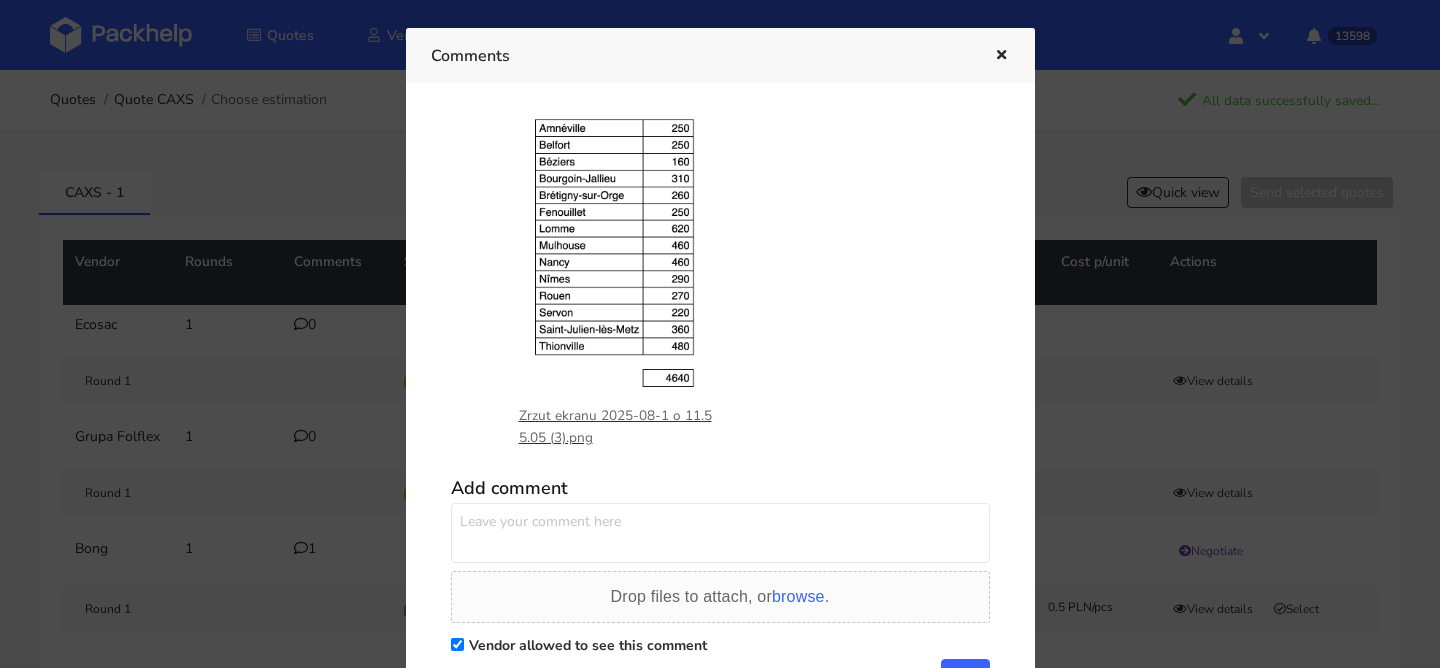 scroll, scrollTop: 0, scrollLeft: 0, axis: both 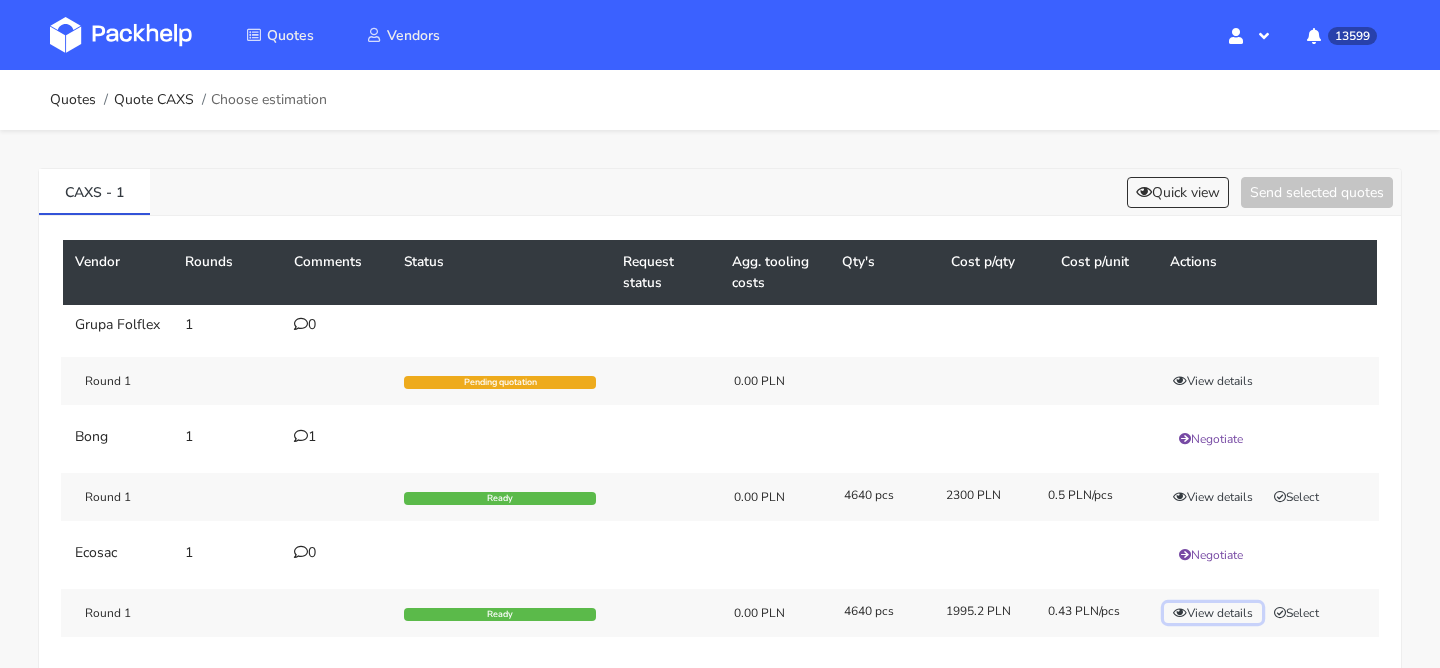 click on "View details" at bounding box center (1213, 613) 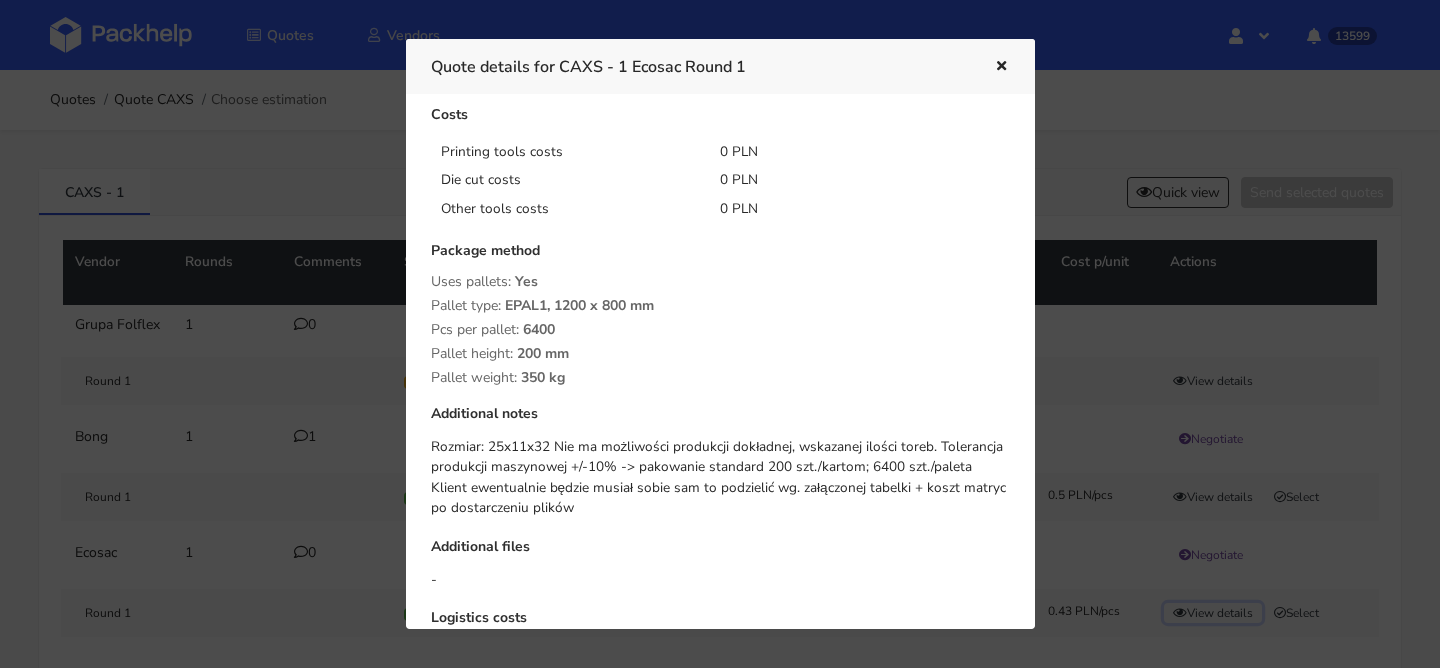 scroll, scrollTop: 227, scrollLeft: 0, axis: vertical 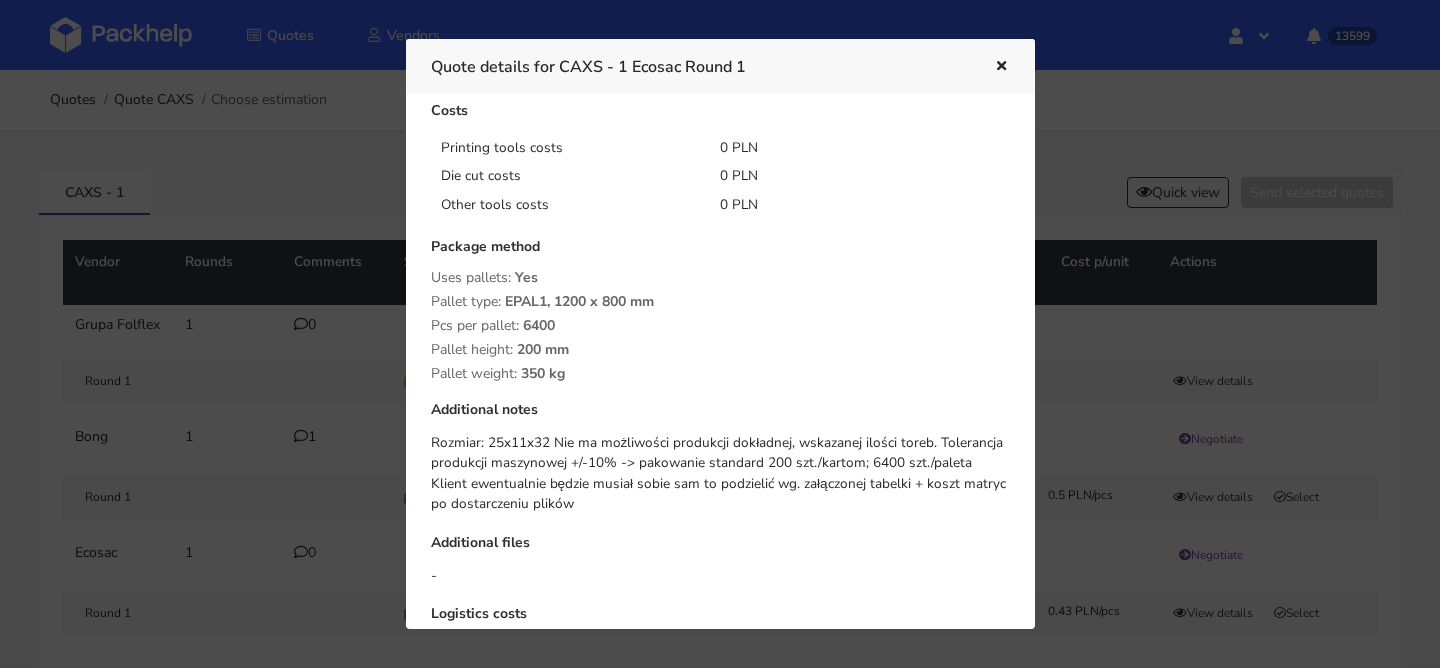 click at bounding box center (999, 67) 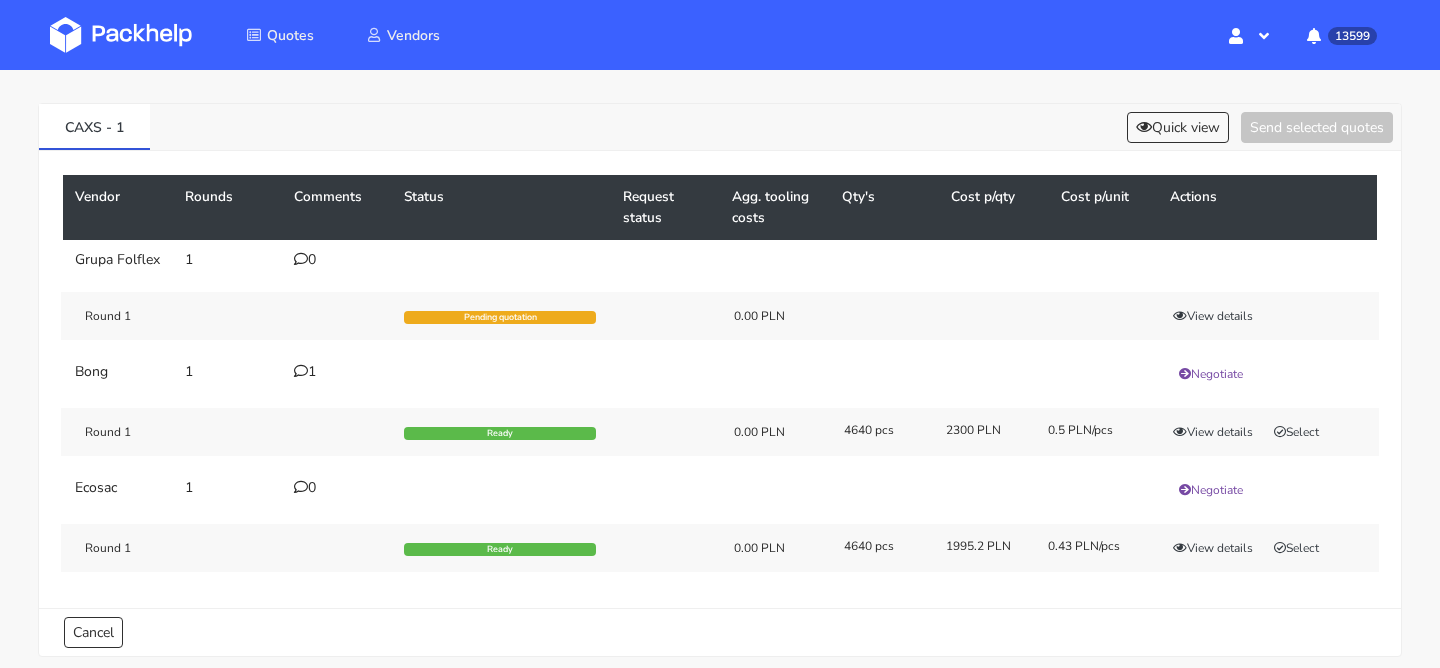 scroll, scrollTop: 72, scrollLeft: 0, axis: vertical 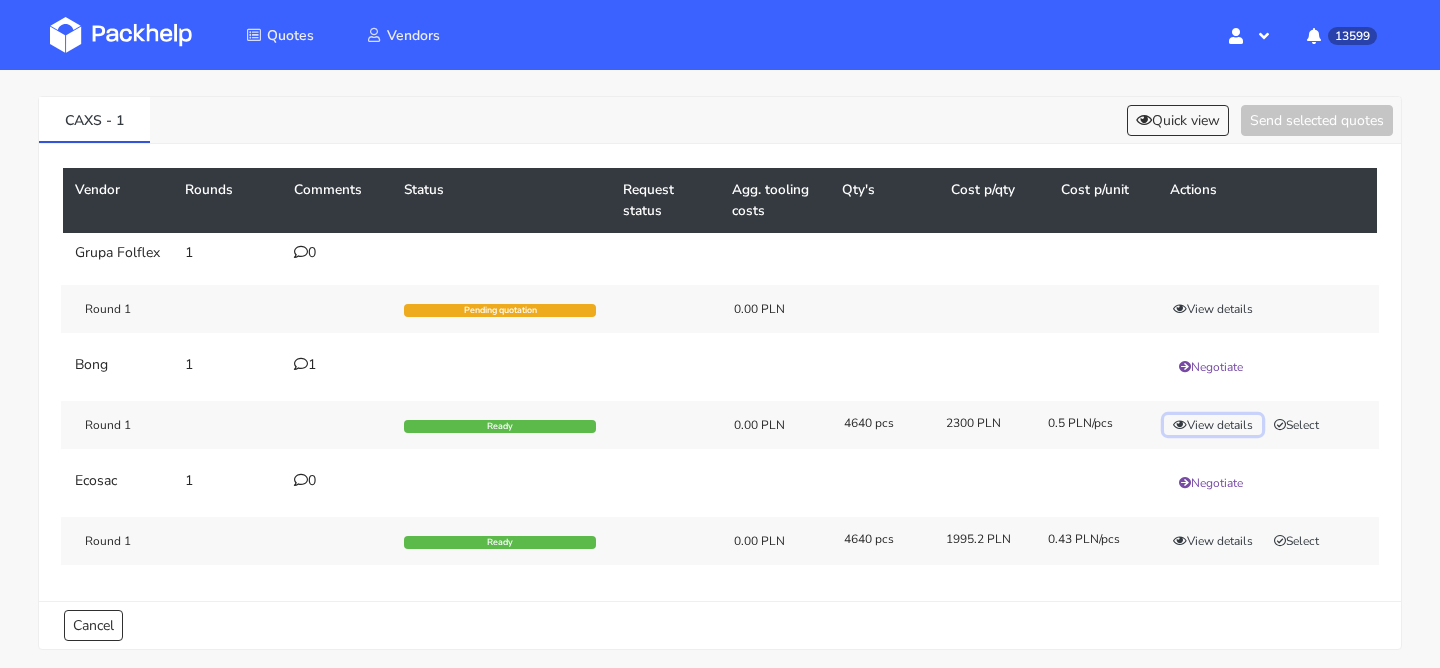 click on "View details" at bounding box center (1213, 425) 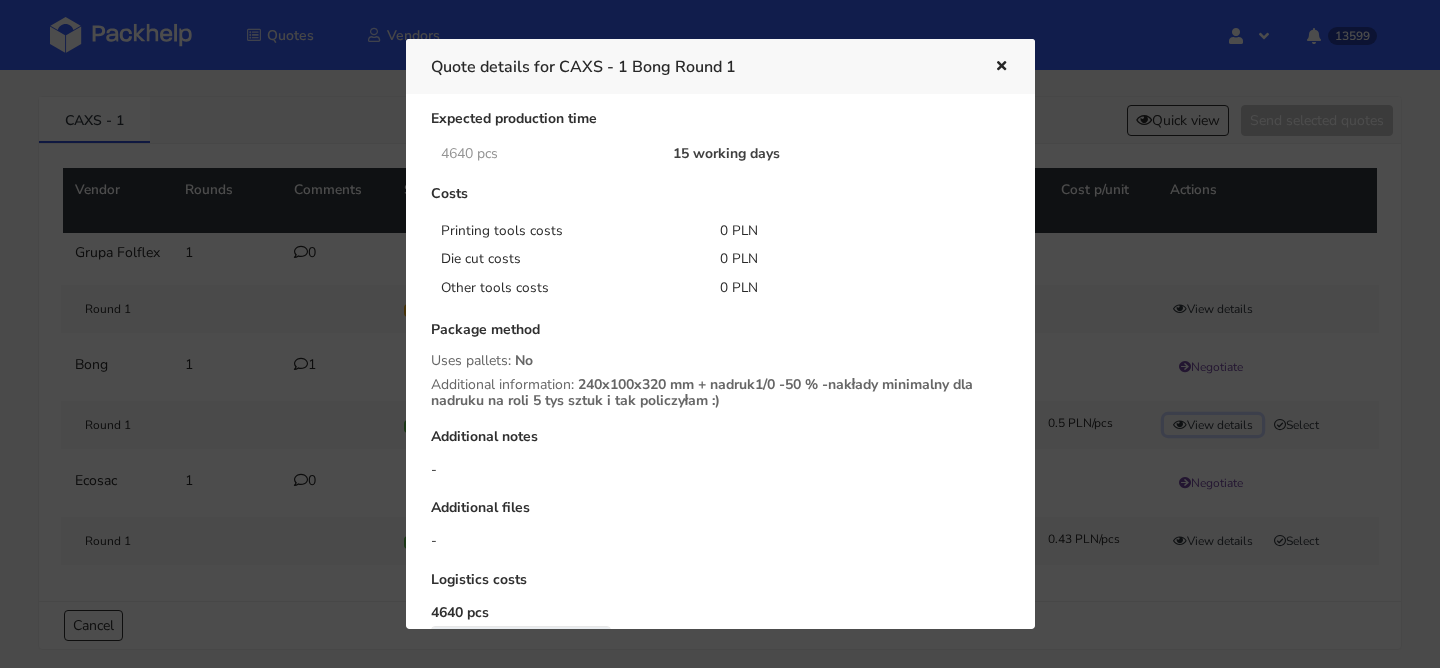 scroll, scrollTop: 240, scrollLeft: 0, axis: vertical 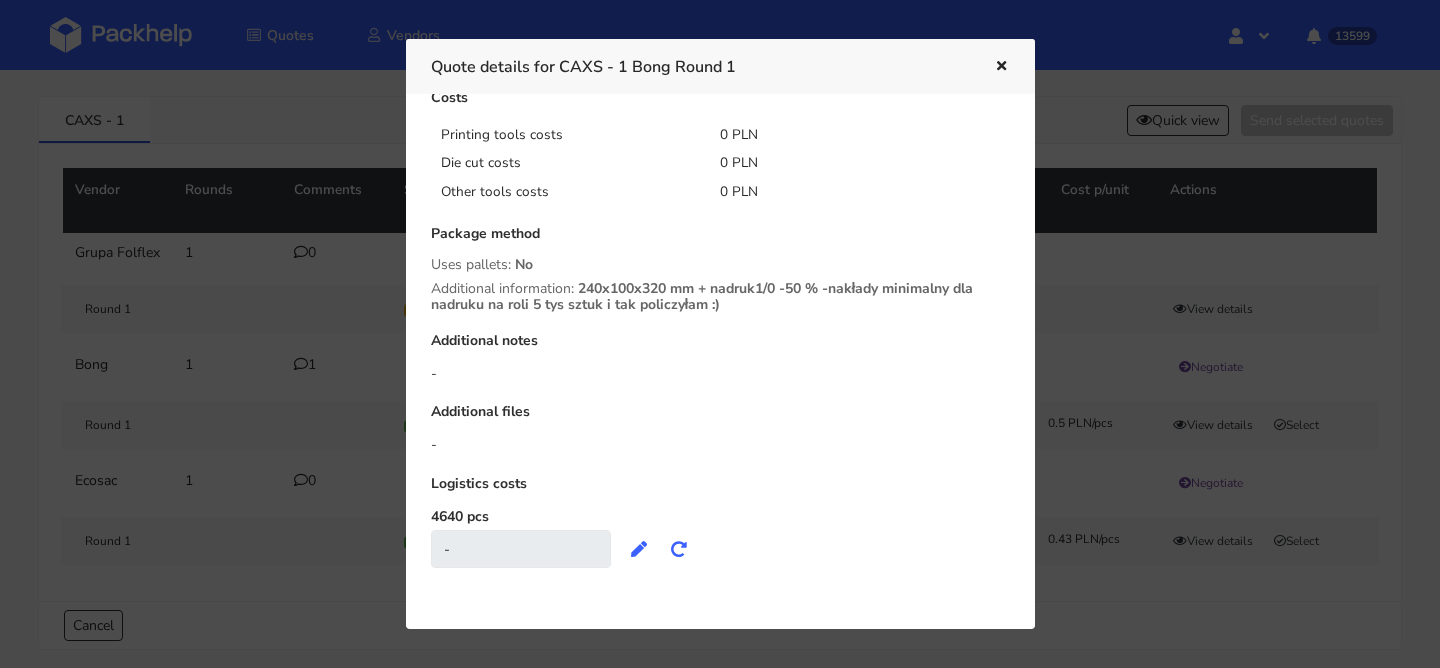 click at bounding box center [999, 67] 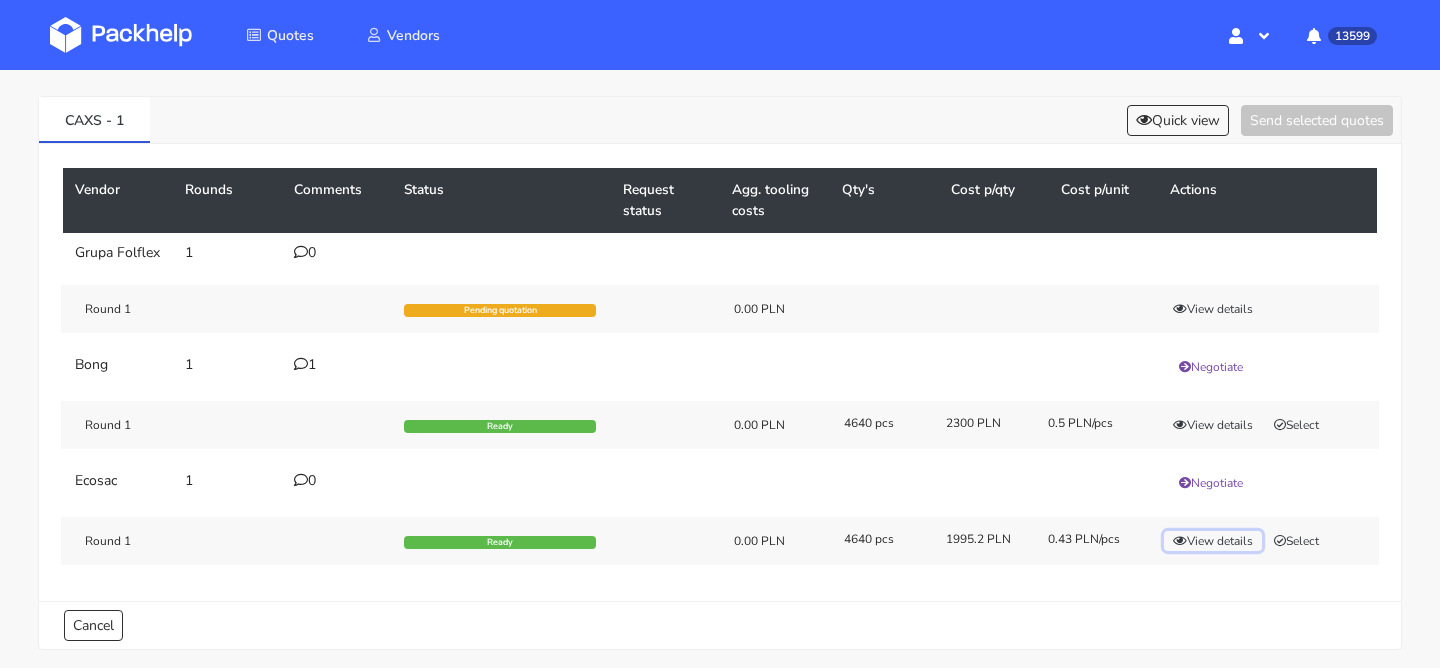 click on "View details" at bounding box center [1213, 541] 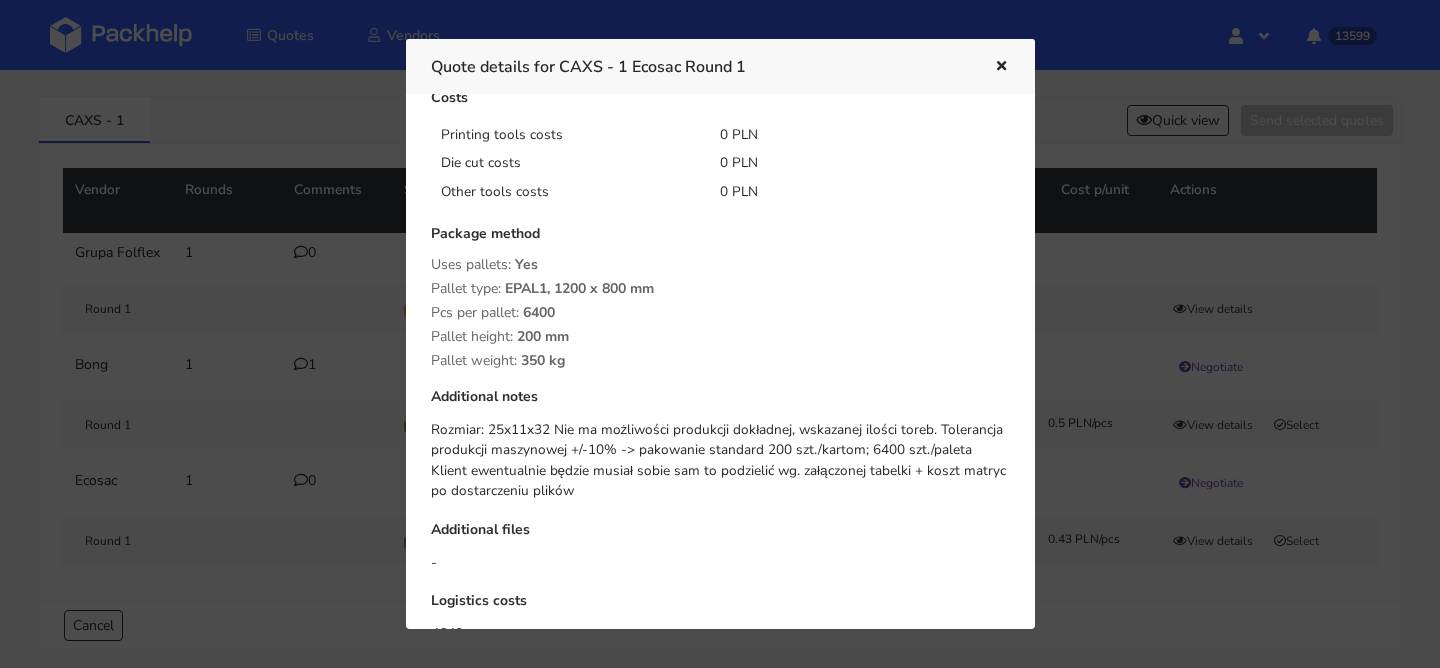 click at bounding box center [999, 67] 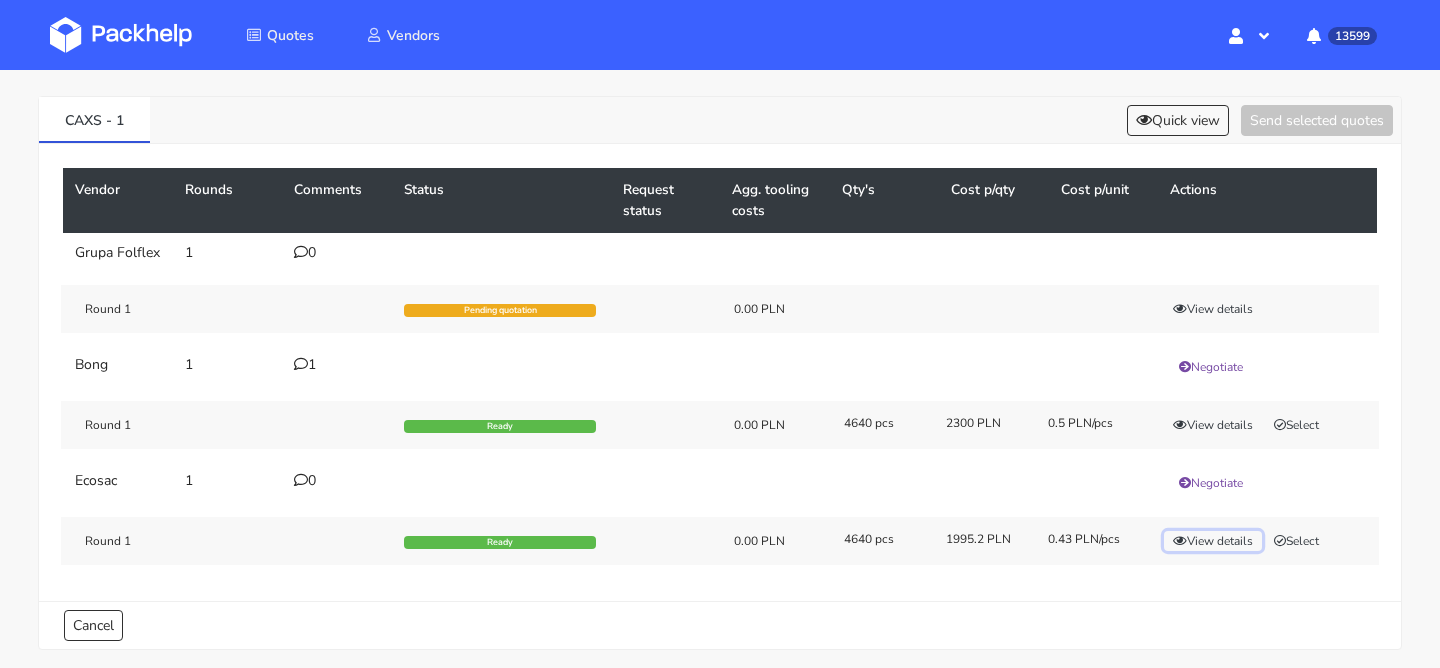 click on "View details" at bounding box center (1213, 541) 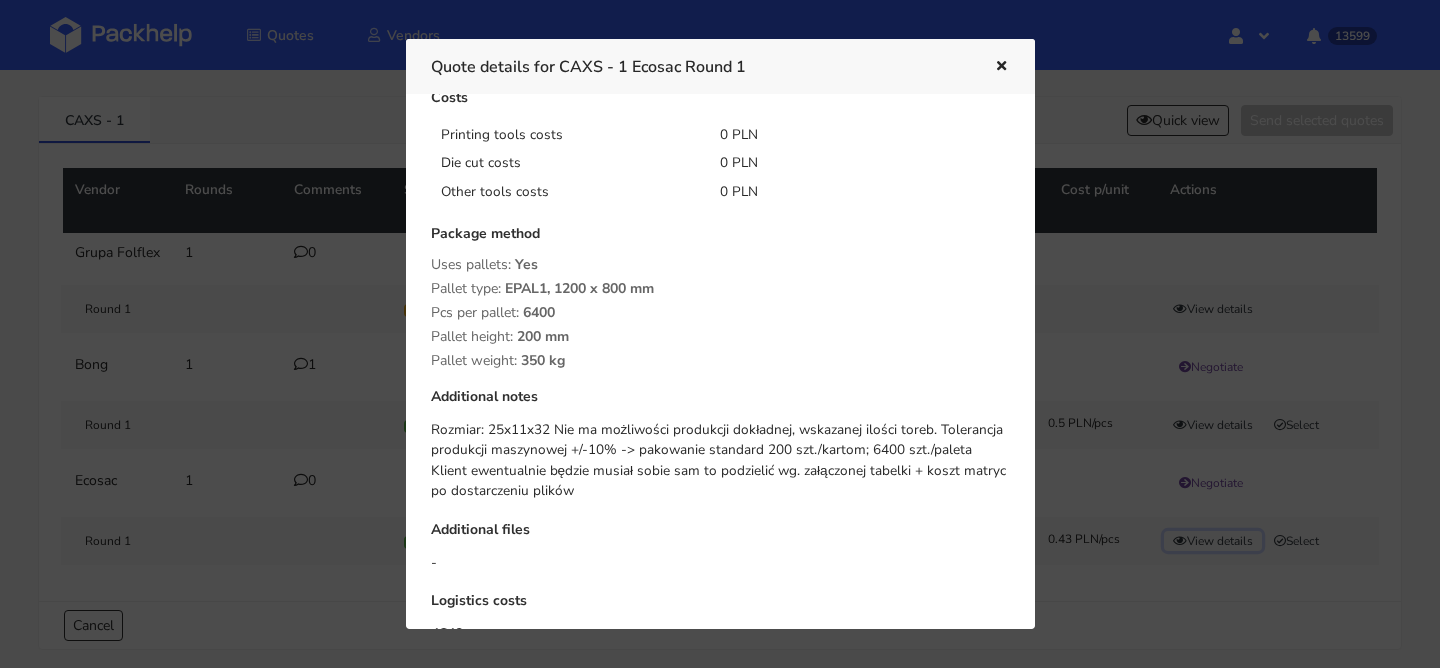 scroll, scrollTop: 0, scrollLeft: 0, axis: both 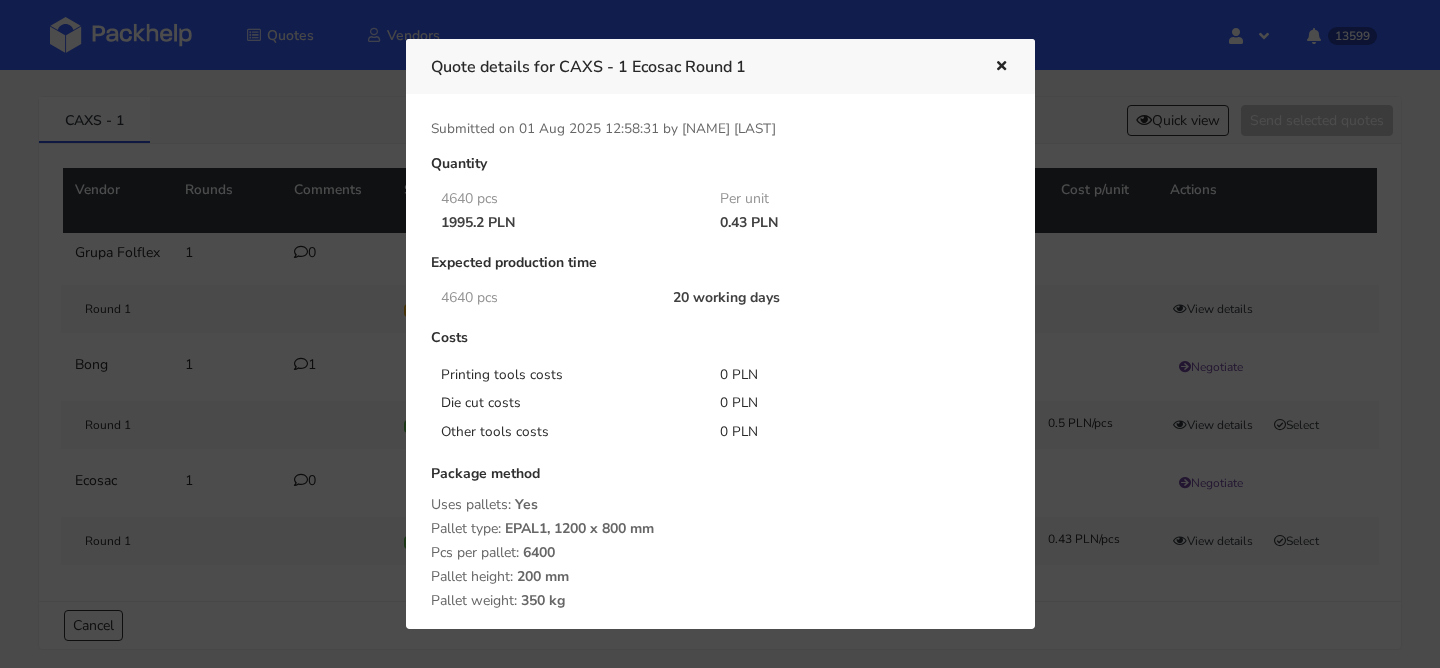 click at bounding box center [720, 334] 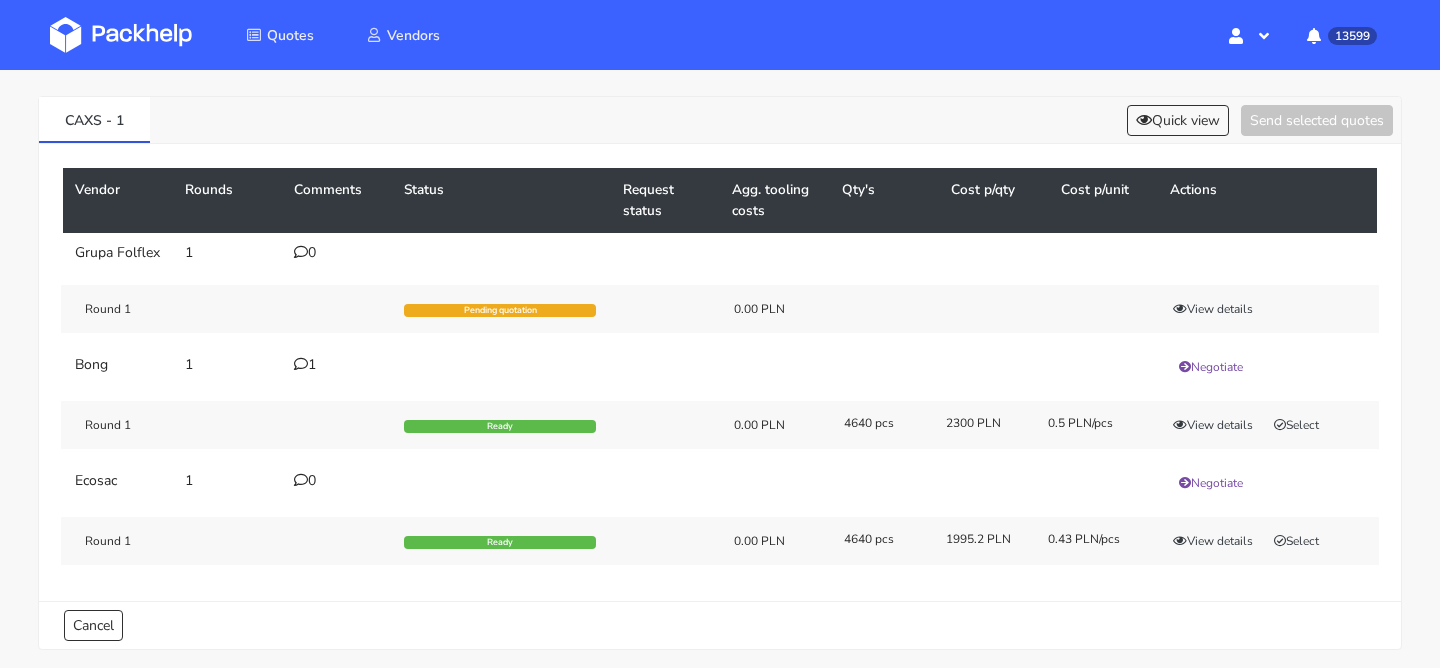 click on "0" at bounding box center [337, 481] 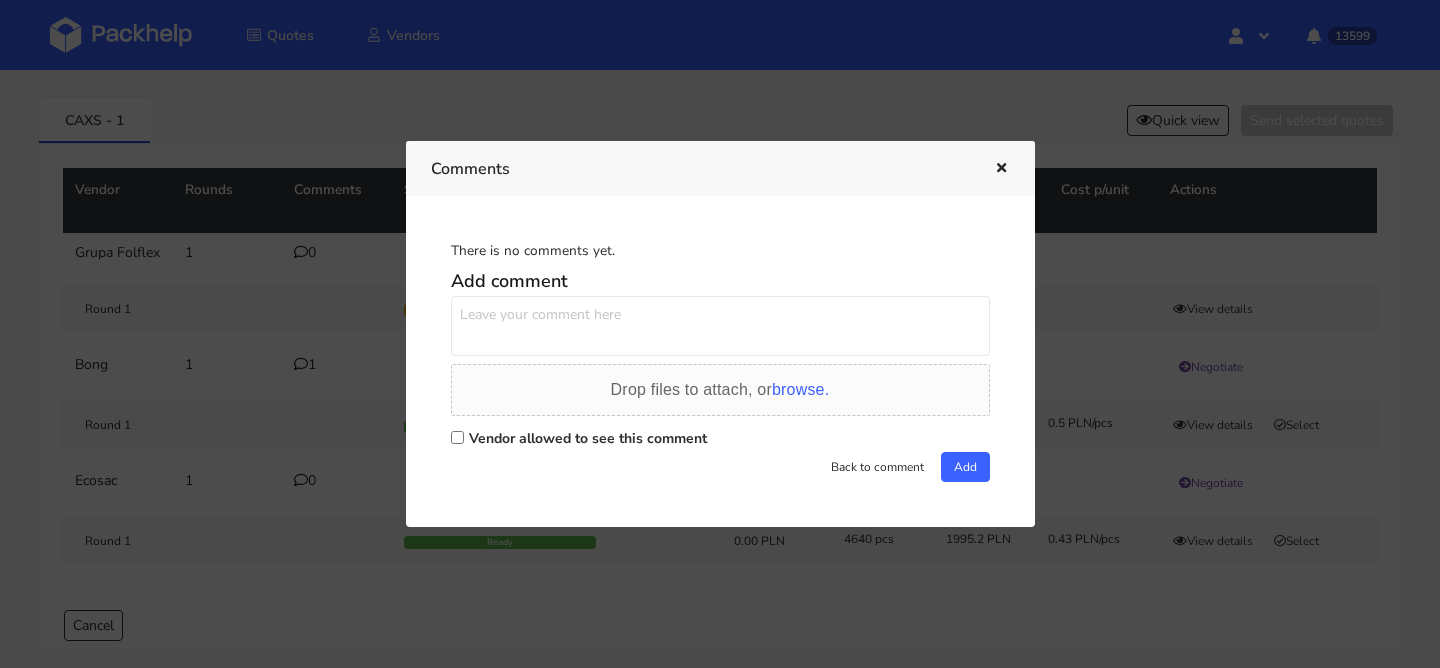 click at bounding box center (720, 326) 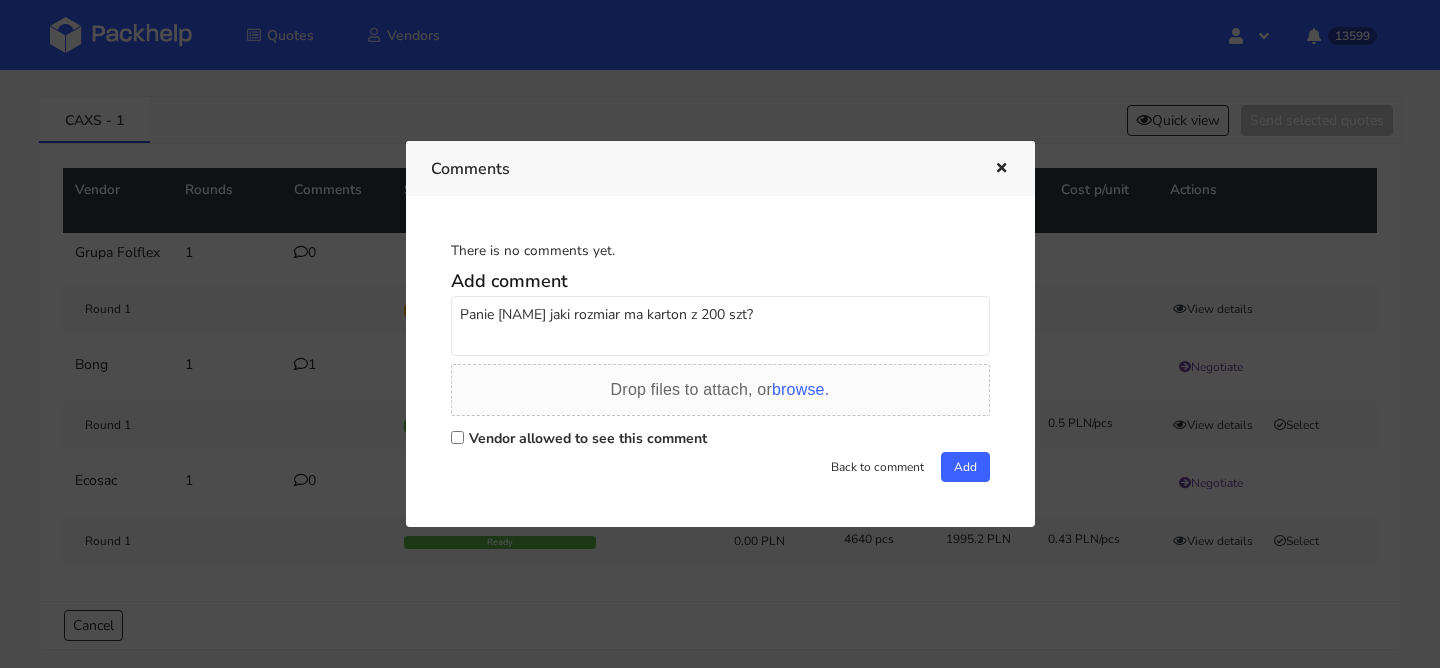 type on "Panie [NAME] jaki rozmiar ma karton z 200 szt?" 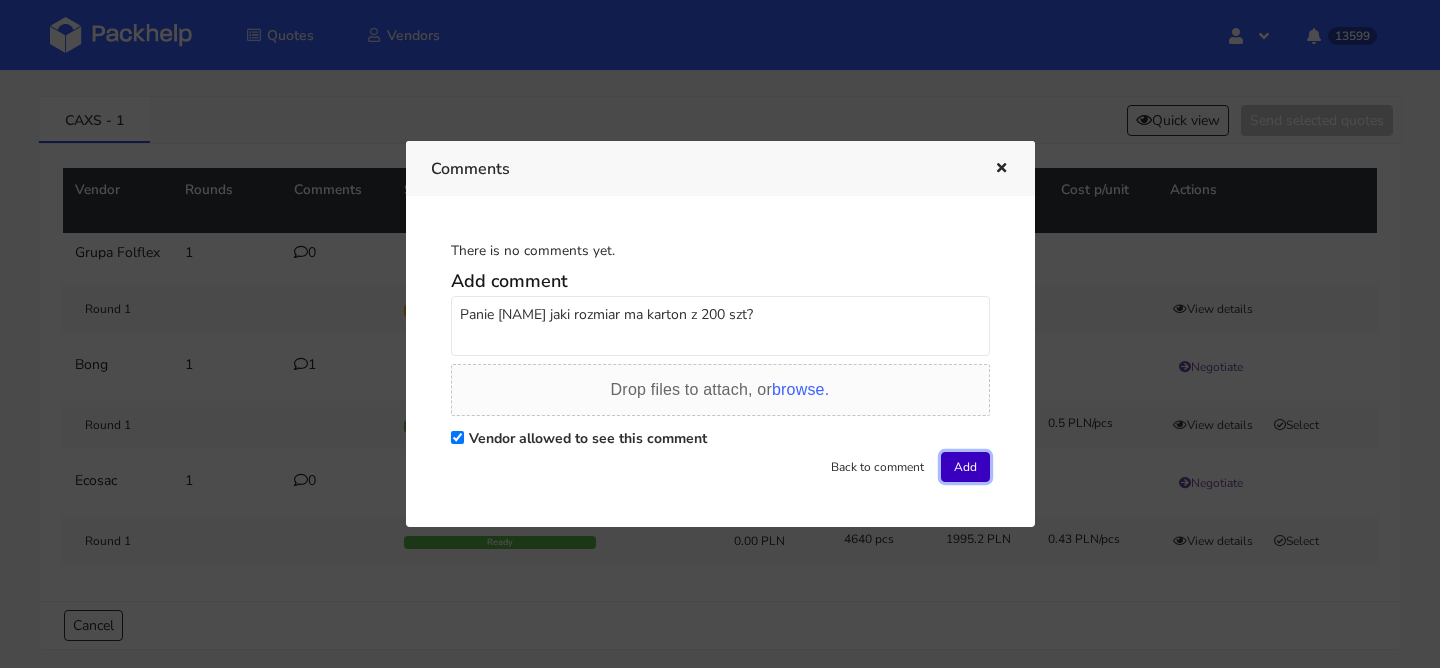 click on "Add" at bounding box center (965, 467) 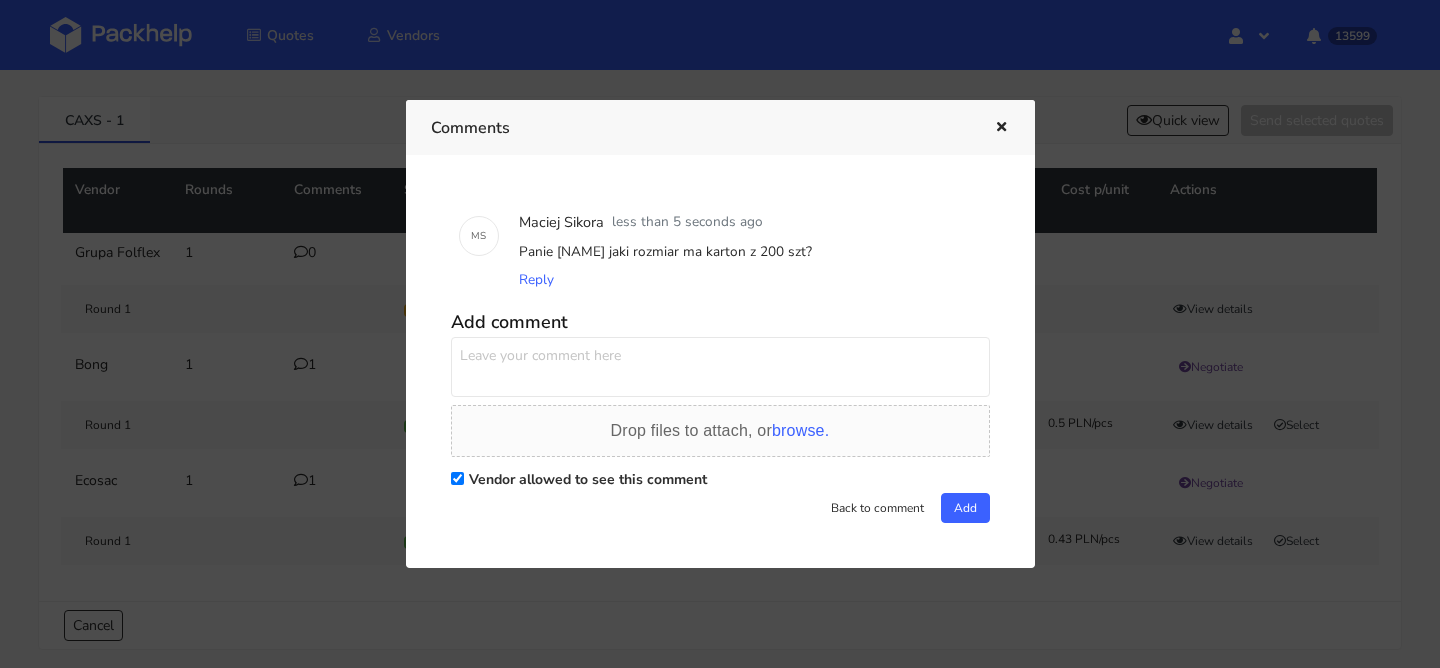 click at bounding box center [1001, 128] 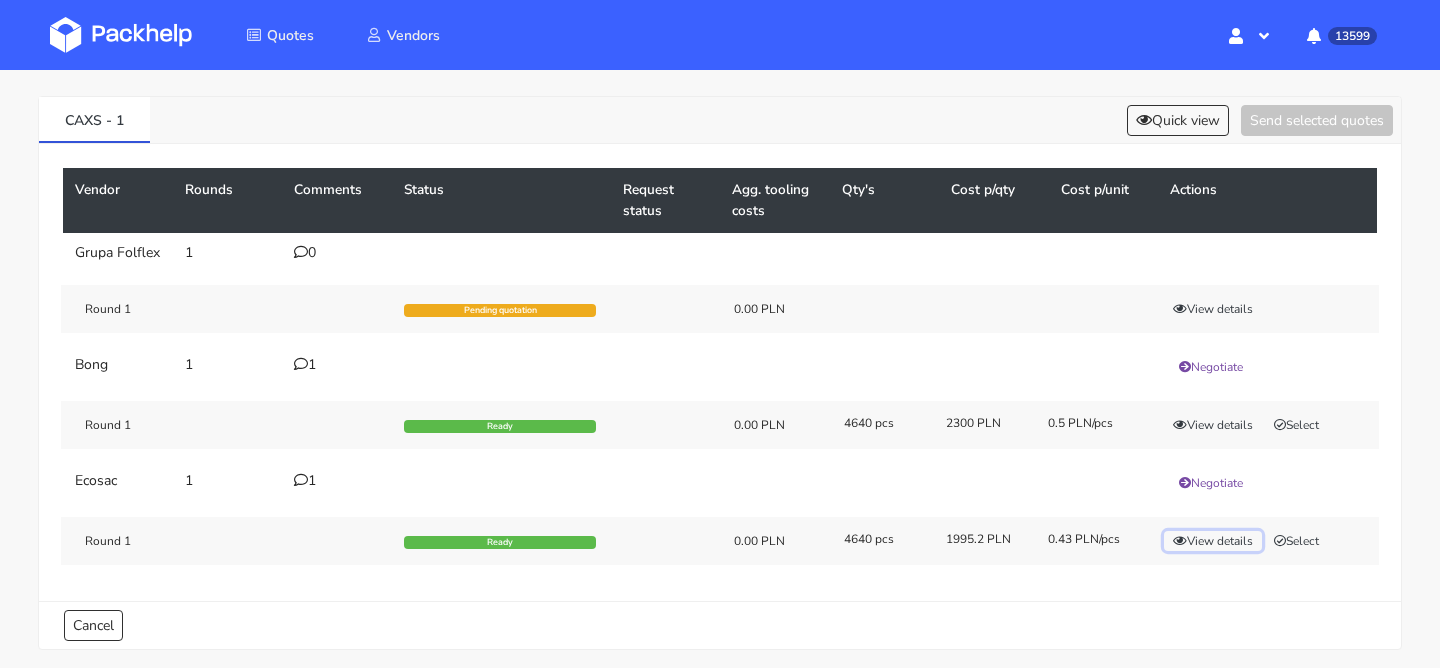 click on "View details" at bounding box center (1213, 541) 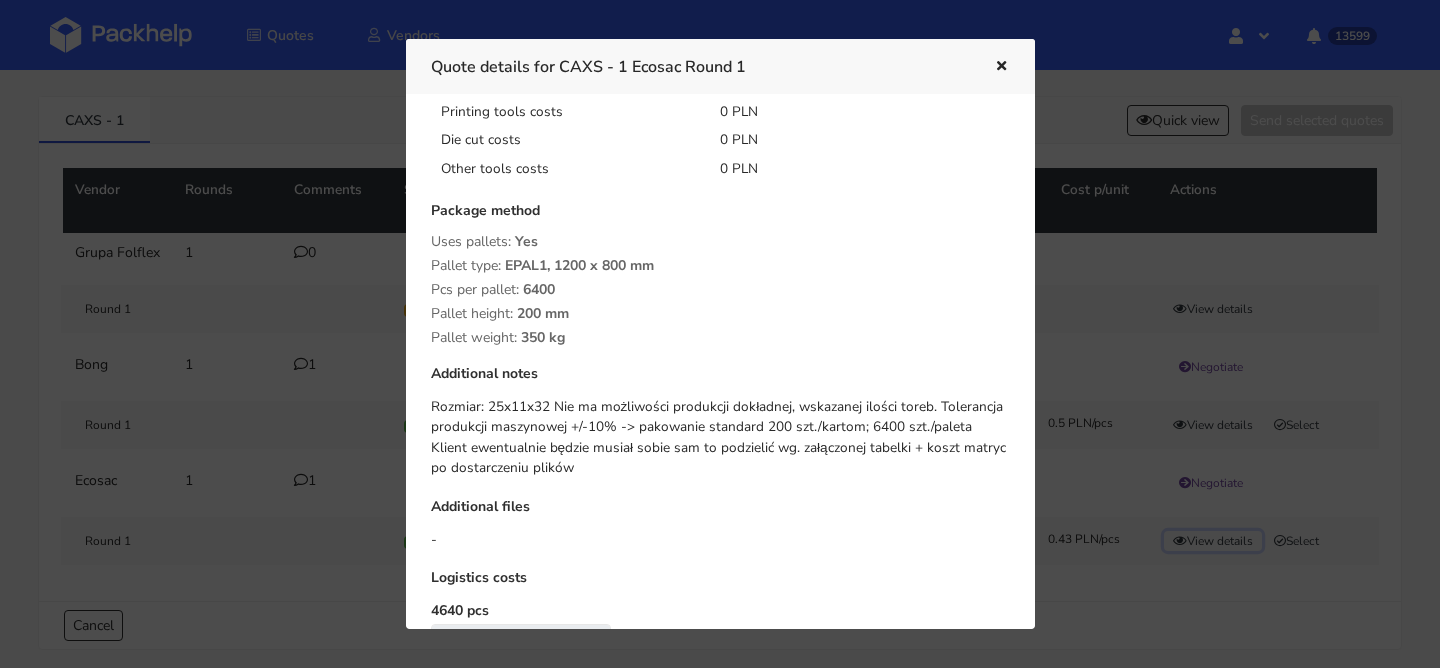 scroll, scrollTop: 357, scrollLeft: 0, axis: vertical 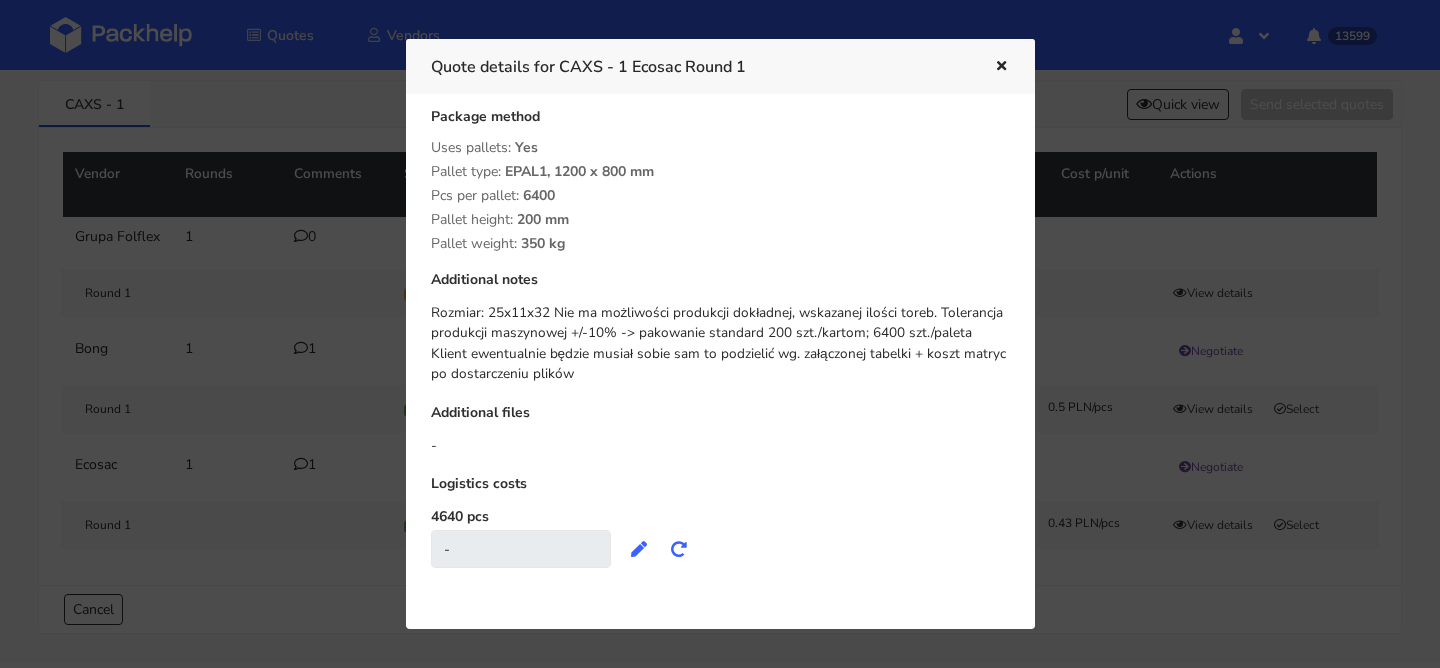 click at bounding box center (1001, 67) 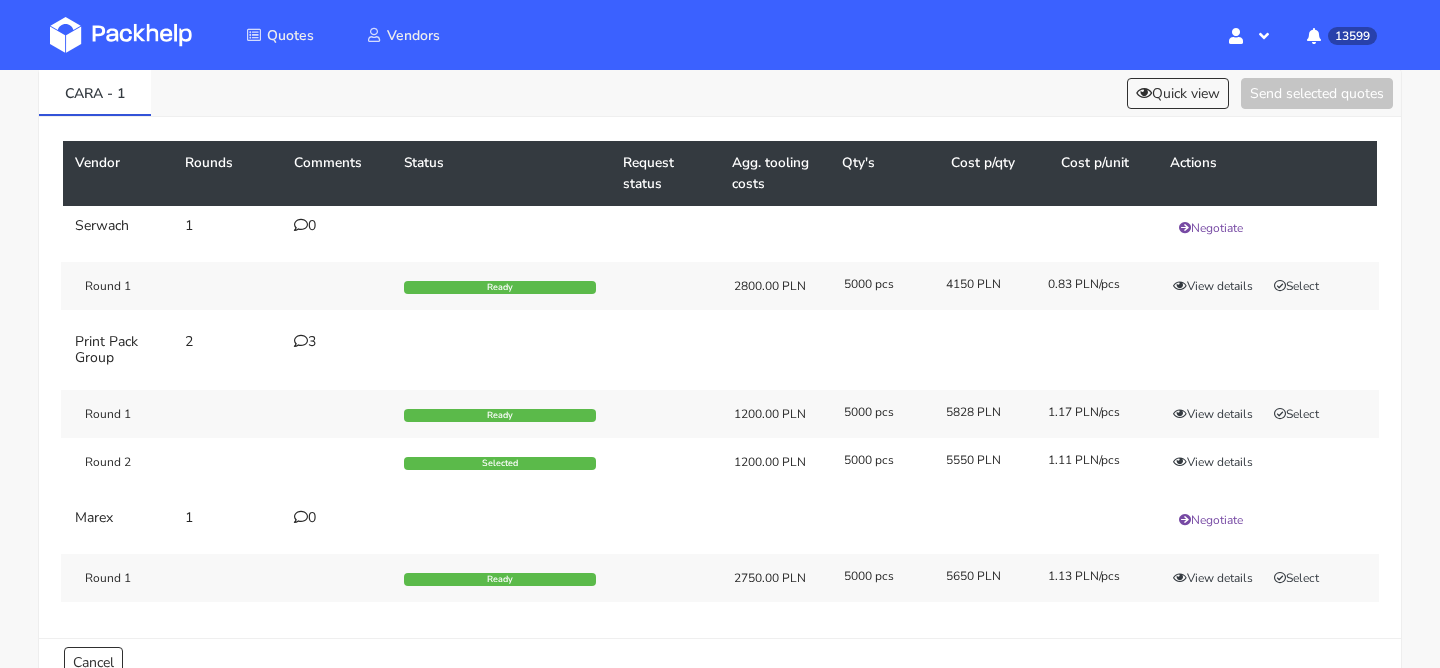 scroll, scrollTop: 110, scrollLeft: 0, axis: vertical 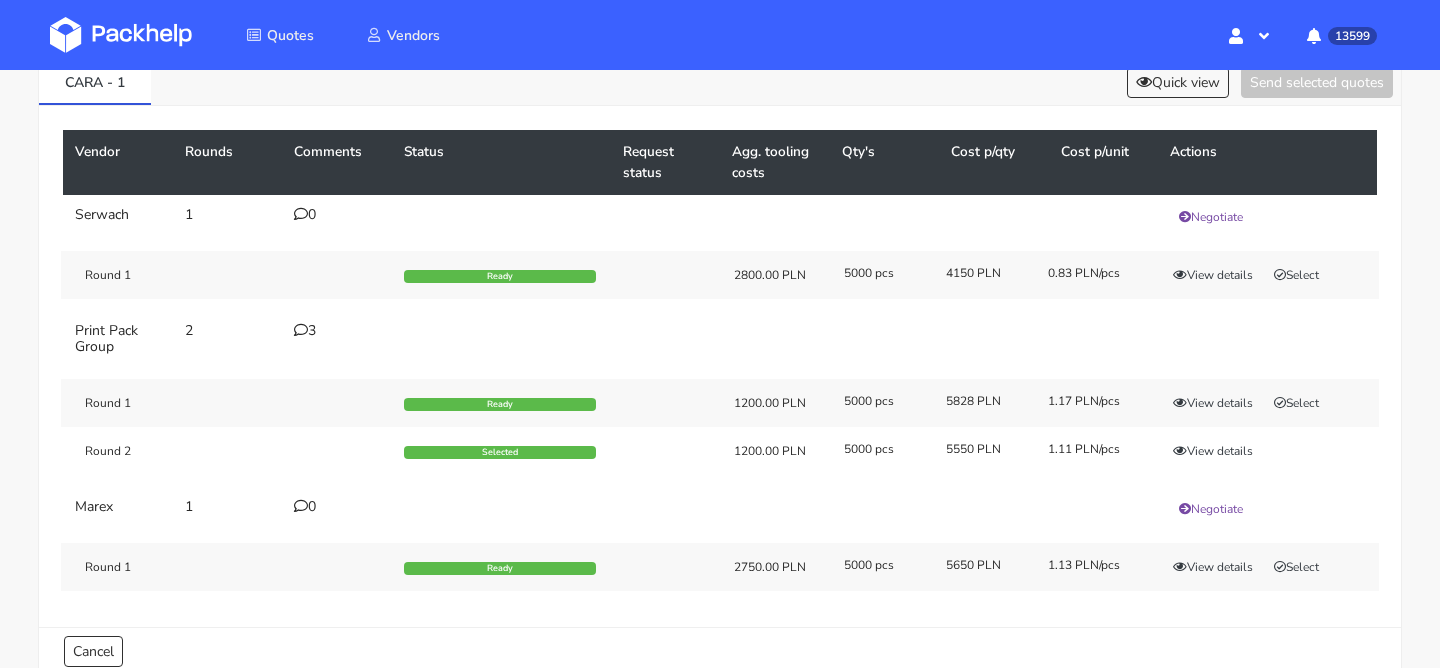 click on "3" at bounding box center (337, 331) 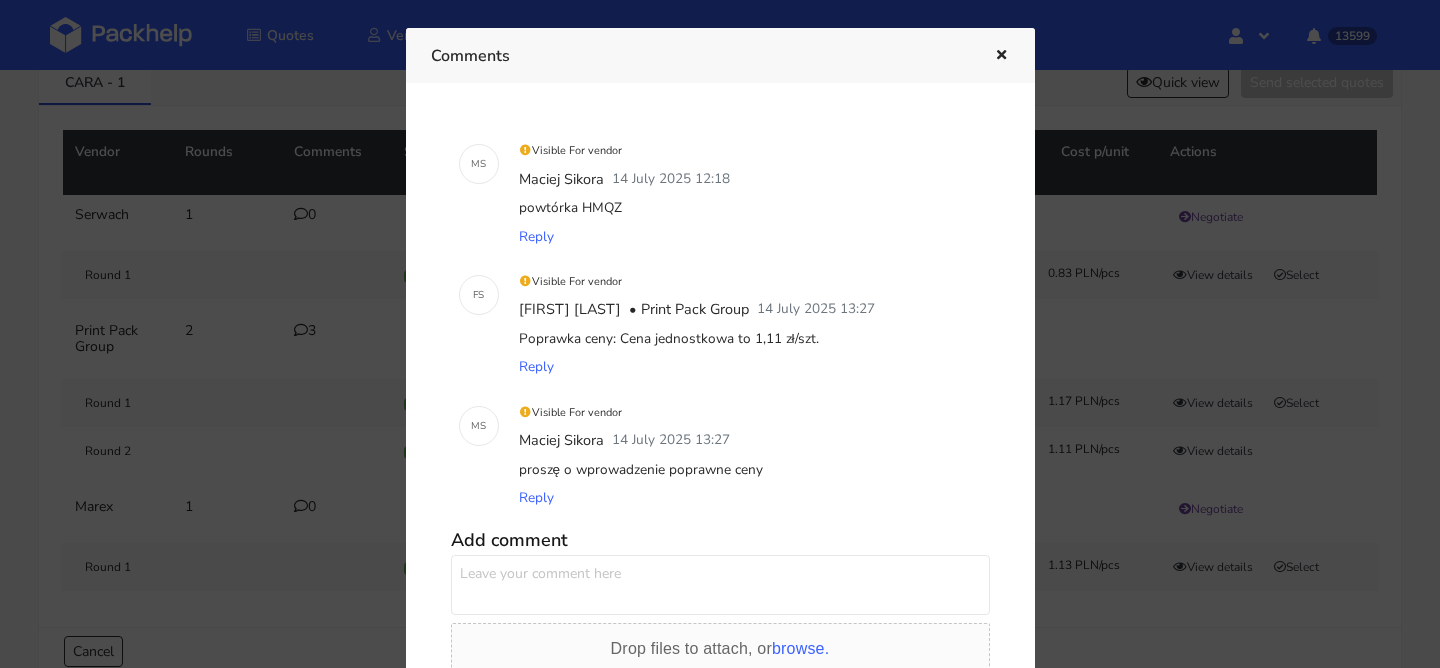 click at bounding box center [1001, 56] 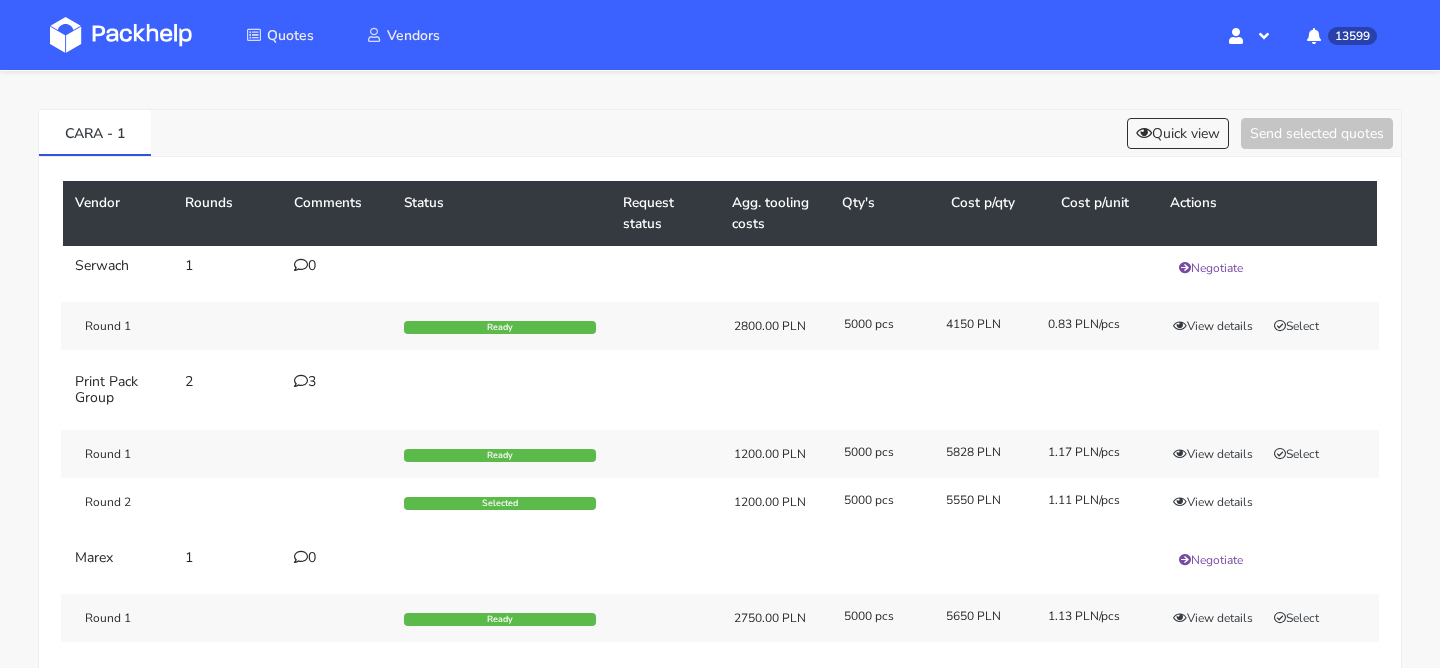 scroll, scrollTop: 20, scrollLeft: 0, axis: vertical 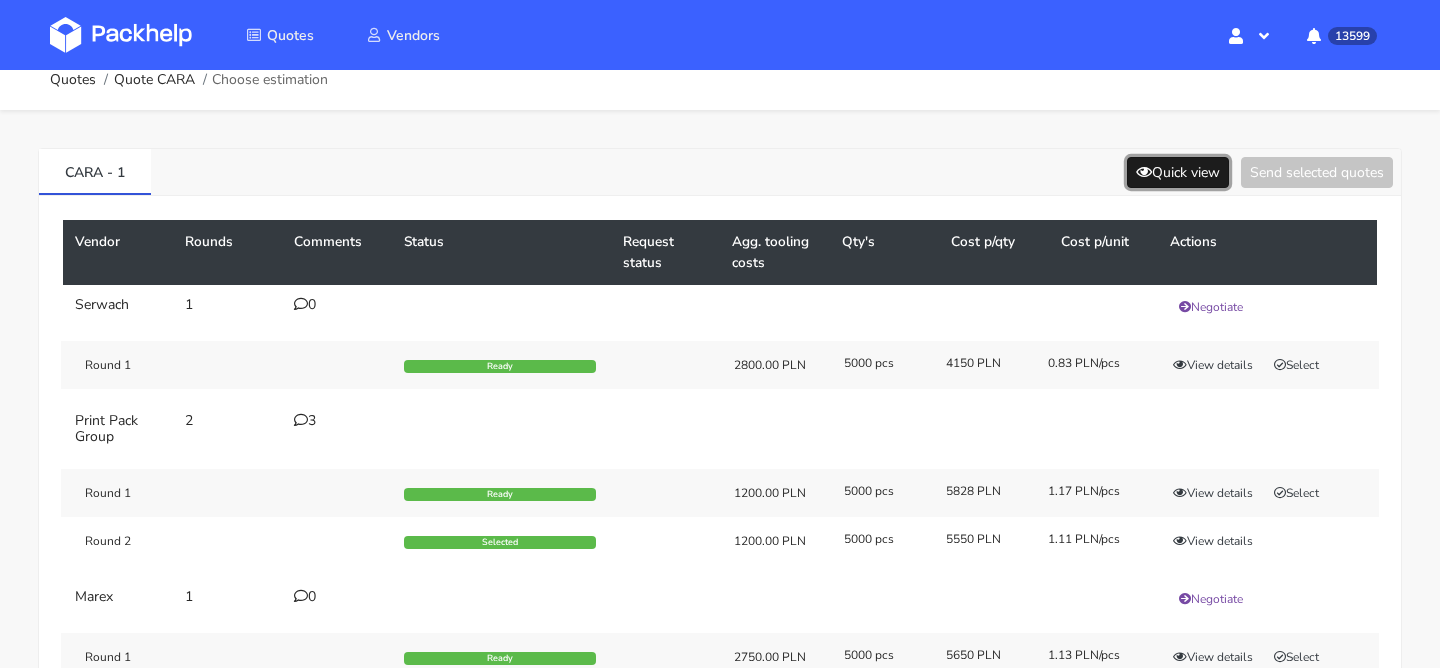 click on "Quick view" at bounding box center [1178, 172] 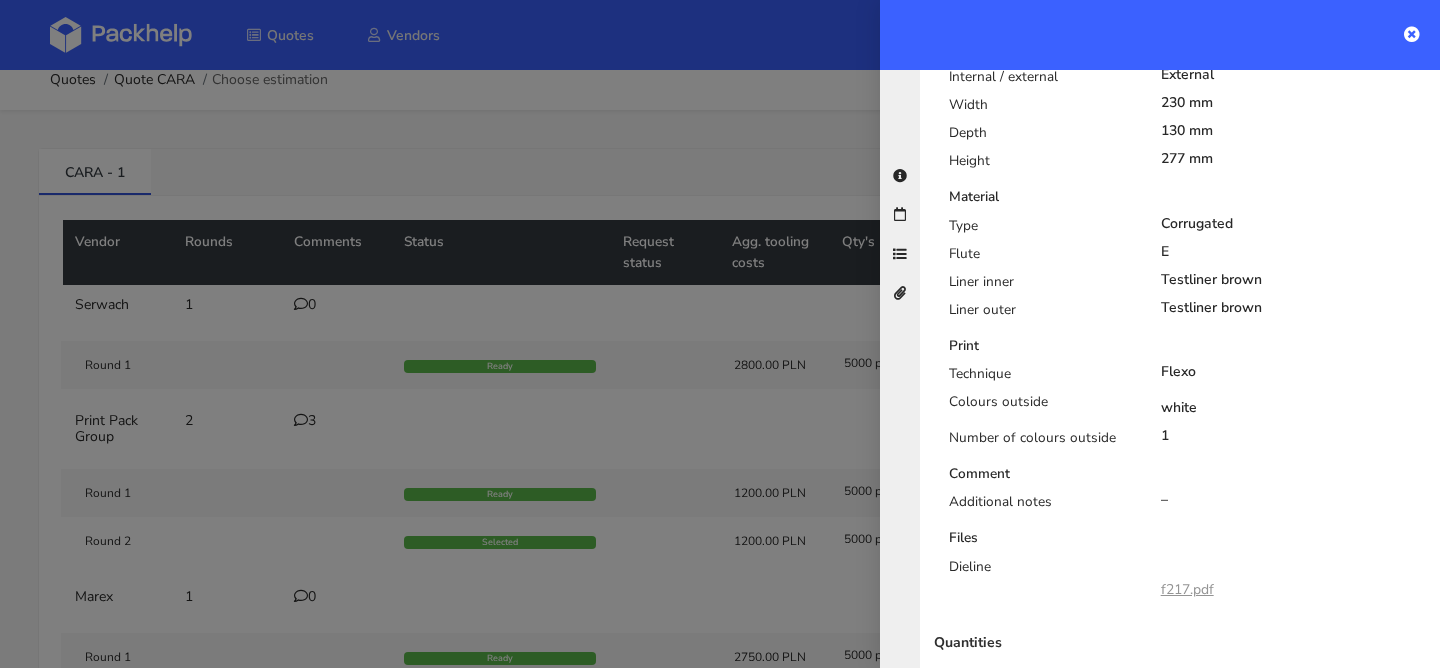 scroll, scrollTop: 732, scrollLeft: 0, axis: vertical 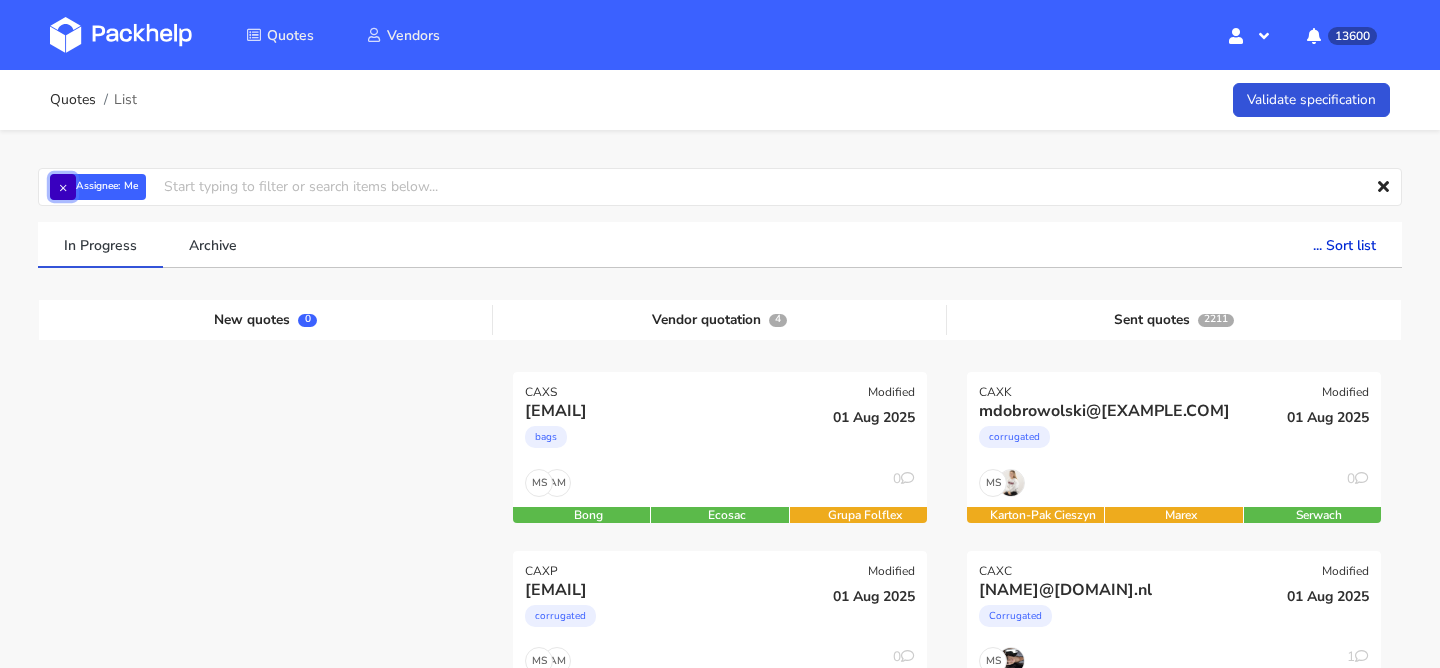 click on "×" at bounding box center (63, 187) 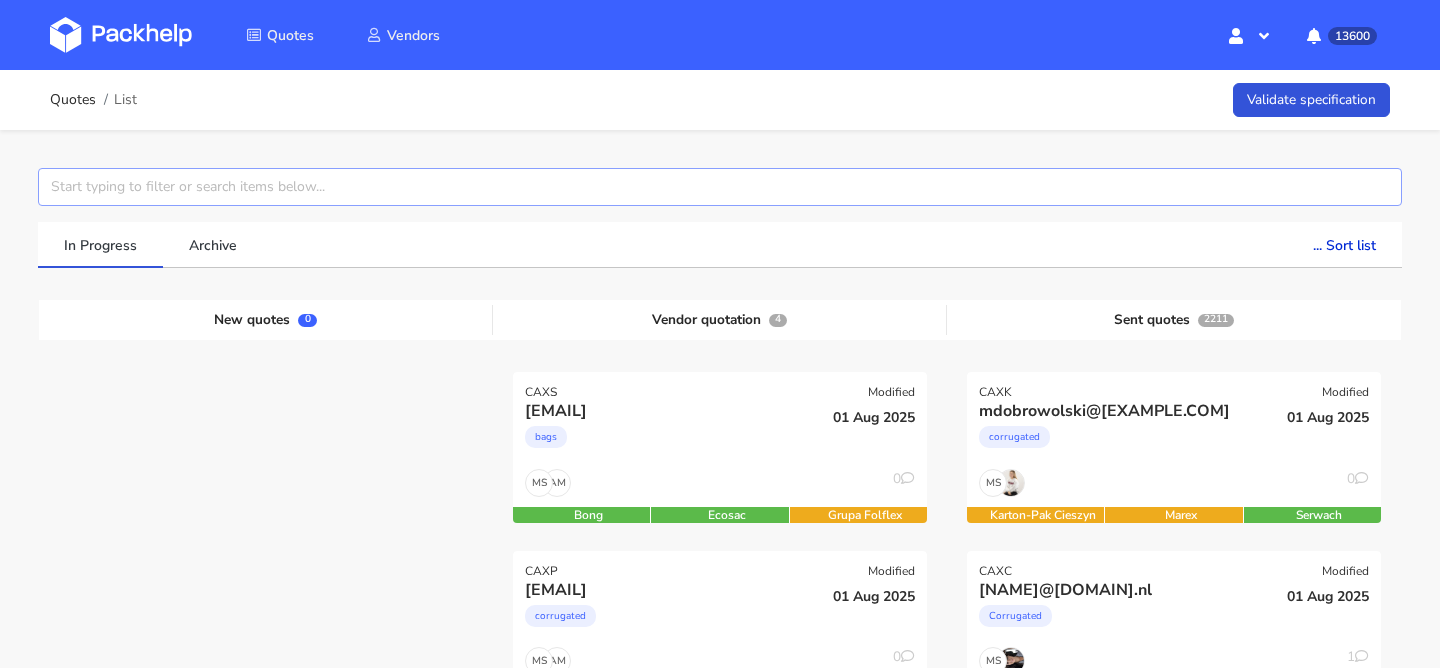 click at bounding box center [720, 187] 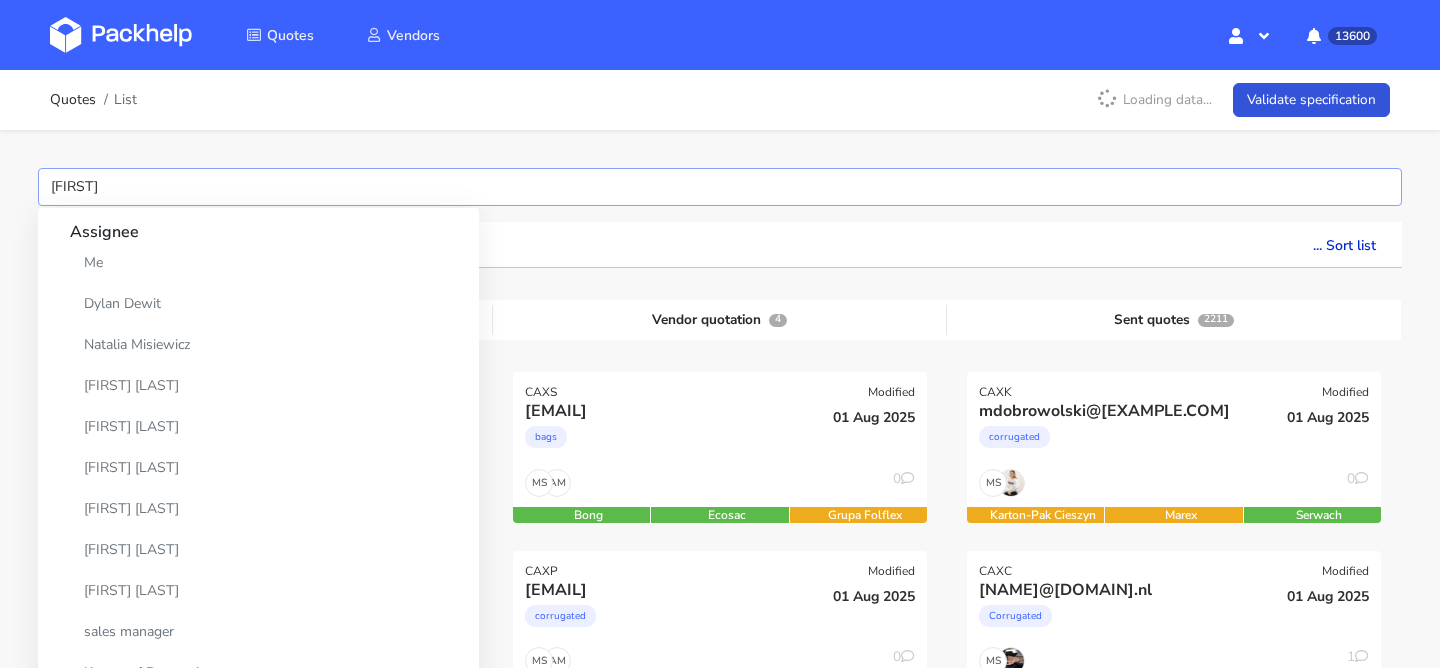type on "cawp" 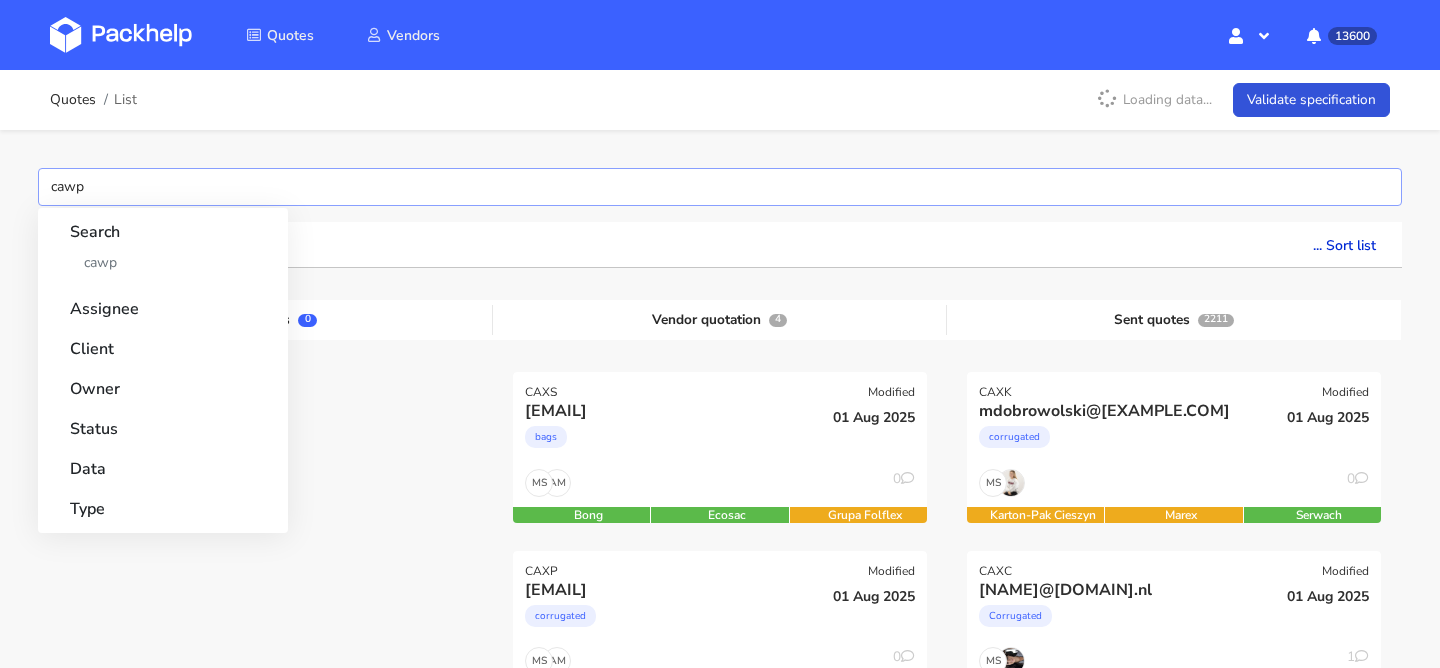 type 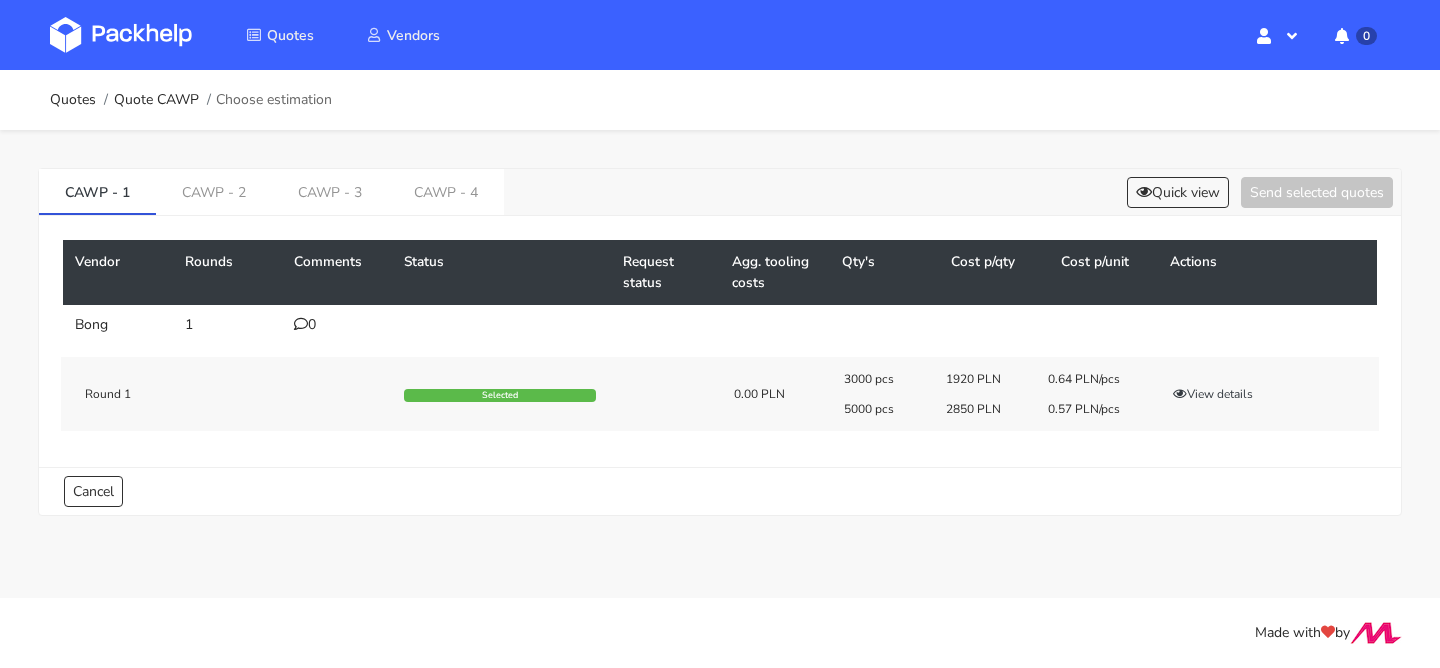 scroll, scrollTop: 0, scrollLeft: 0, axis: both 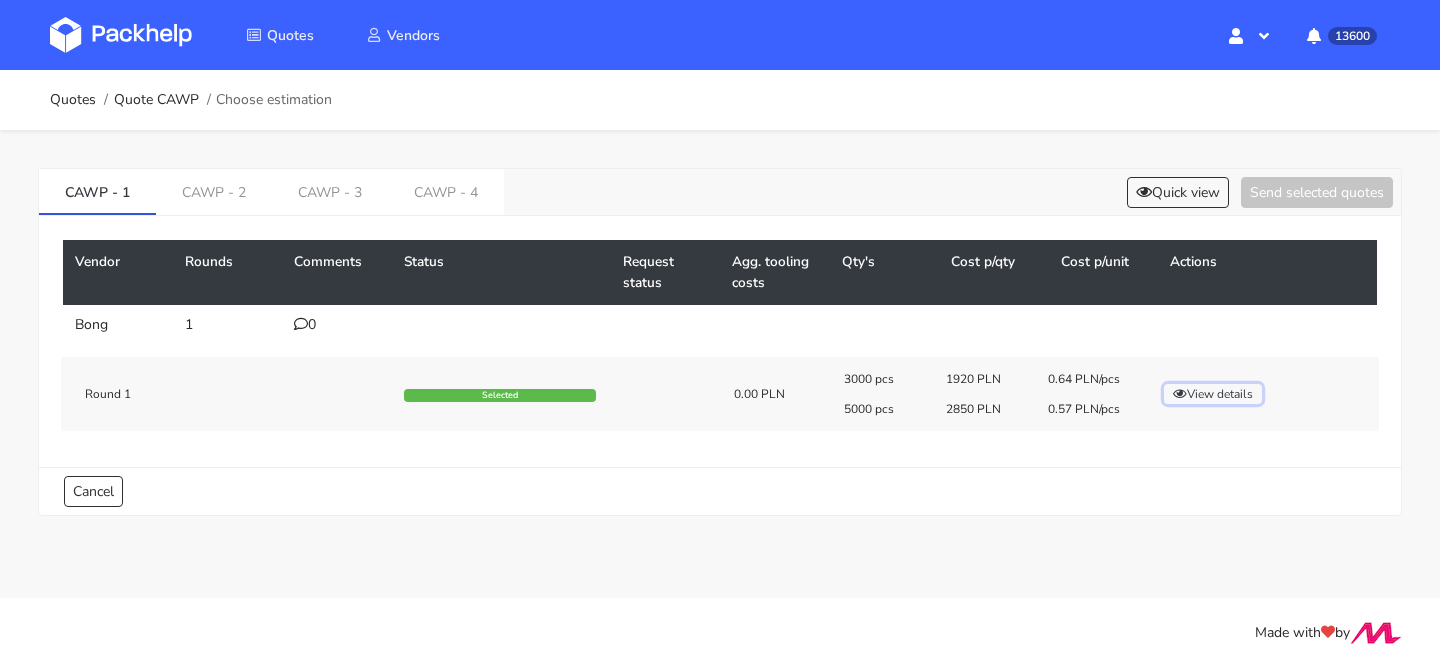 click on "View details" at bounding box center (1213, 394) 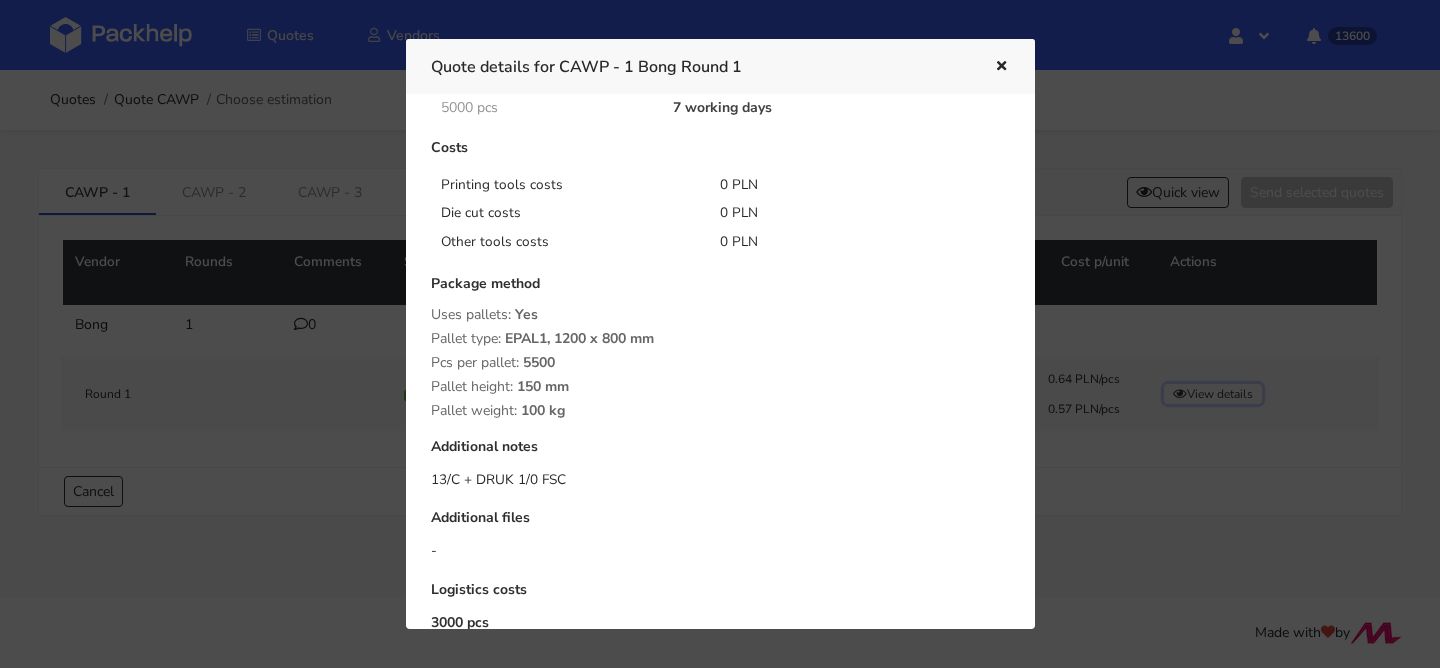 scroll, scrollTop: 287, scrollLeft: 0, axis: vertical 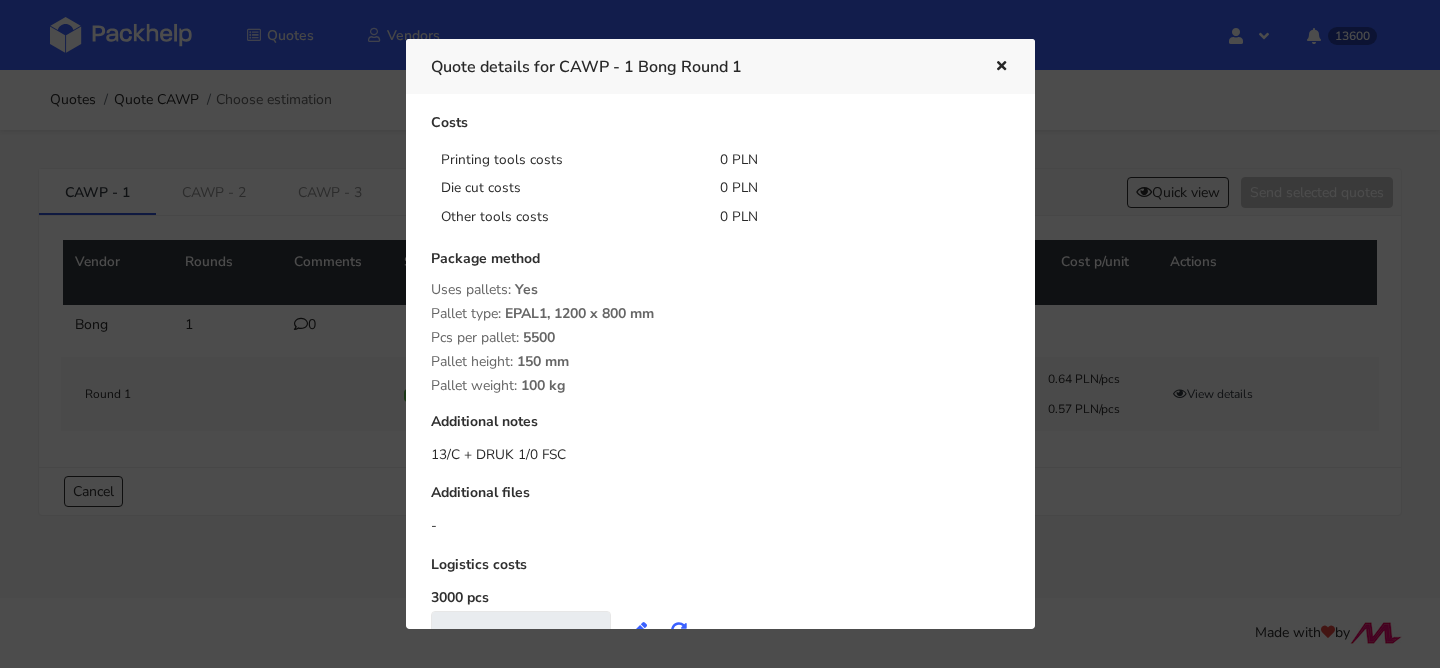 click at bounding box center [1001, 67] 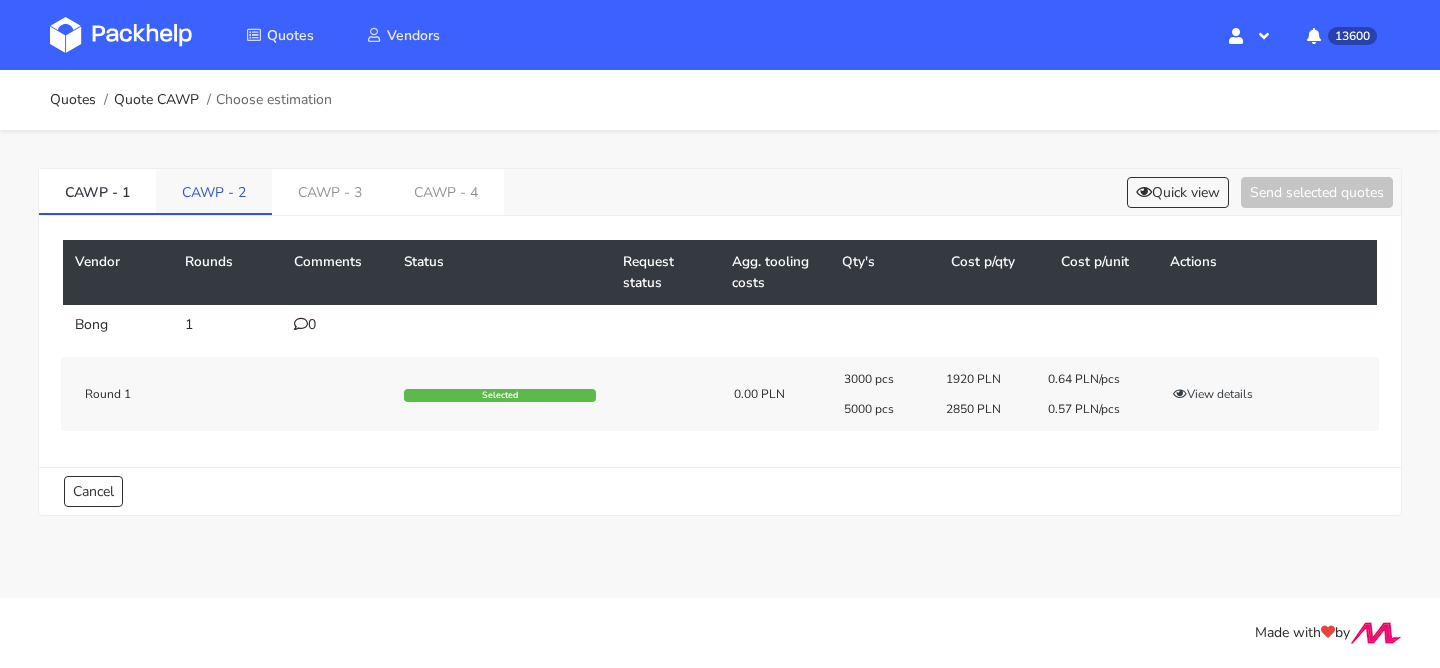 click on "CAWP - 2" at bounding box center (214, 191) 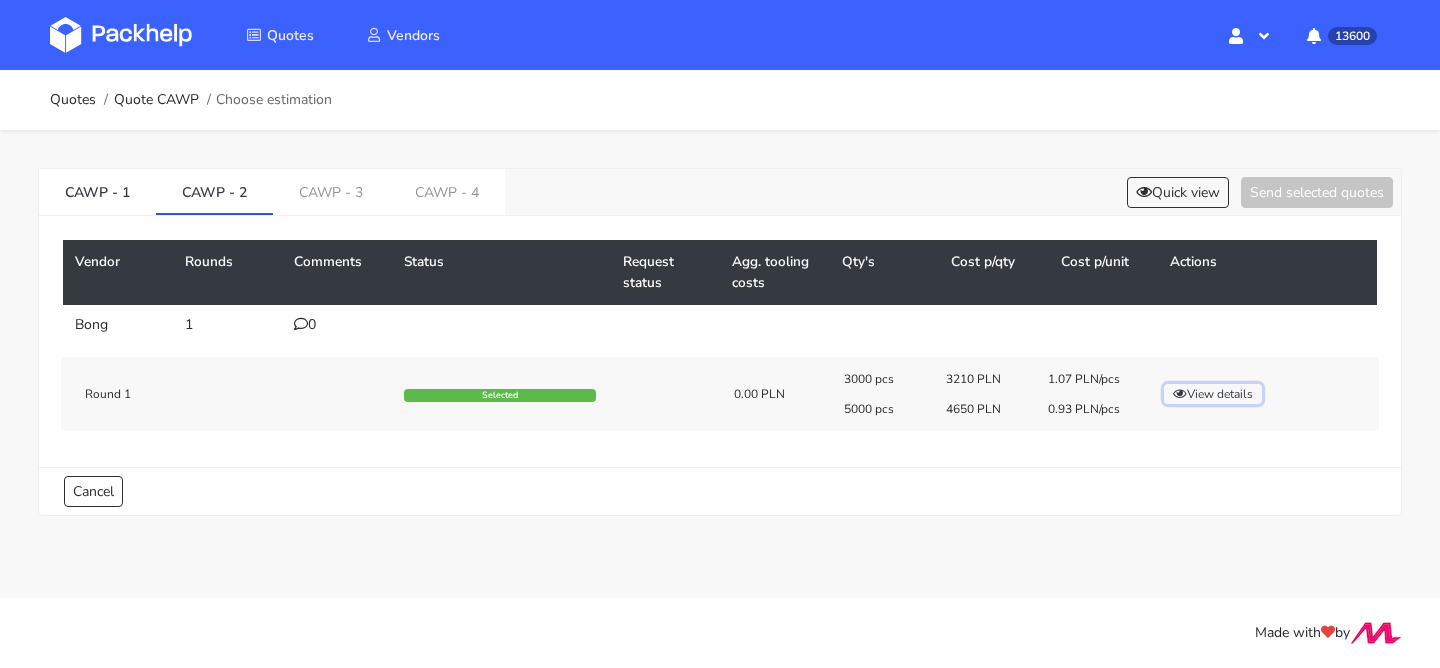 click on "View details" at bounding box center (1213, 394) 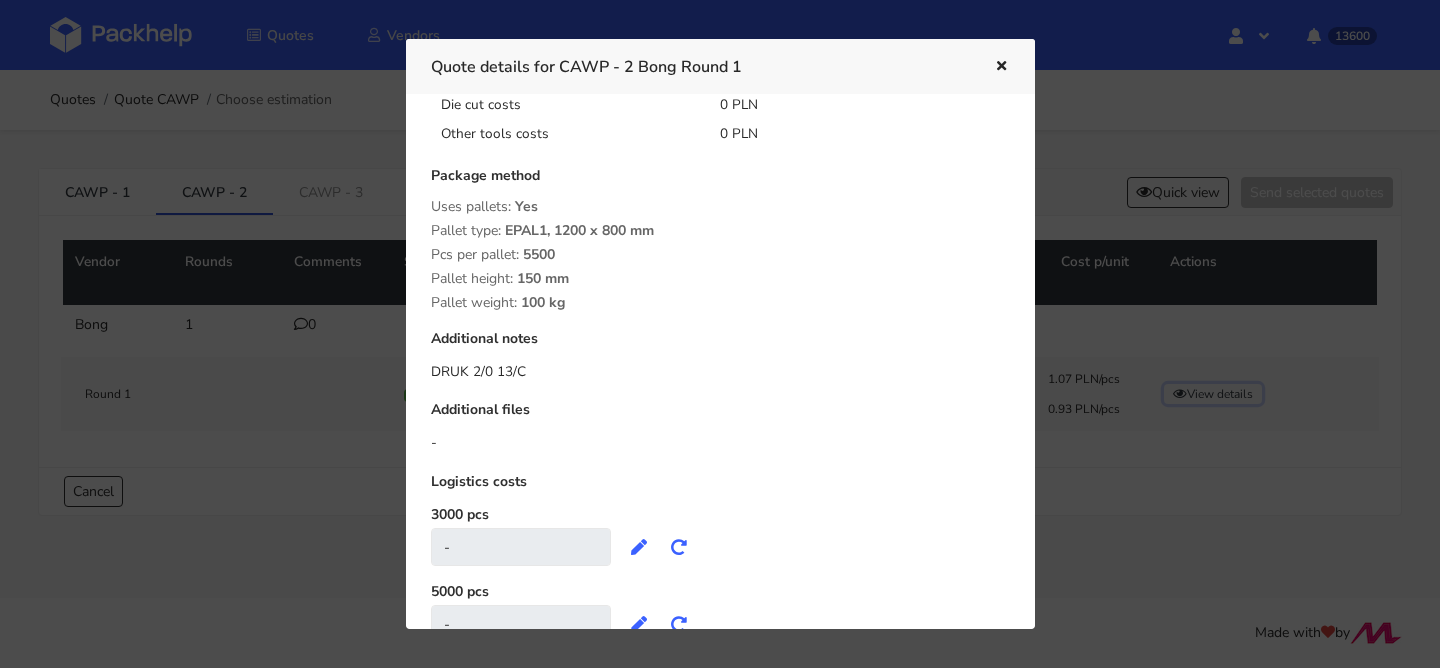 scroll, scrollTop: 389, scrollLeft: 0, axis: vertical 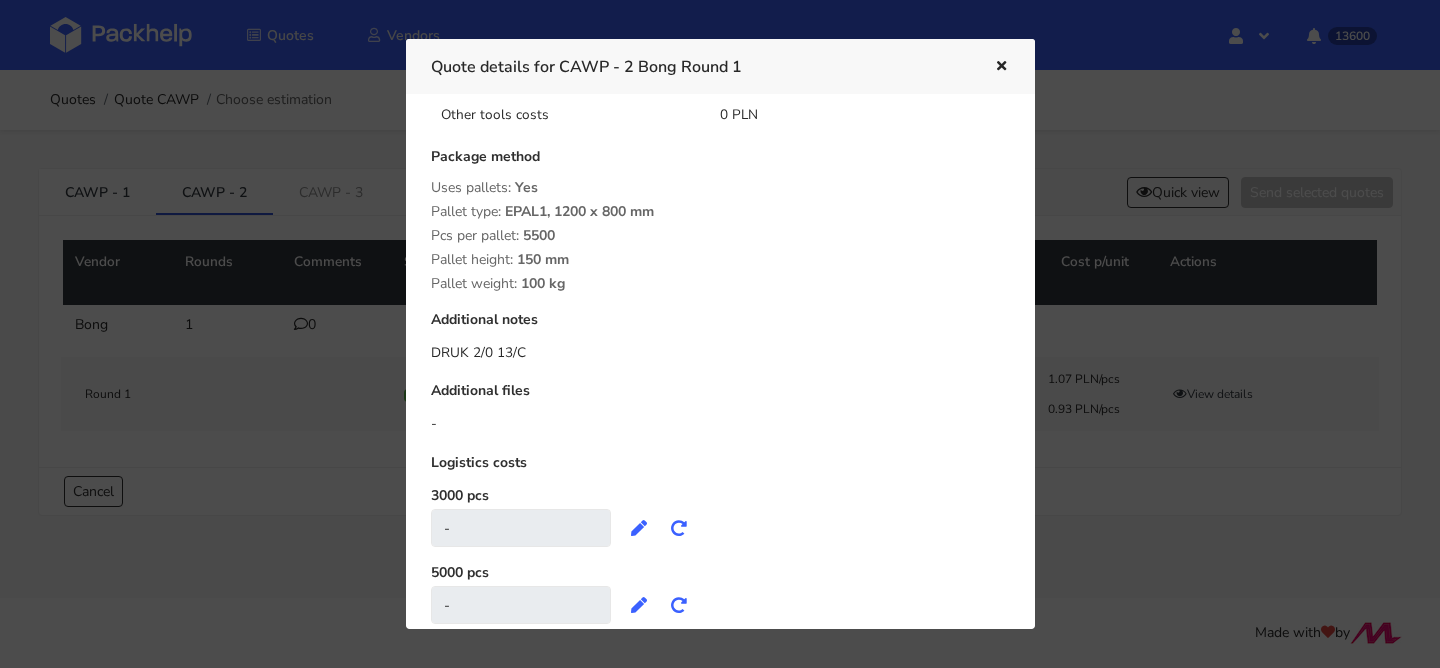 click at bounding box center (1001, 67) 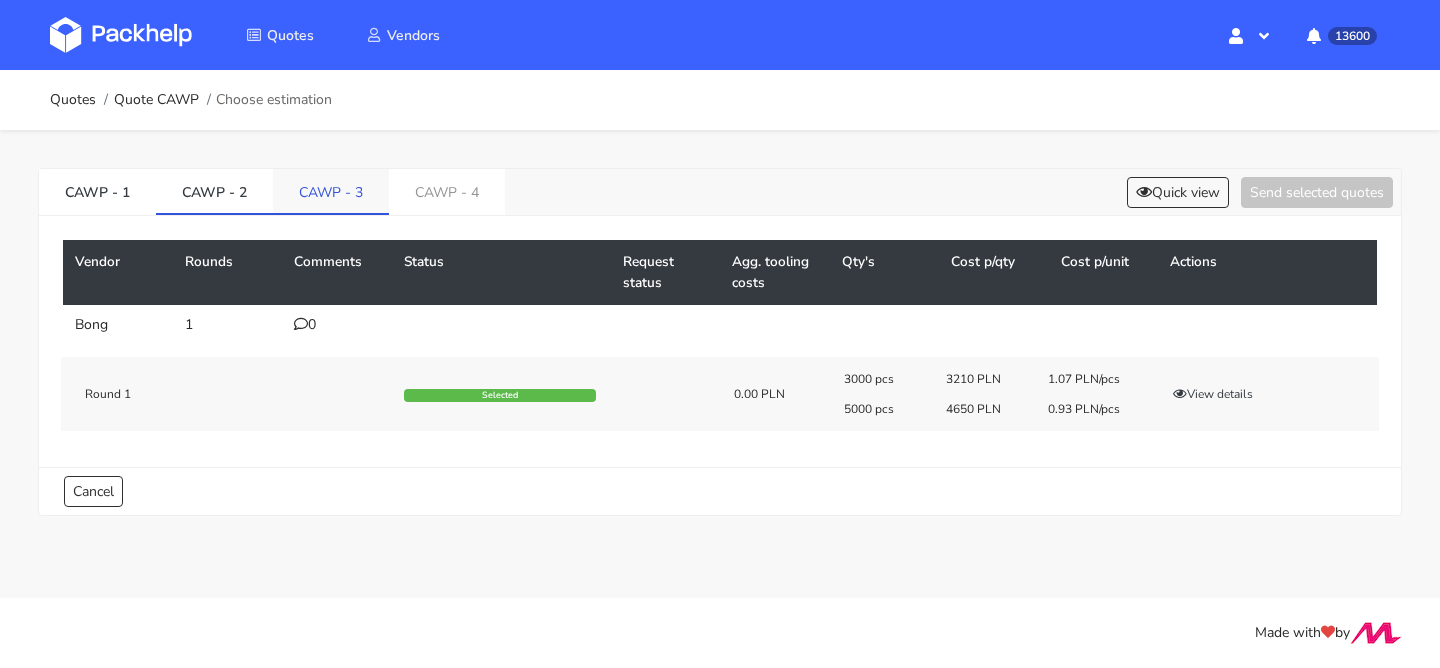 click on "CAWP - 3" at bounding box center (331, 191) 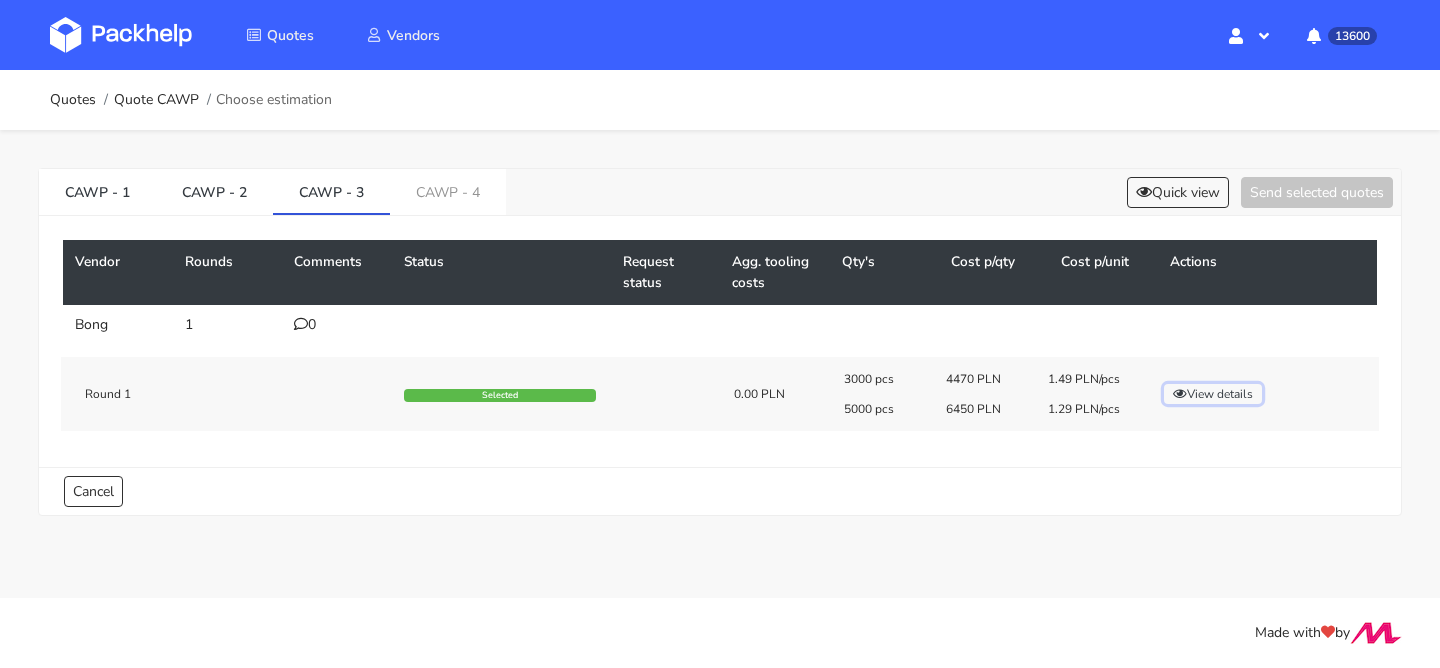 click on "View details" at bounding box center (1213, 394) 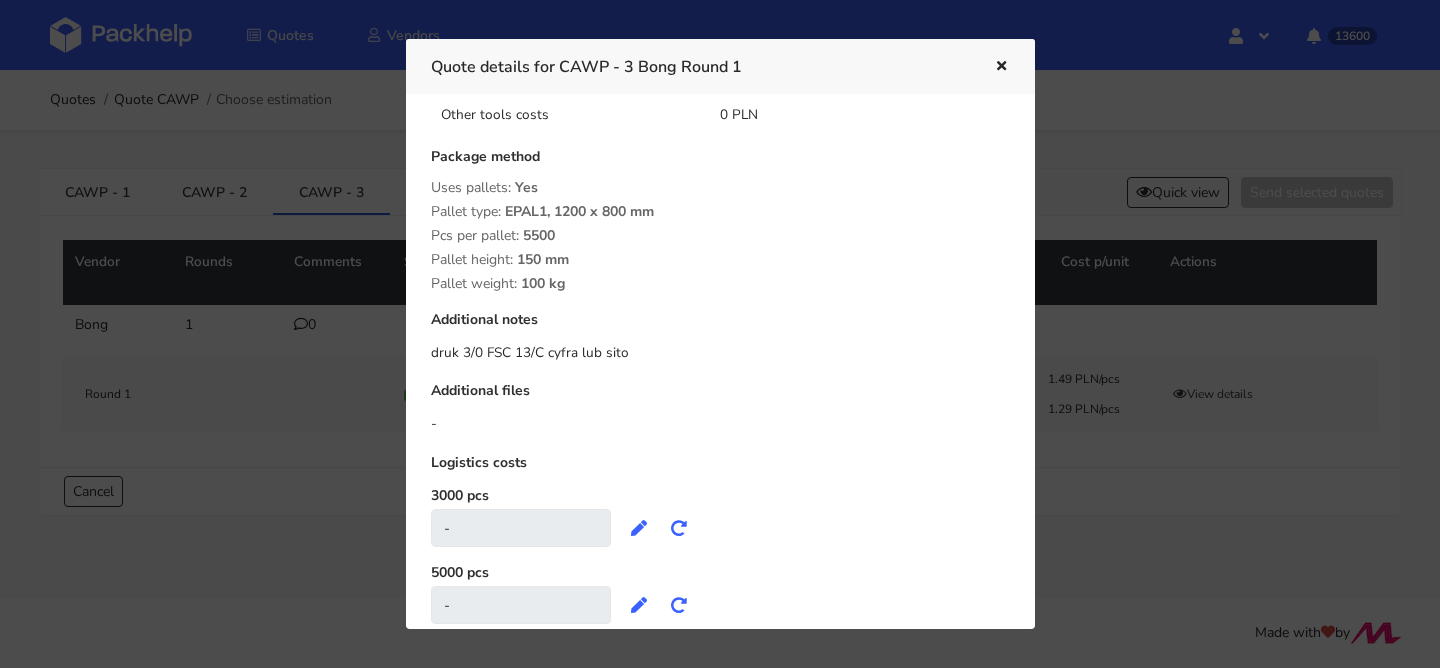 click at bounding box center [999, 67] 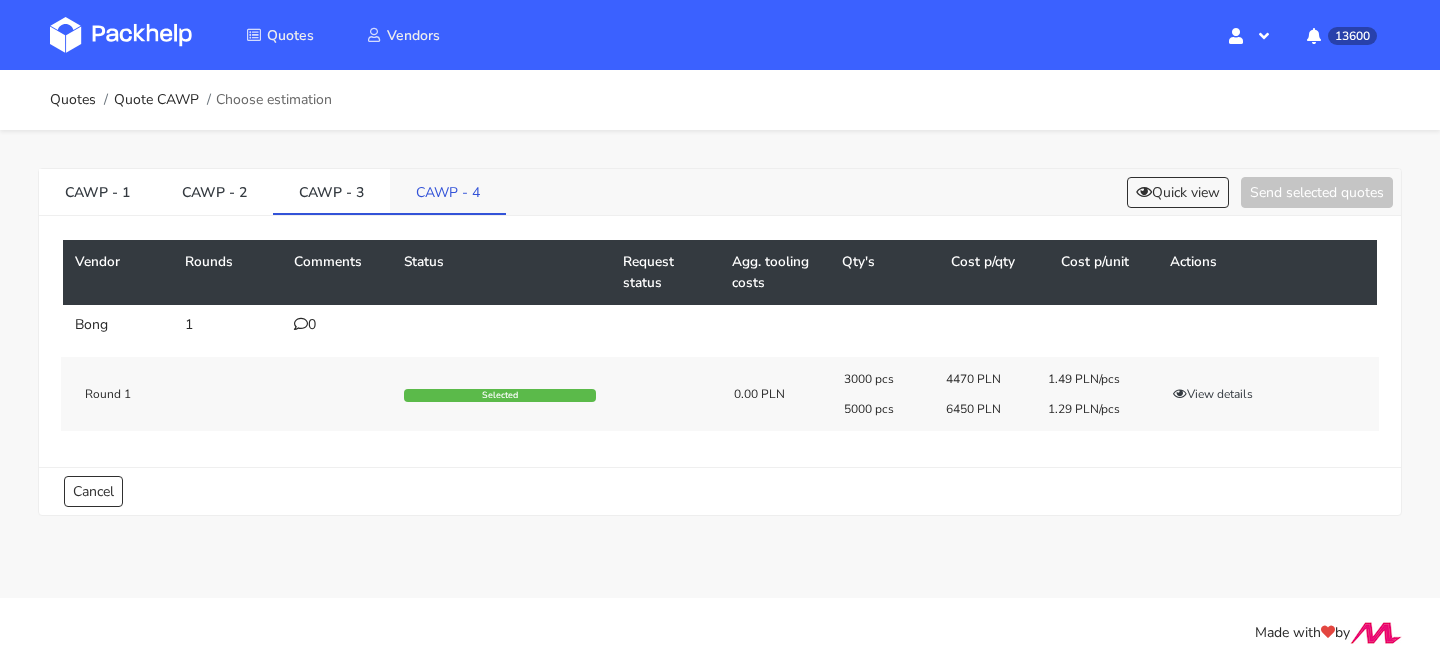 click on "CAWP - 4" at bounding box center [448, 191] 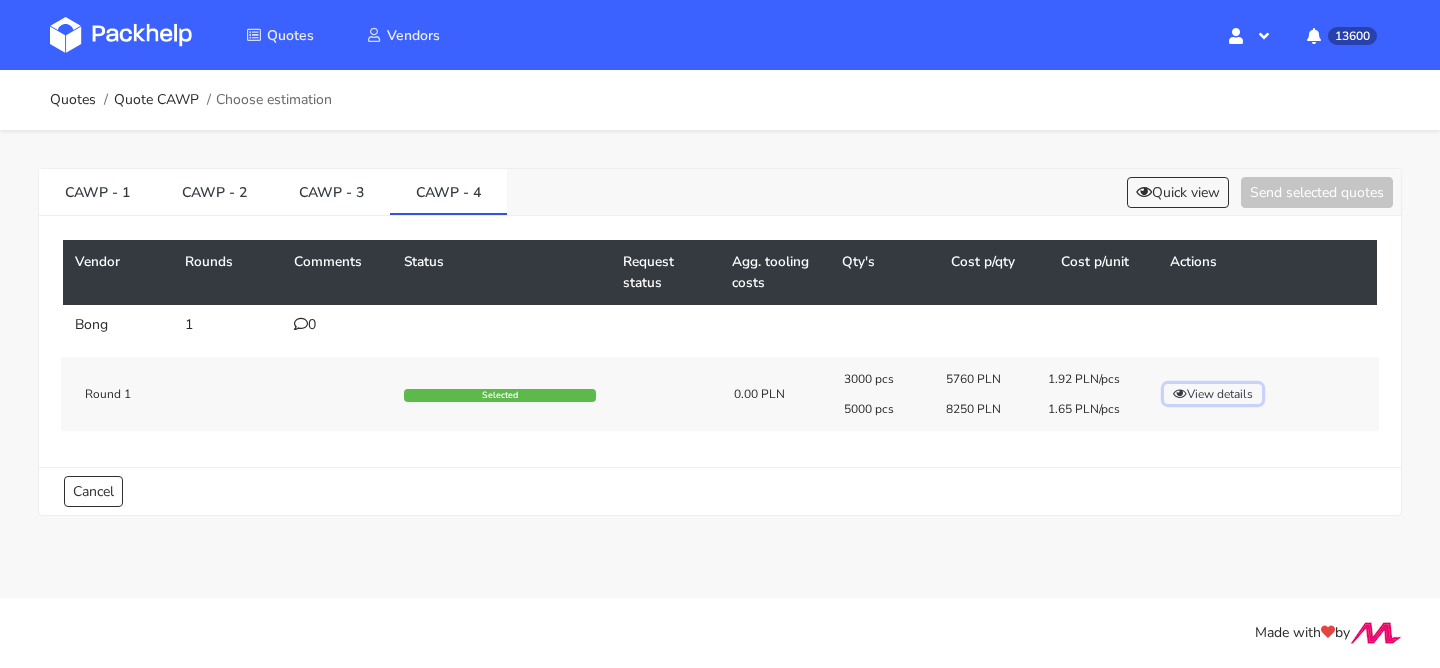 click on "View details" at bounding box center [1213, 394] 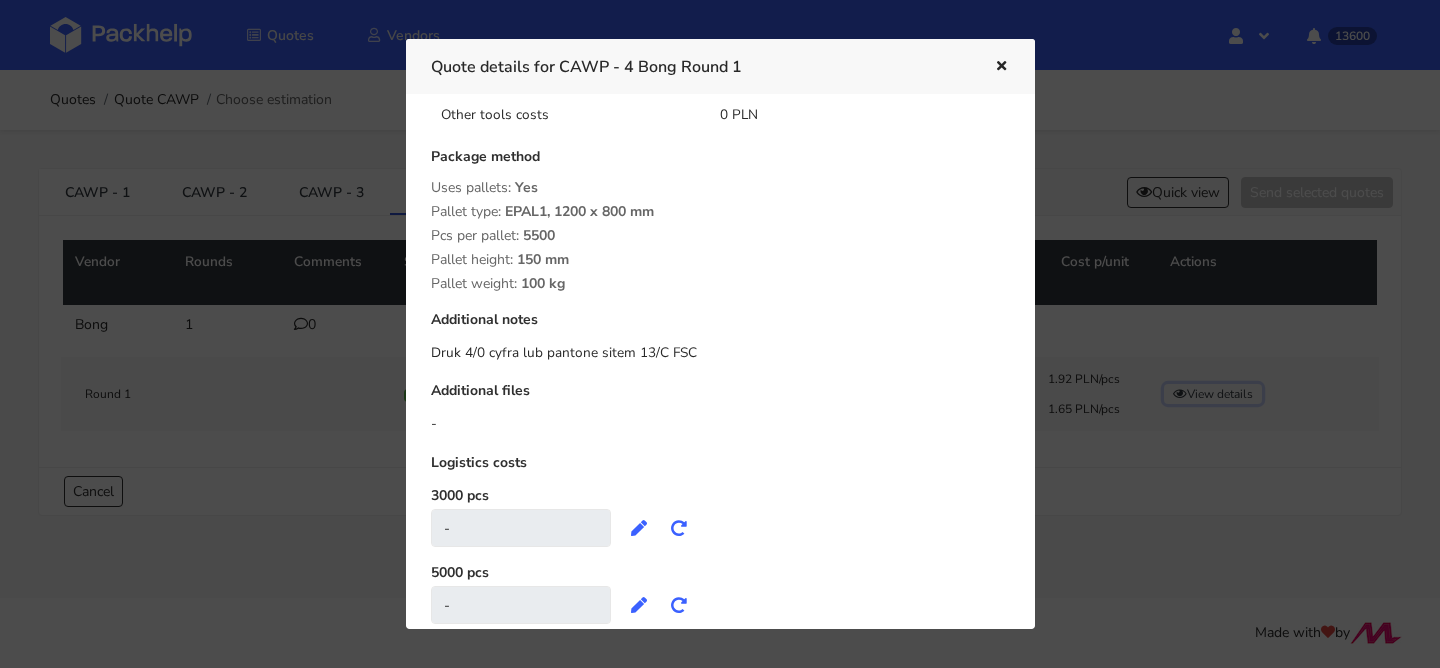 scroll, scrollTop: 423, scrollLeft: 0, axis: vertical 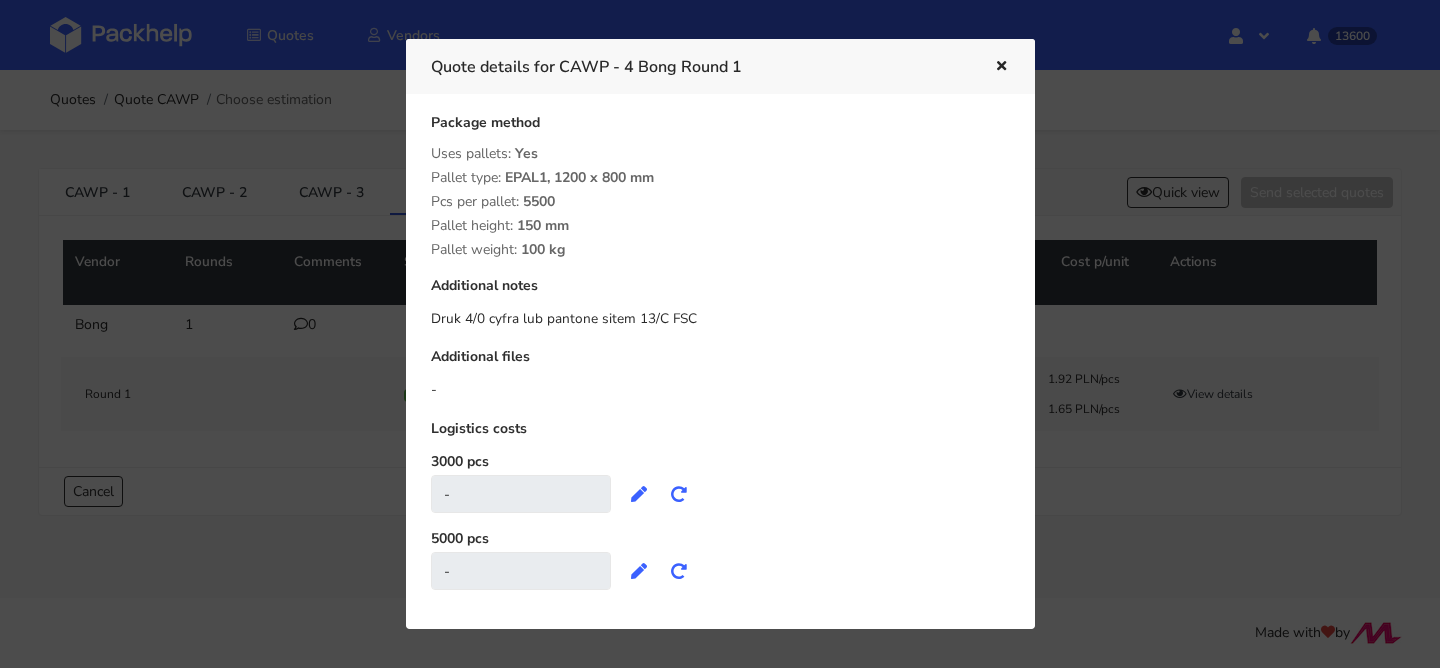 click at bounding box center (1001, 67) 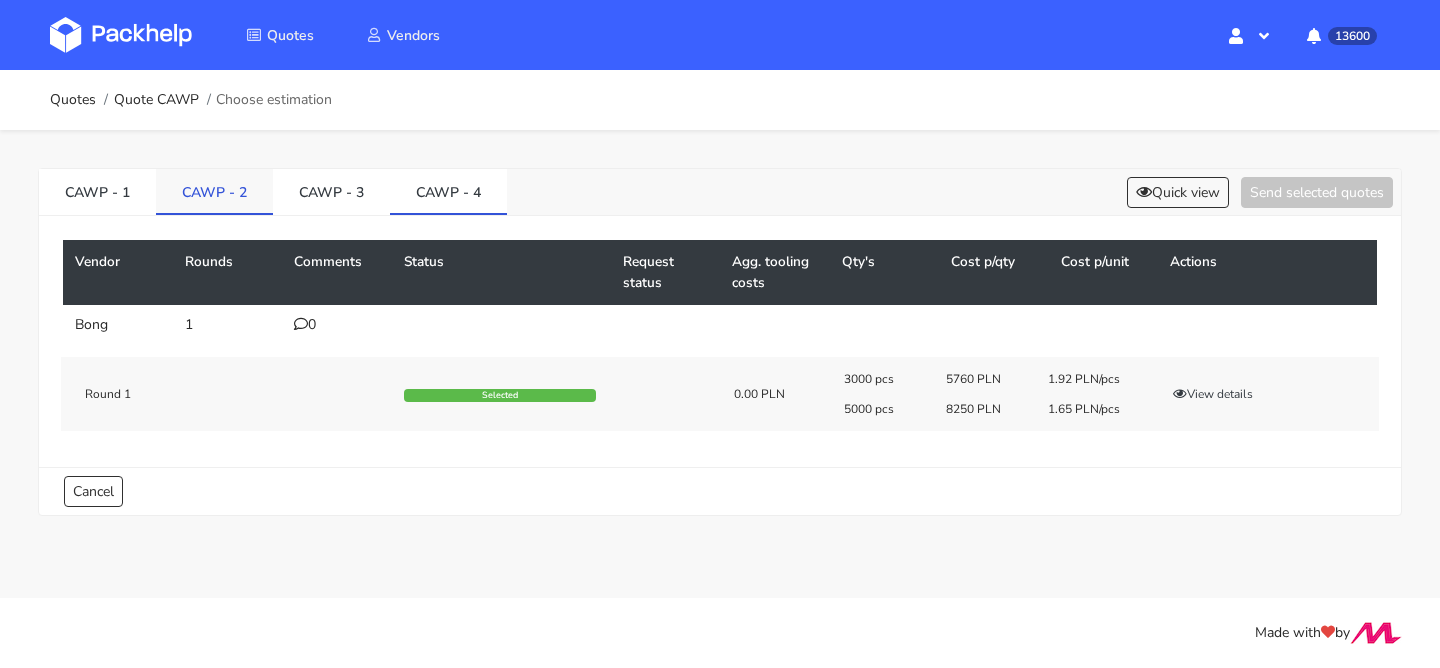 click on "CAWP - 2" at bounding box center [214, 191] 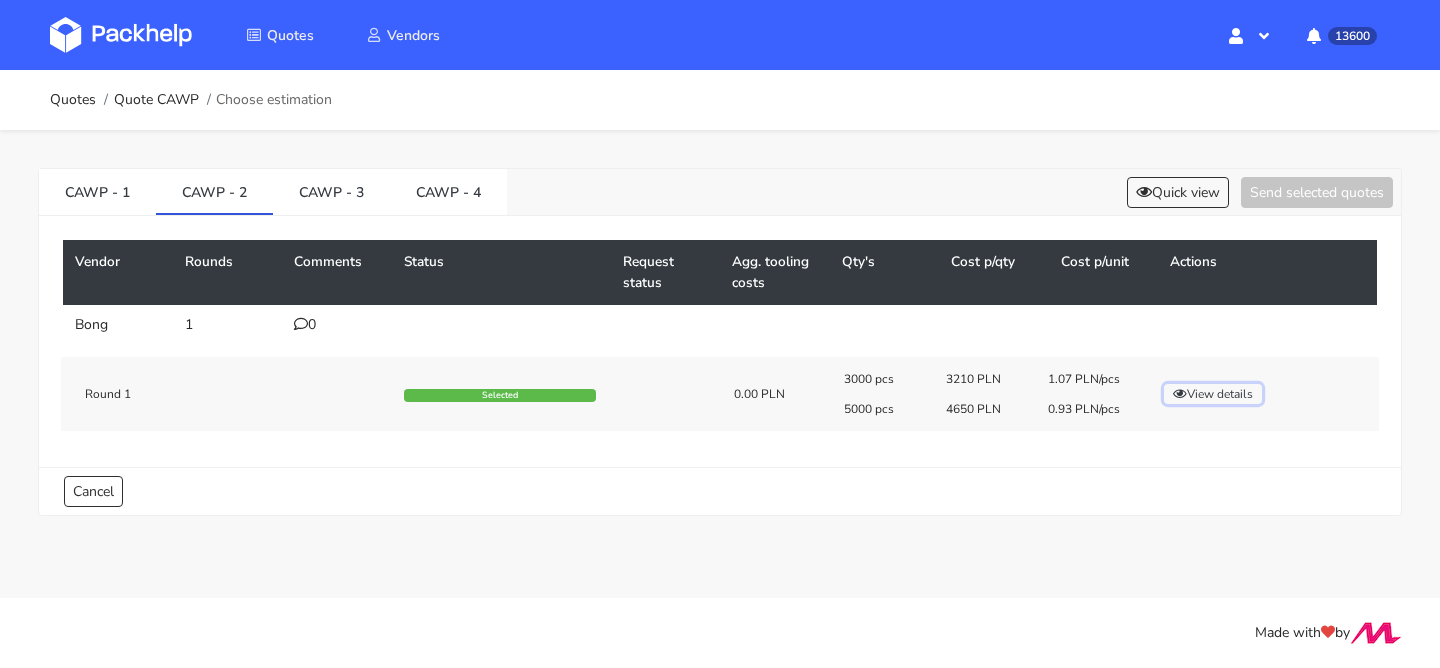 click on "View details" at bounding box center [1213, 394] 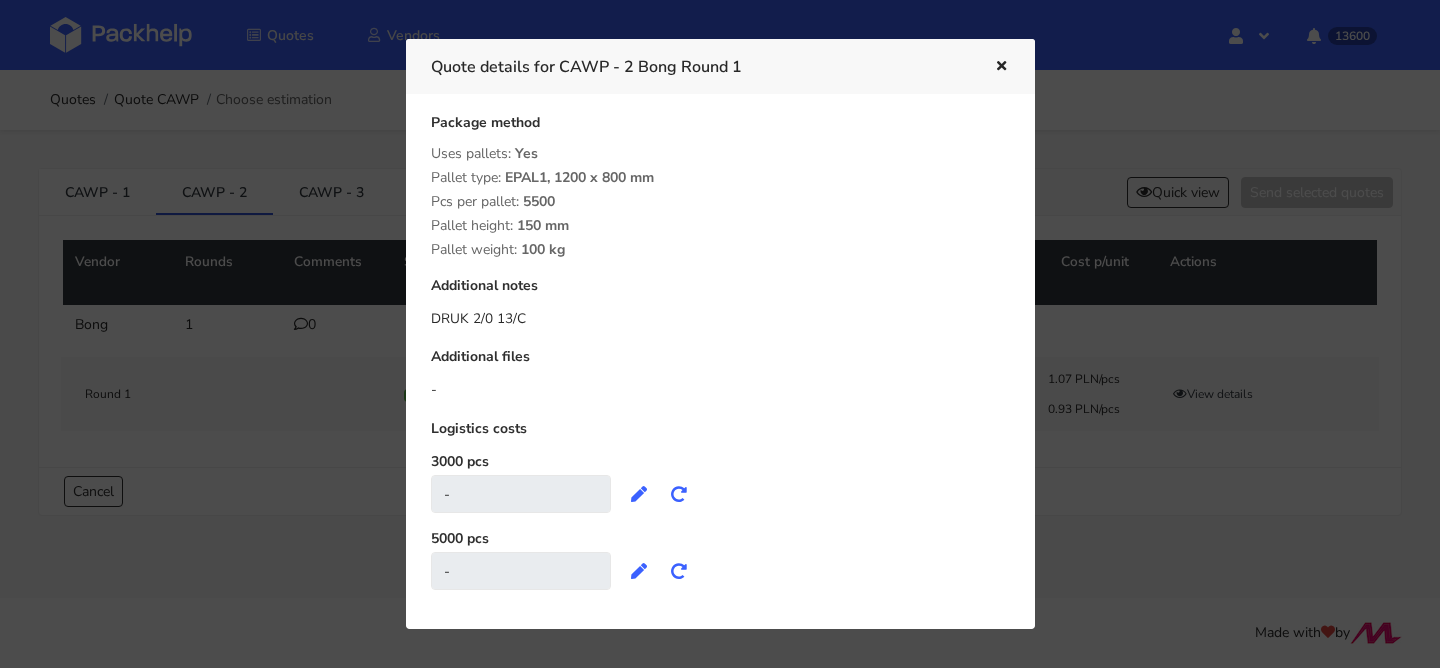 click at bounding box center [1001, 67] 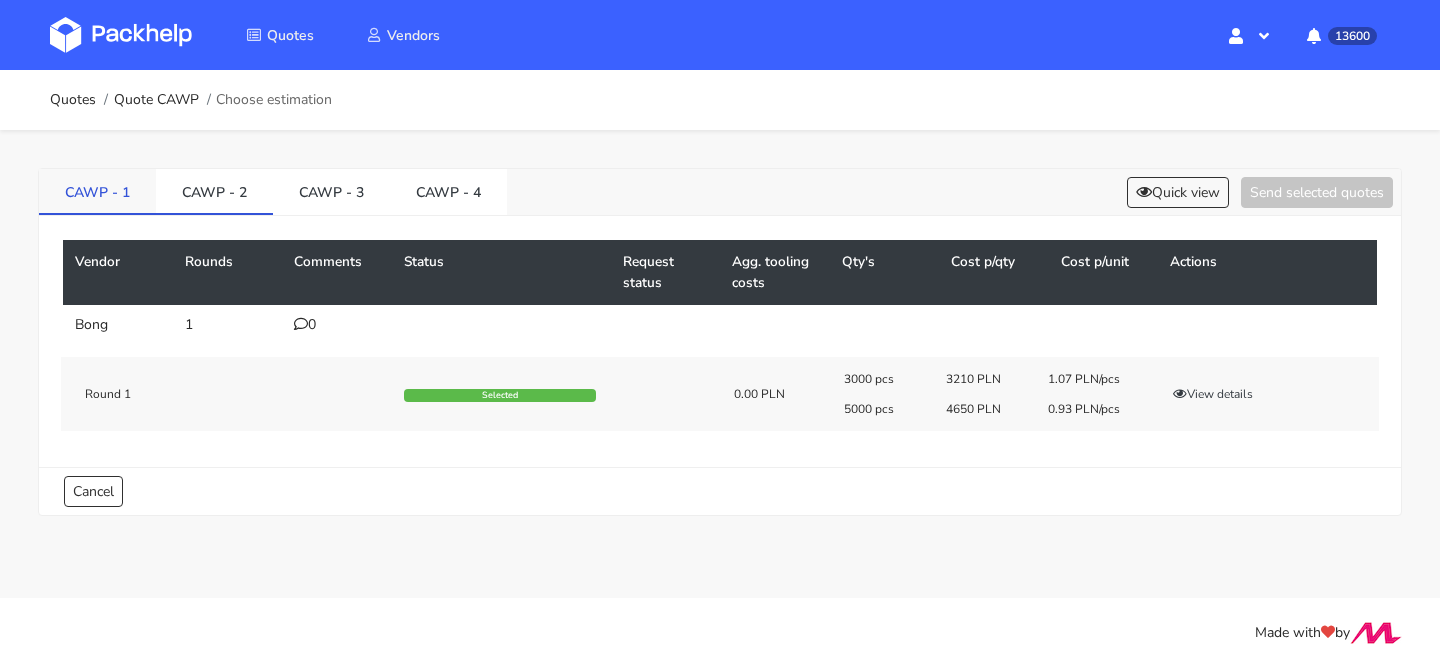 click on "CAWP - 1" at bounding box center [97, 191] 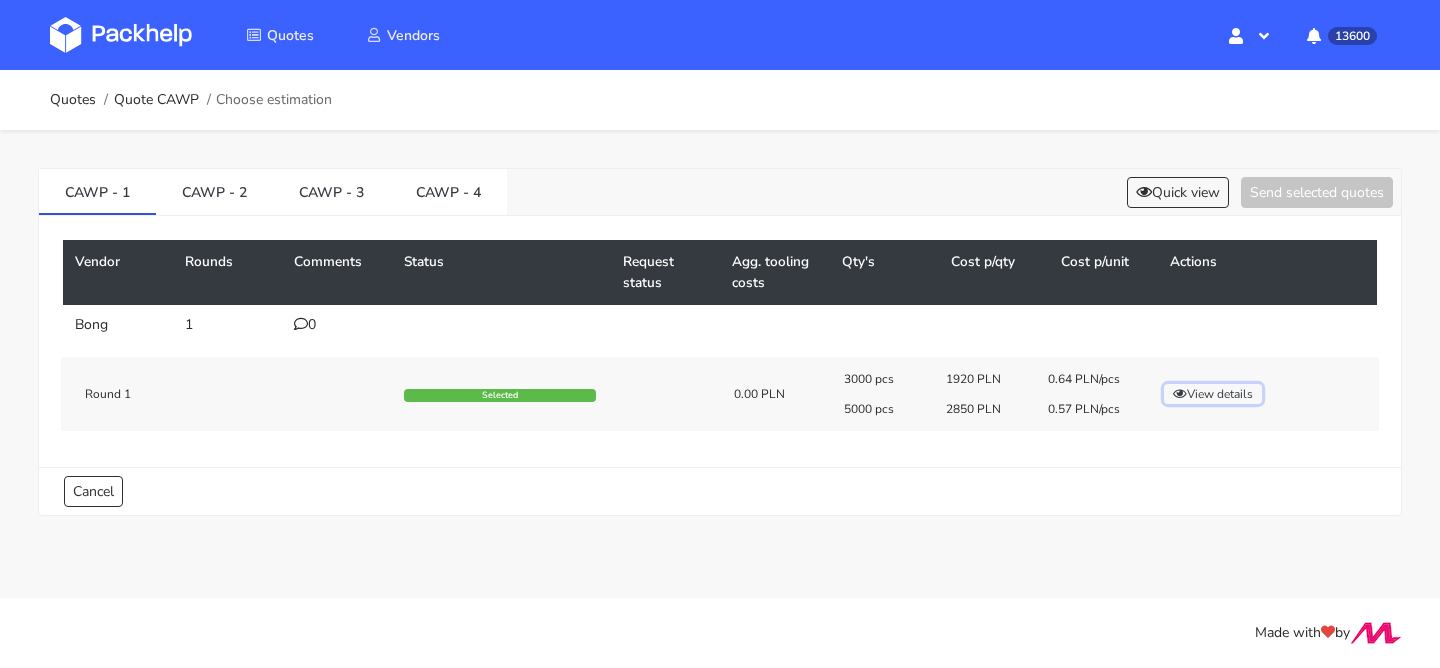 click on "View details" at bounding box center [1213, 394] 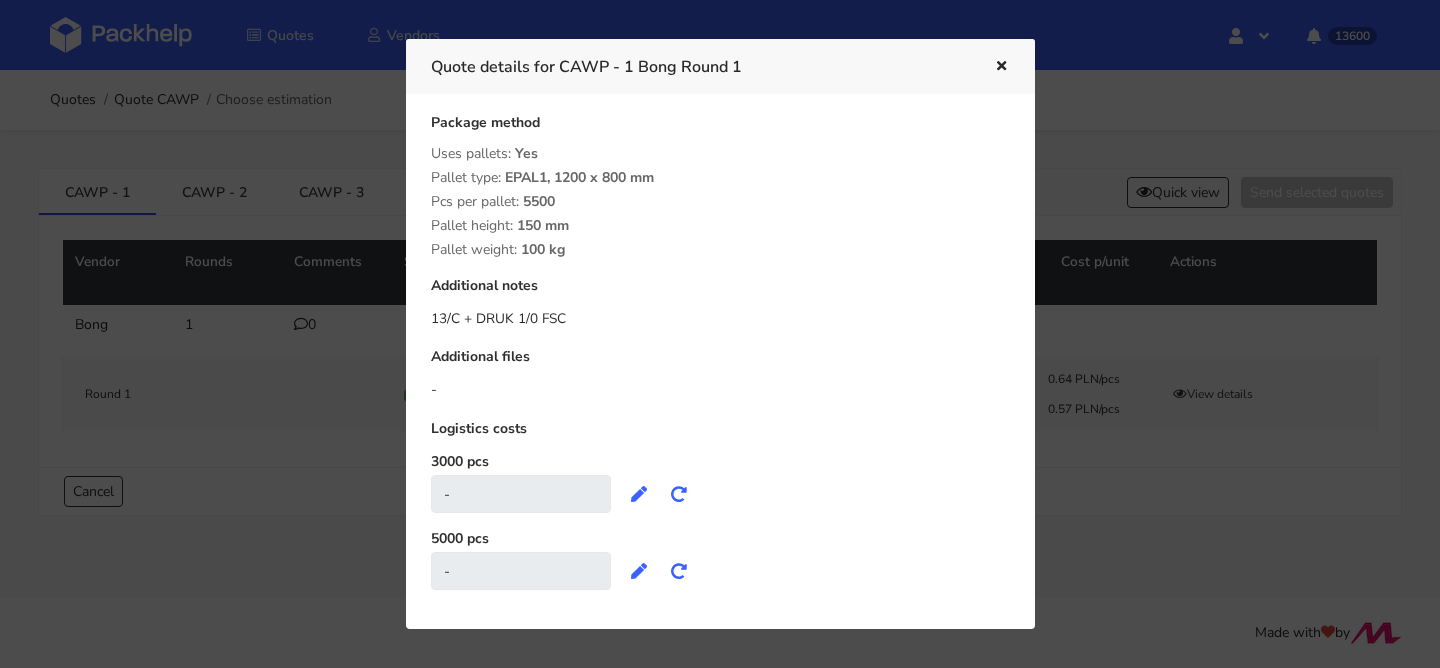 click at bounding box center (999, 67) 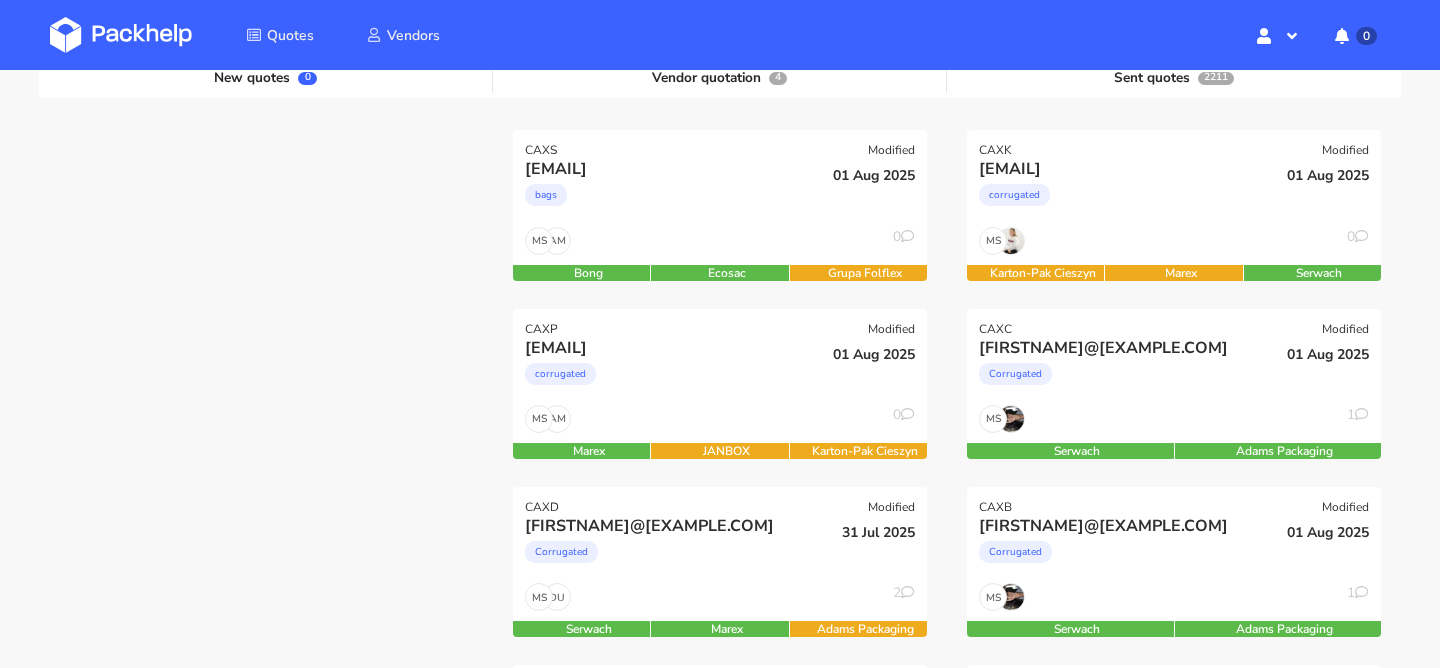 scroll, scrollTop: 235, scrollLeft: 0, axis: vertical 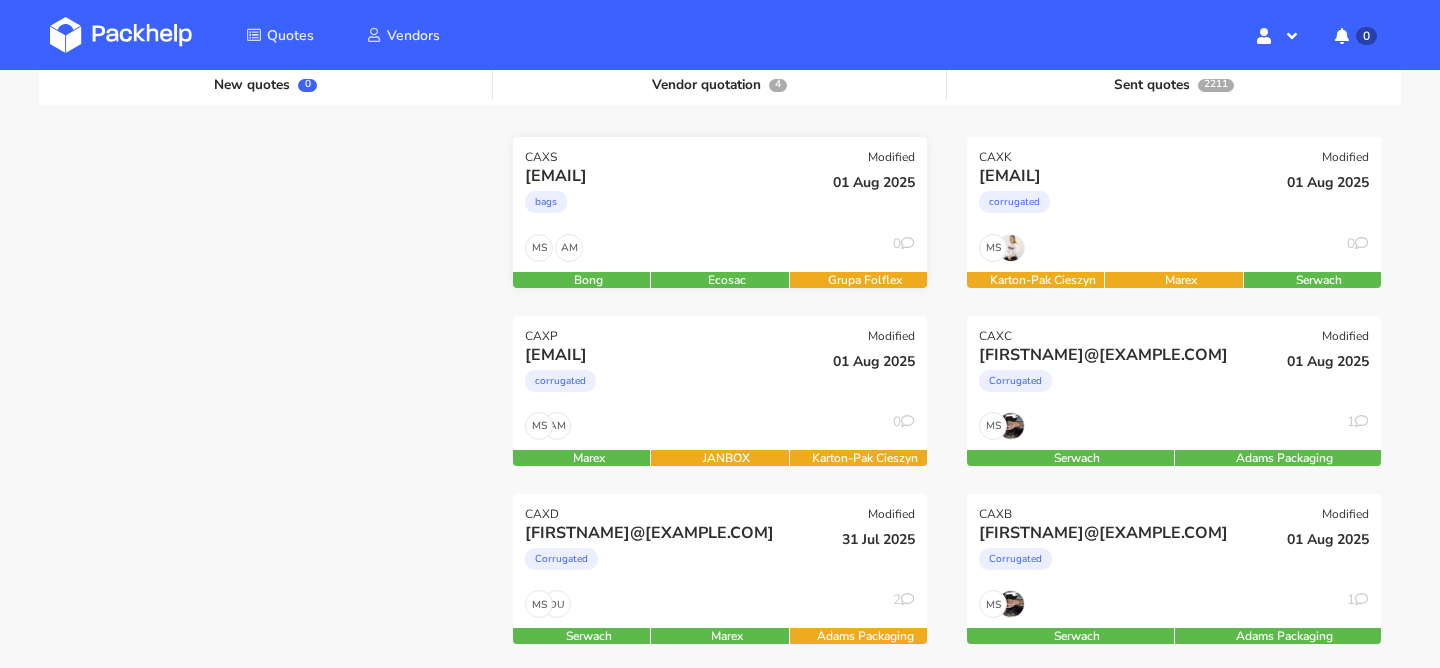 click on "bags" at bounding box center (657, 207) 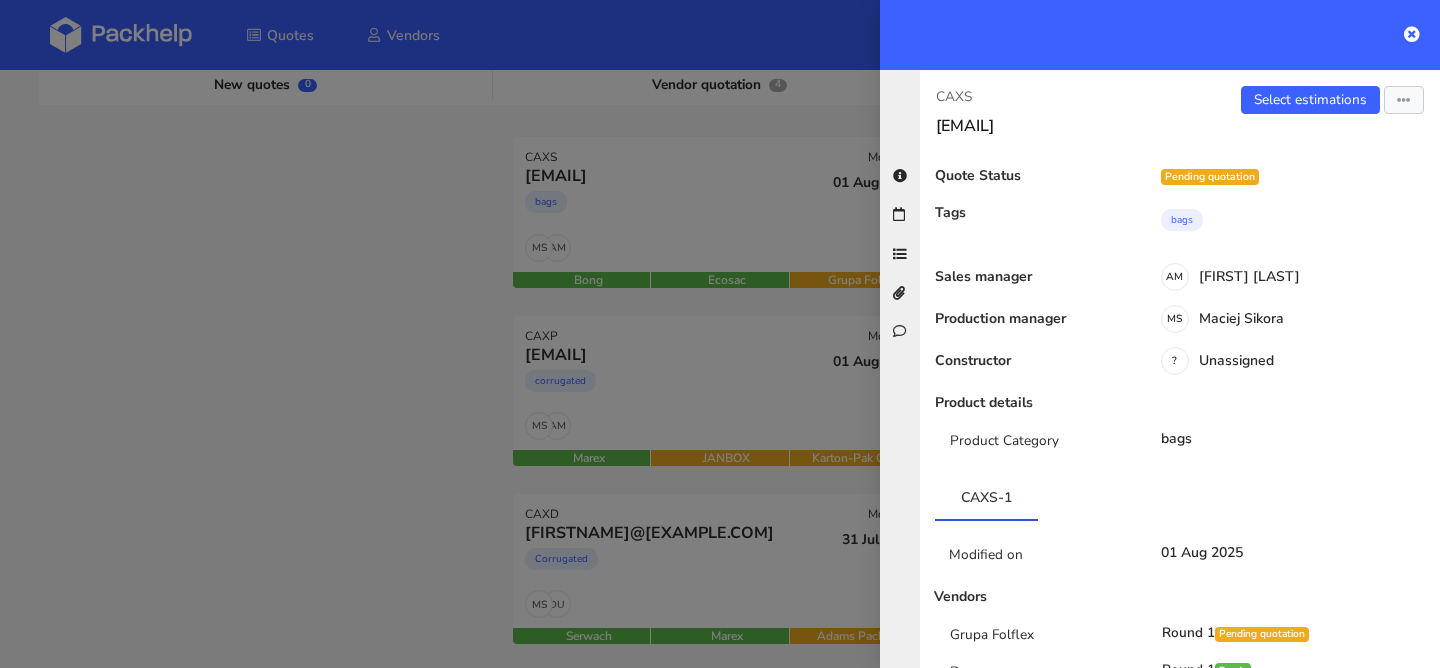 click at bounding box center [720, 334] 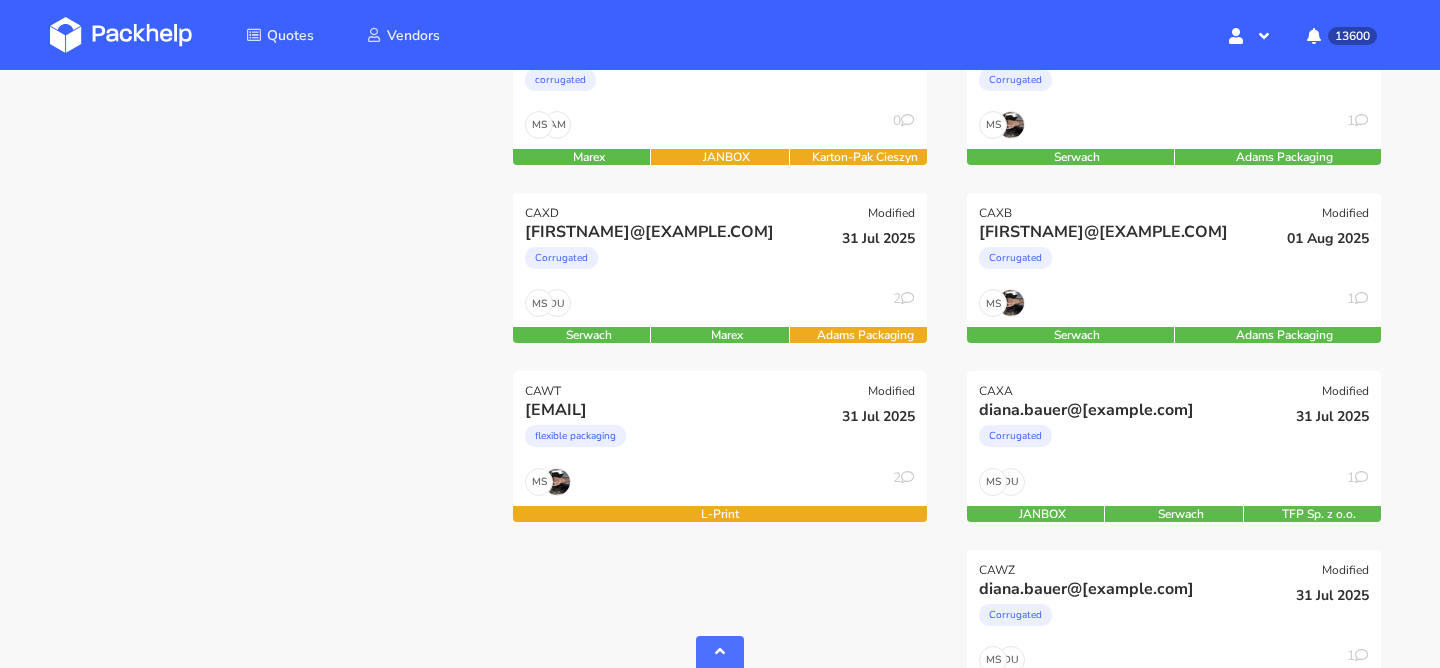 scroll, scrollTop: 543, scrollLeft: 0, axis: vertical 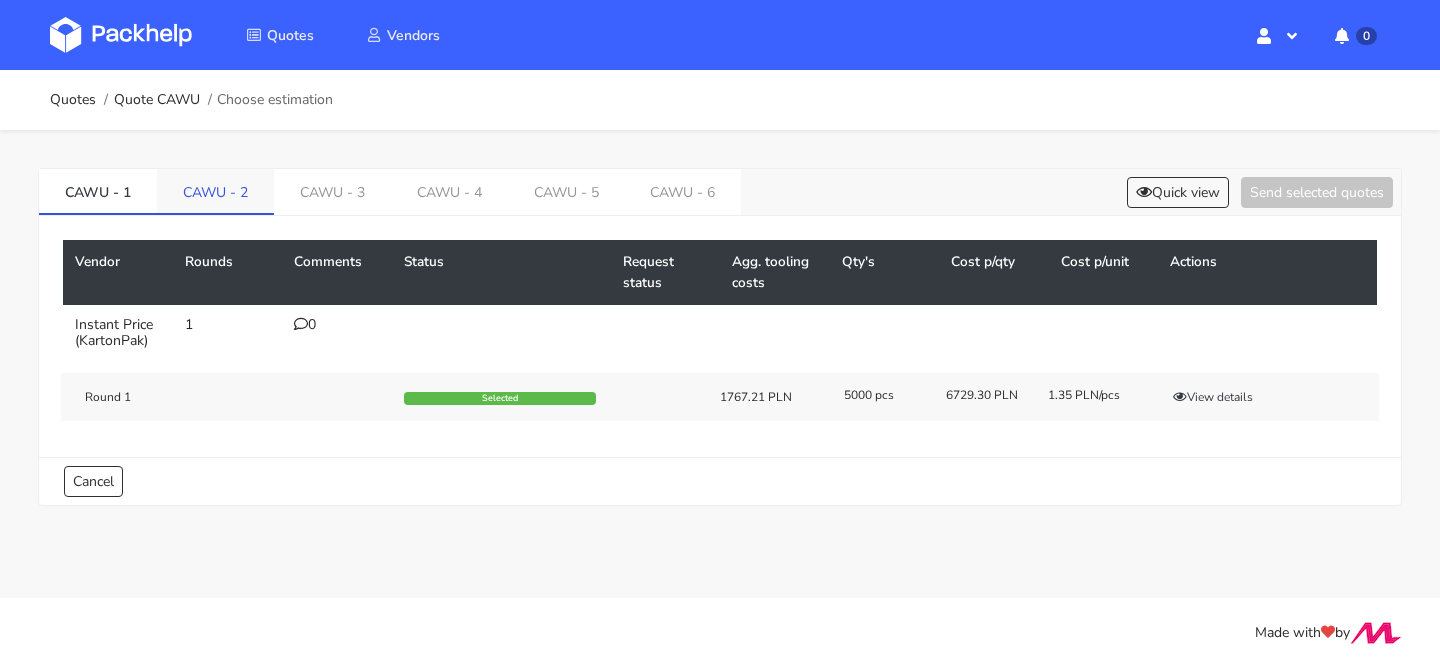click on "CAWU - 2" at bounding box center [215, 191] 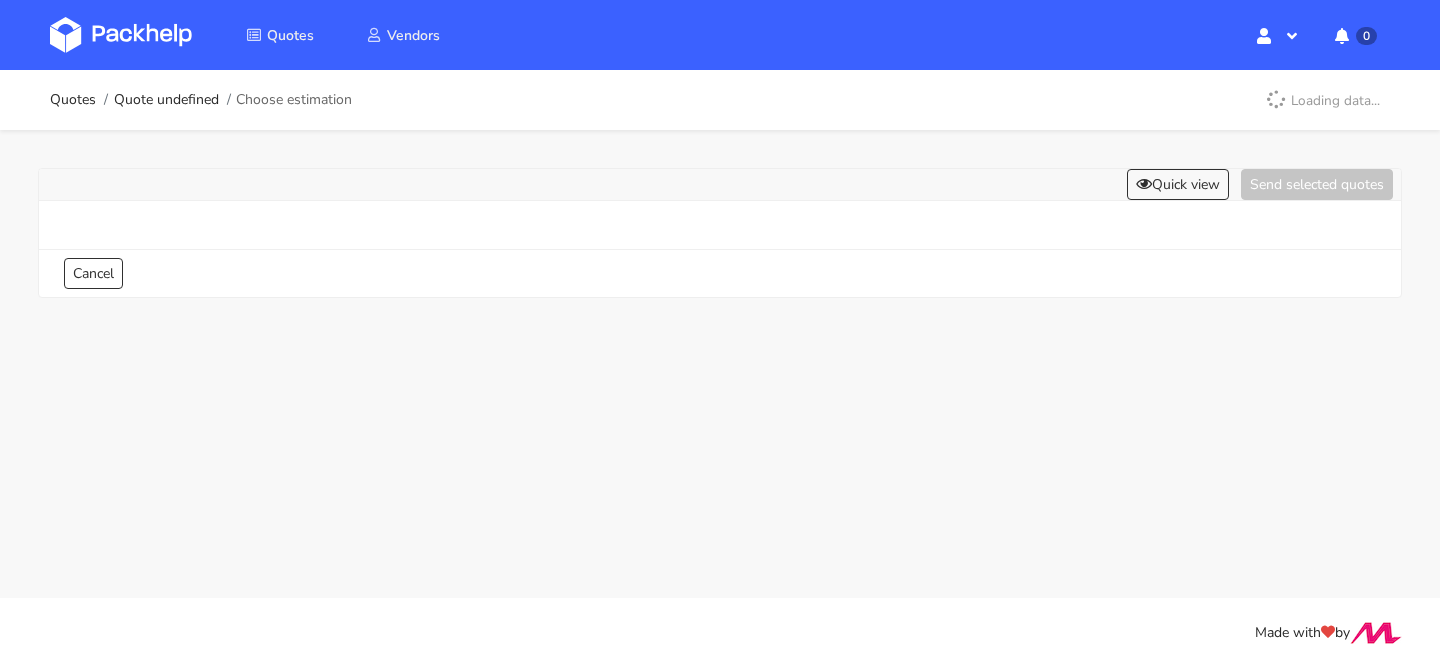 scroll, scrollTop: 0, scrollLeft: 0, axis: both 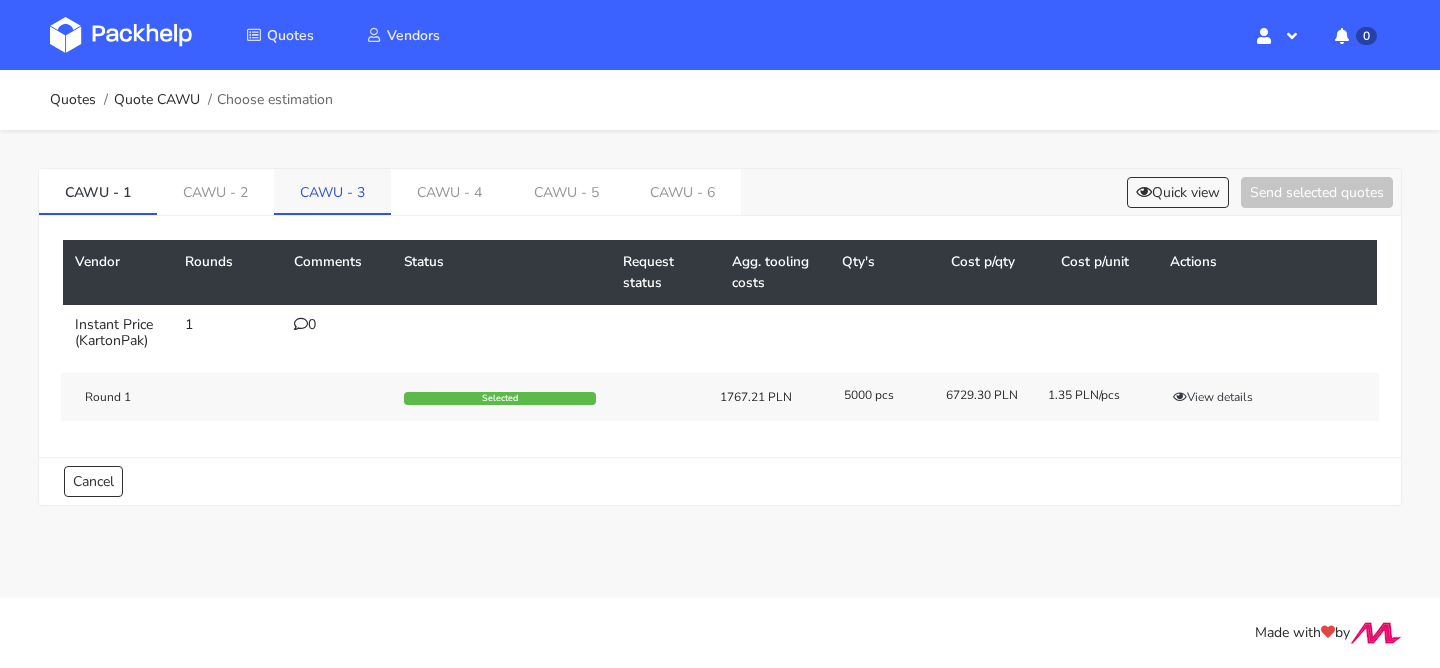 click on "CAWU - 3" at bounding box center (332, 191) 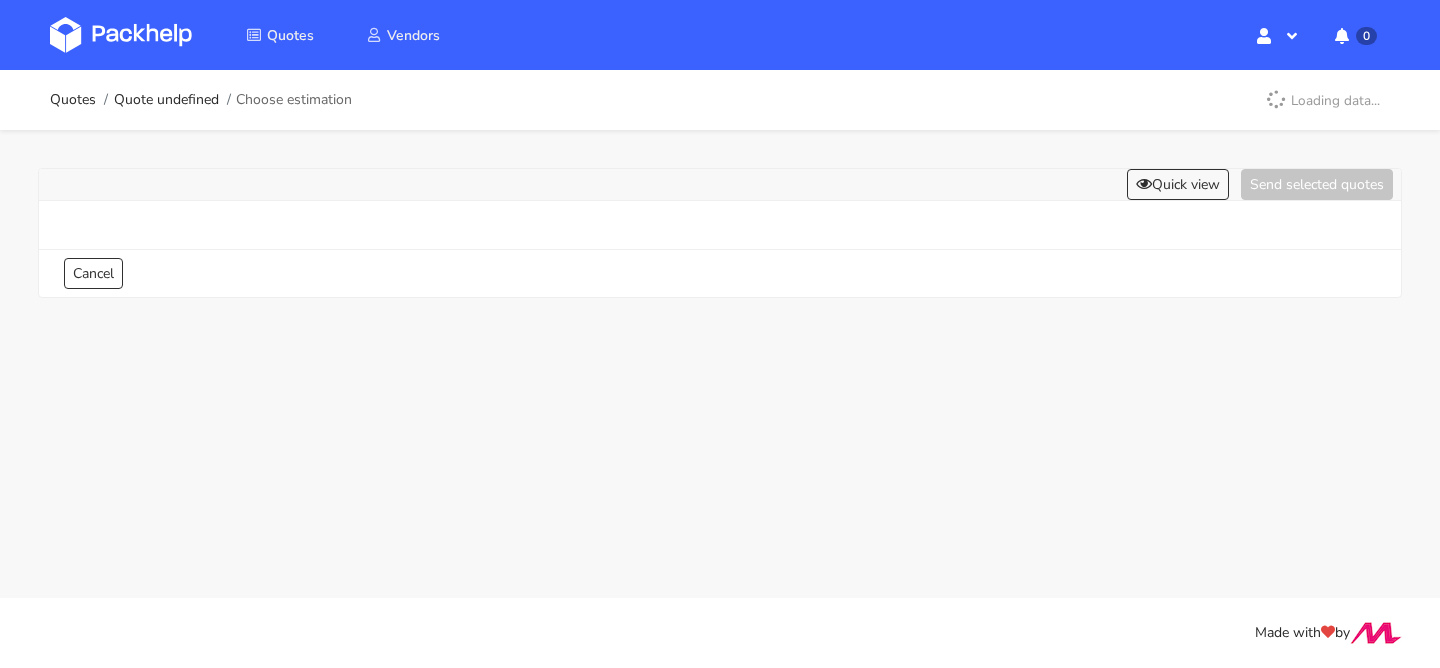 scroll, scrollTop: 0, scrollLeft: 0, axis: both 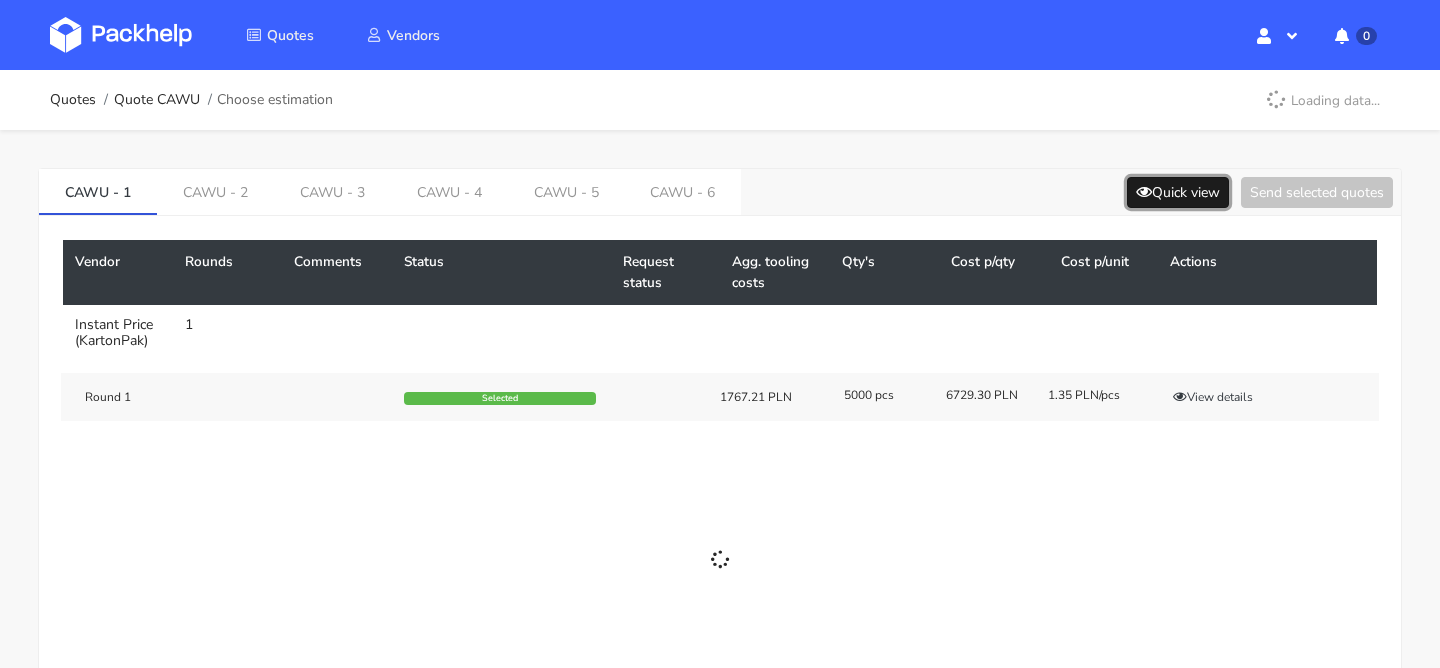 click on "Quick view" at bounding box center [1178, 192] 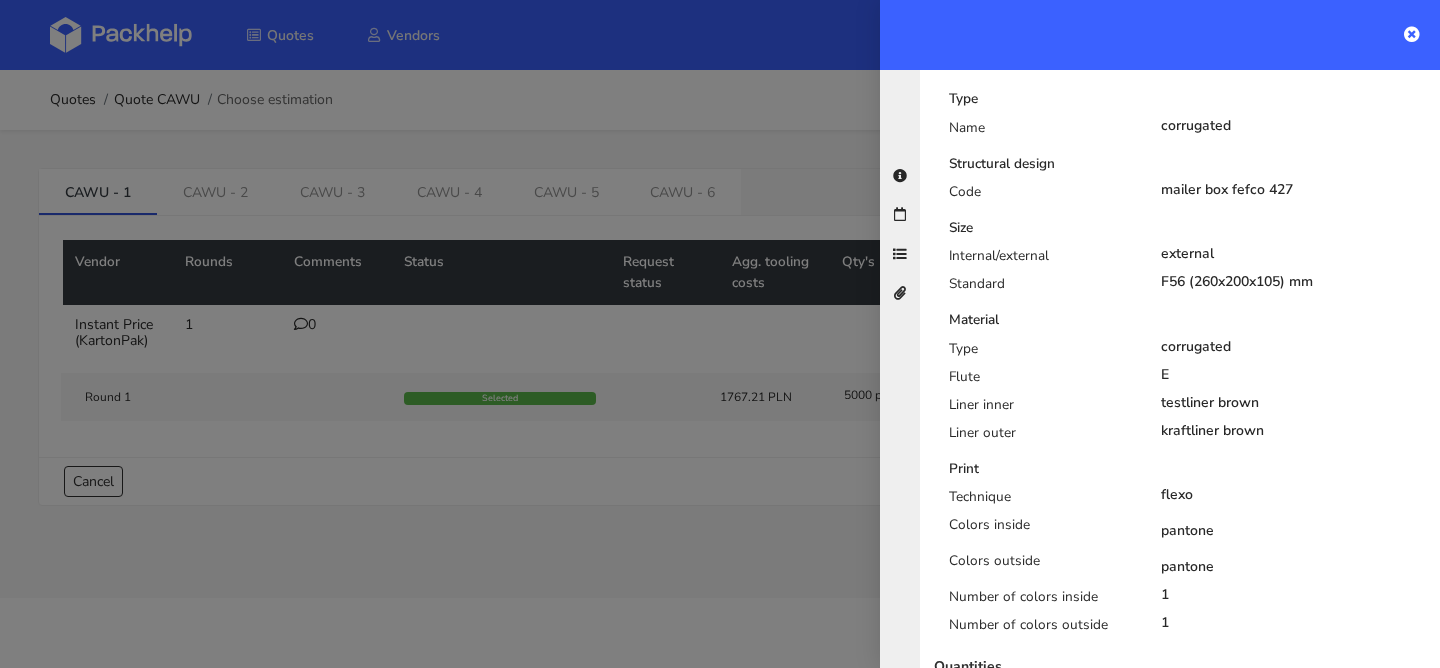 scroll, scrollTop: 621, scrollLeft: 0, axis: vertical 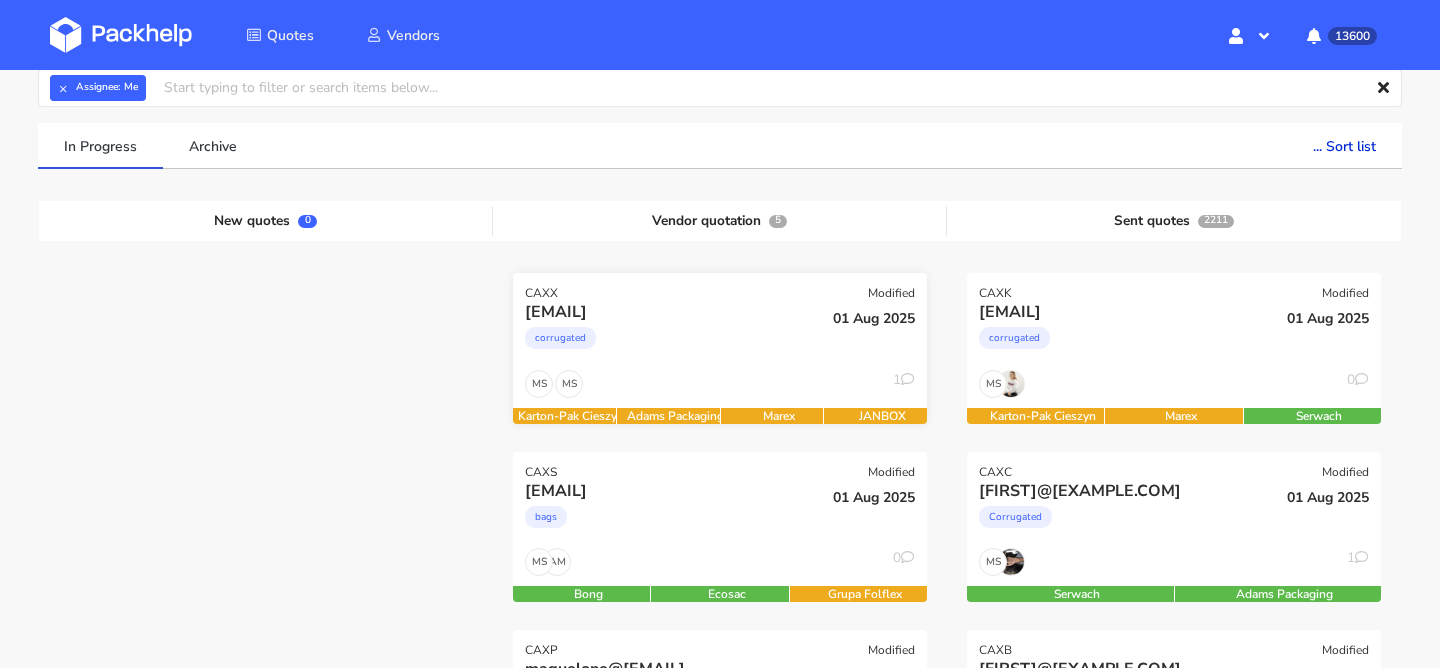 click on "corrugated" at bounding box center (657, 343) 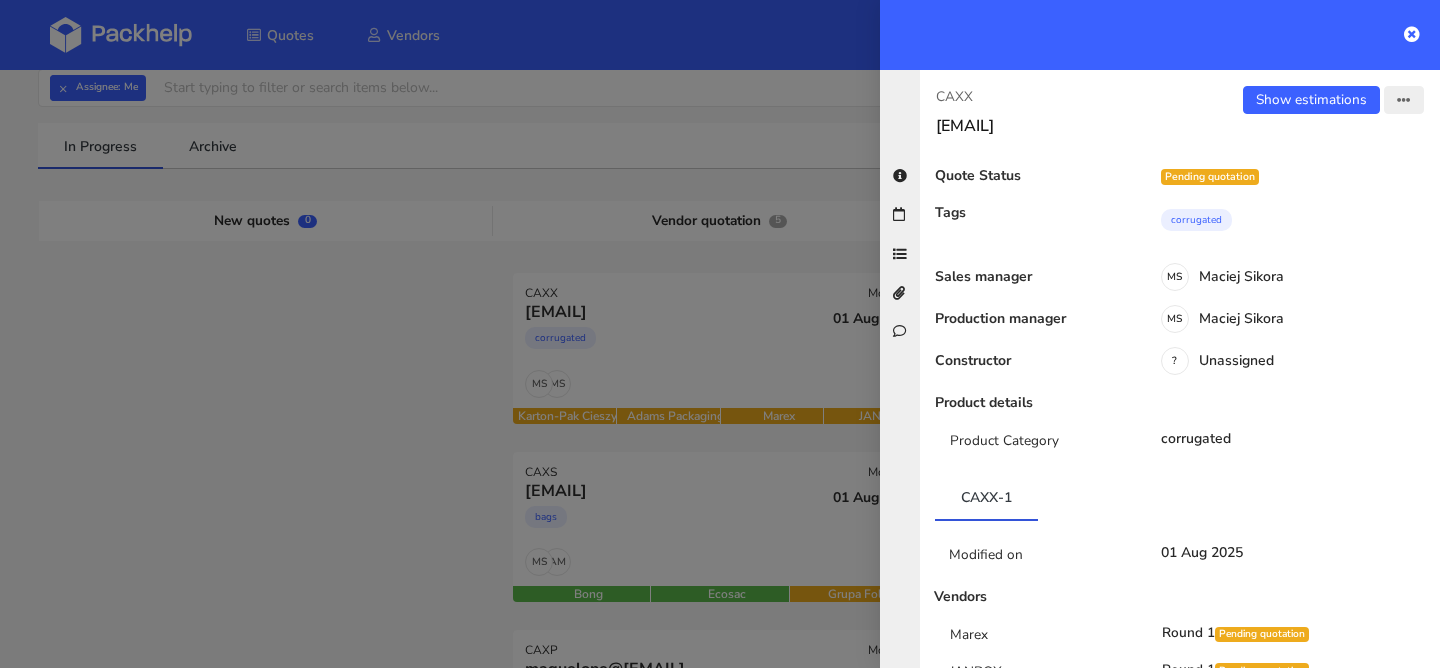 click at bounding box center [1404, 100] 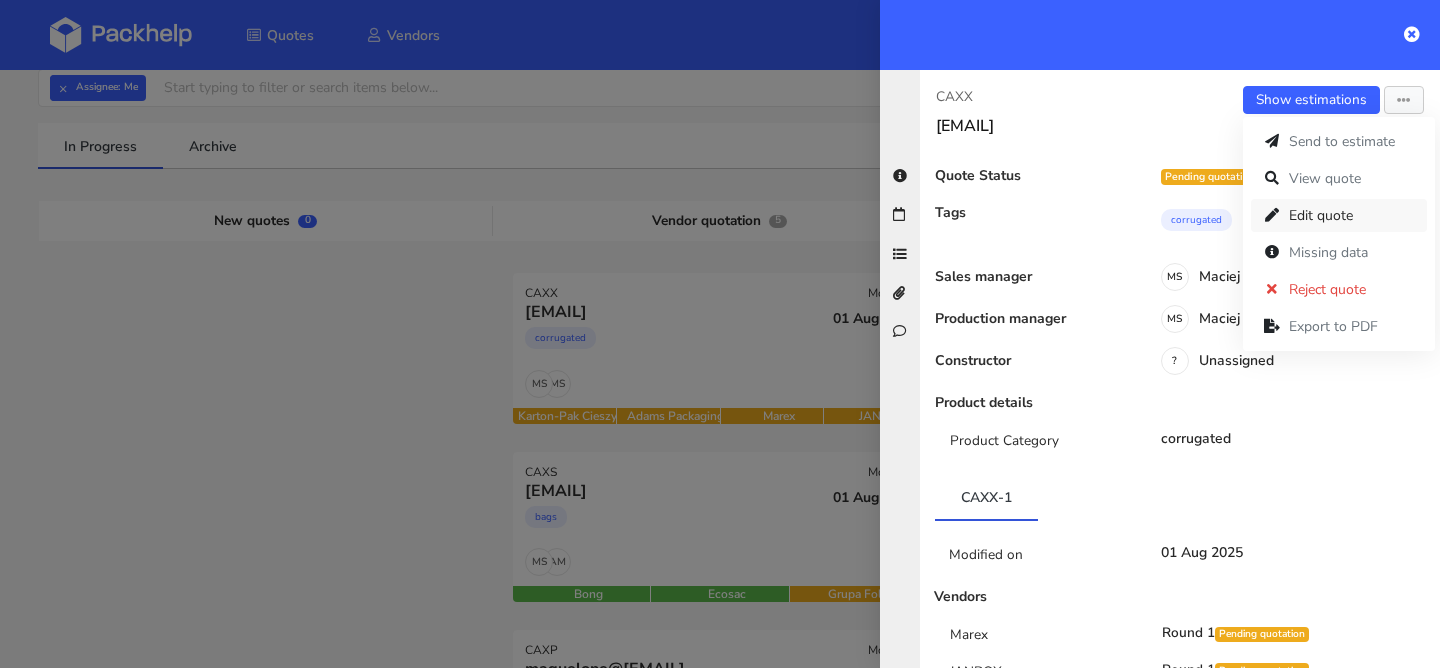 click on "Edit quote" at bounding box center (1339, 215) 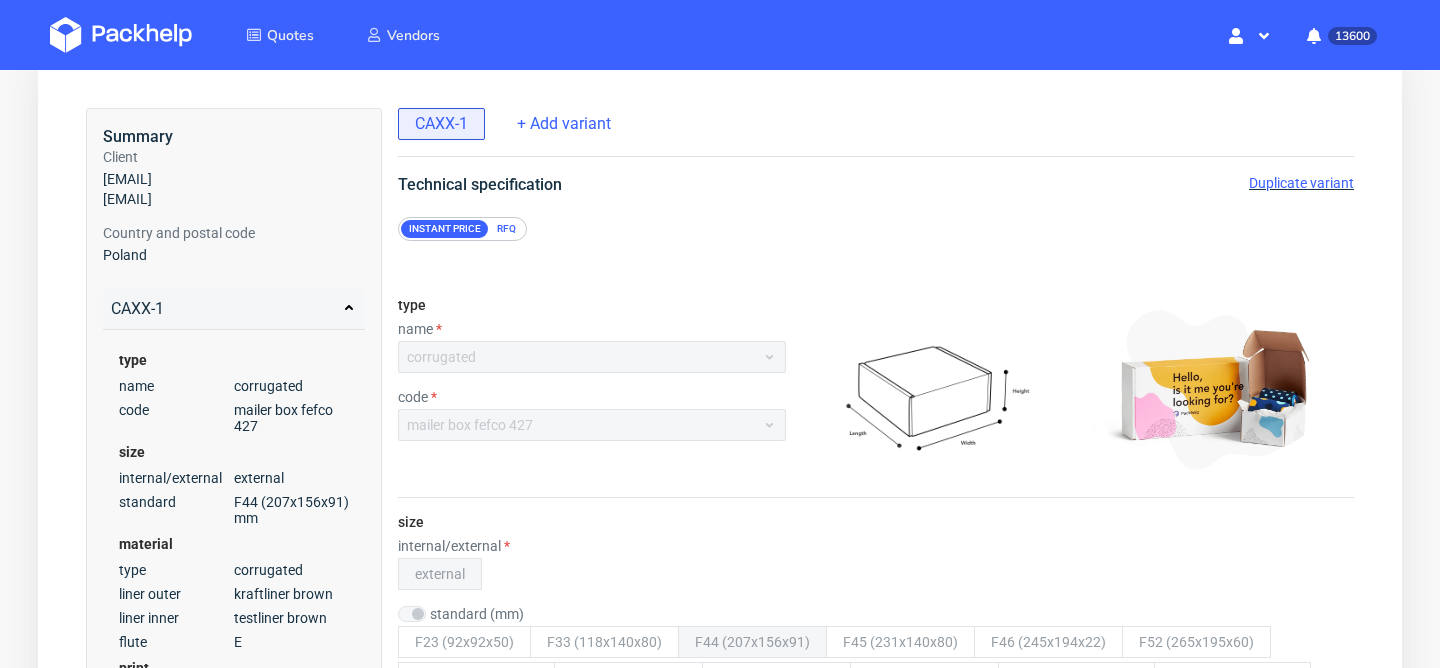 scroll, scrollTop: 97, scrollLeft: 0, axis: vertical 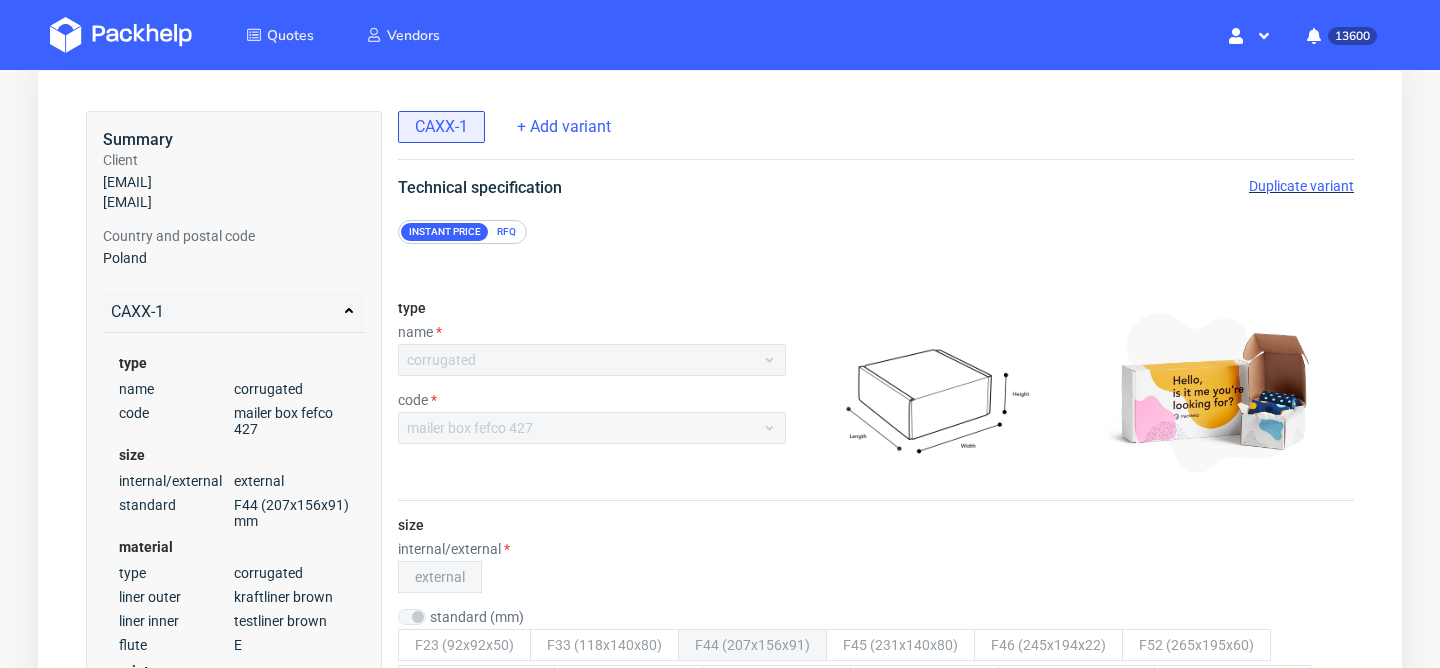 click on "Duplicate variant" at bounding box center (1301, 186) 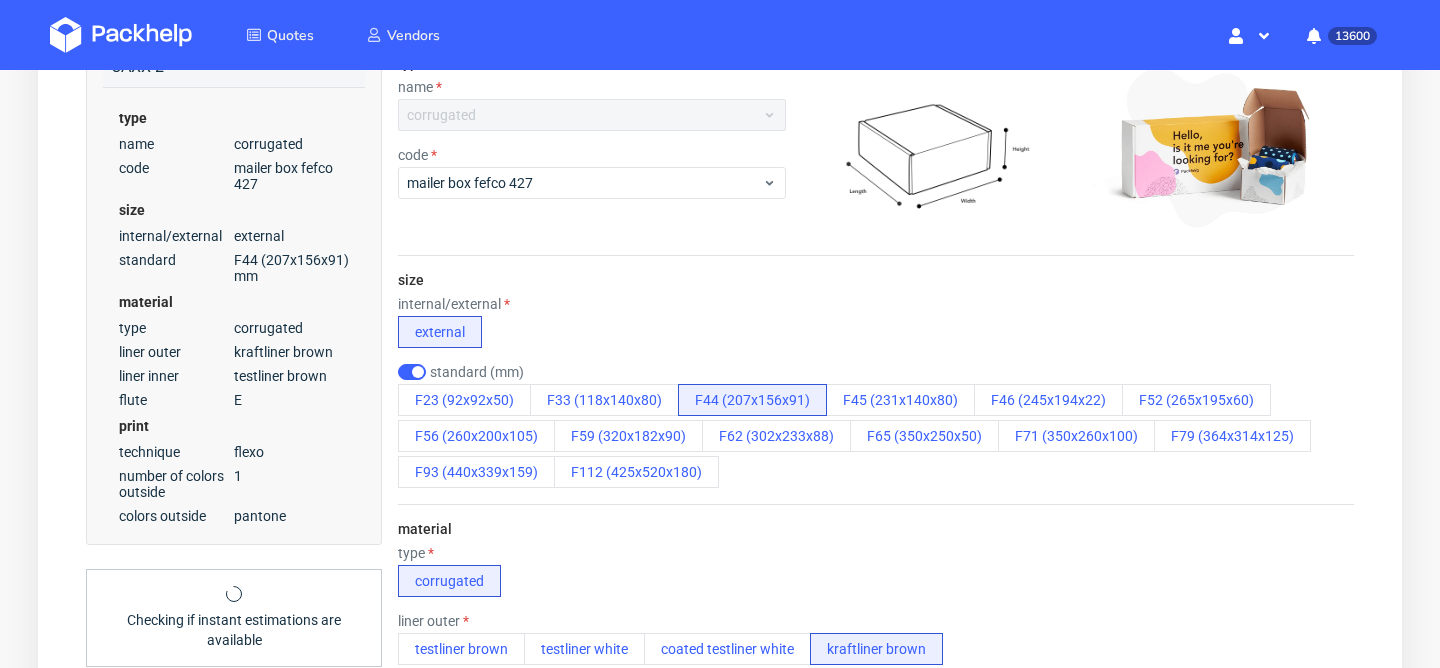 scroll, scrollTop: 355, scrollLeft: 0, axis: vertical 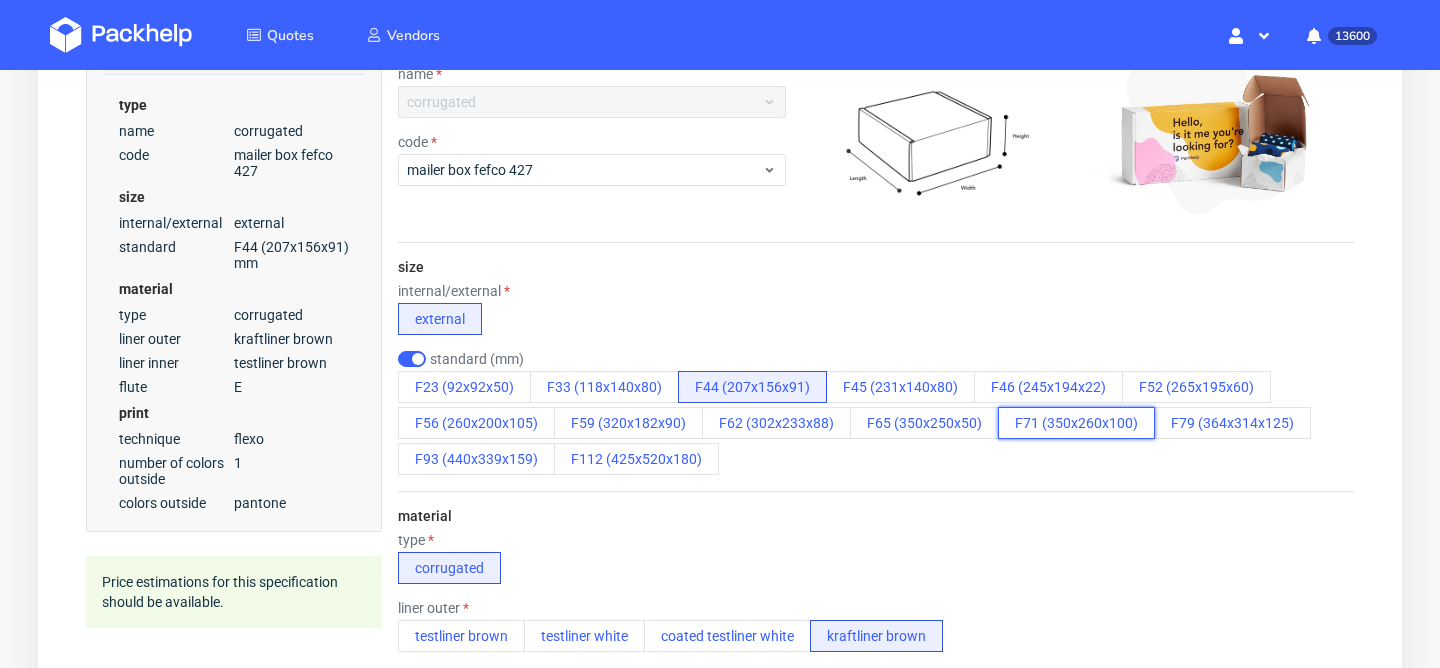 click on "F71 (350x260x100)" at bounding box center (1076, 423) 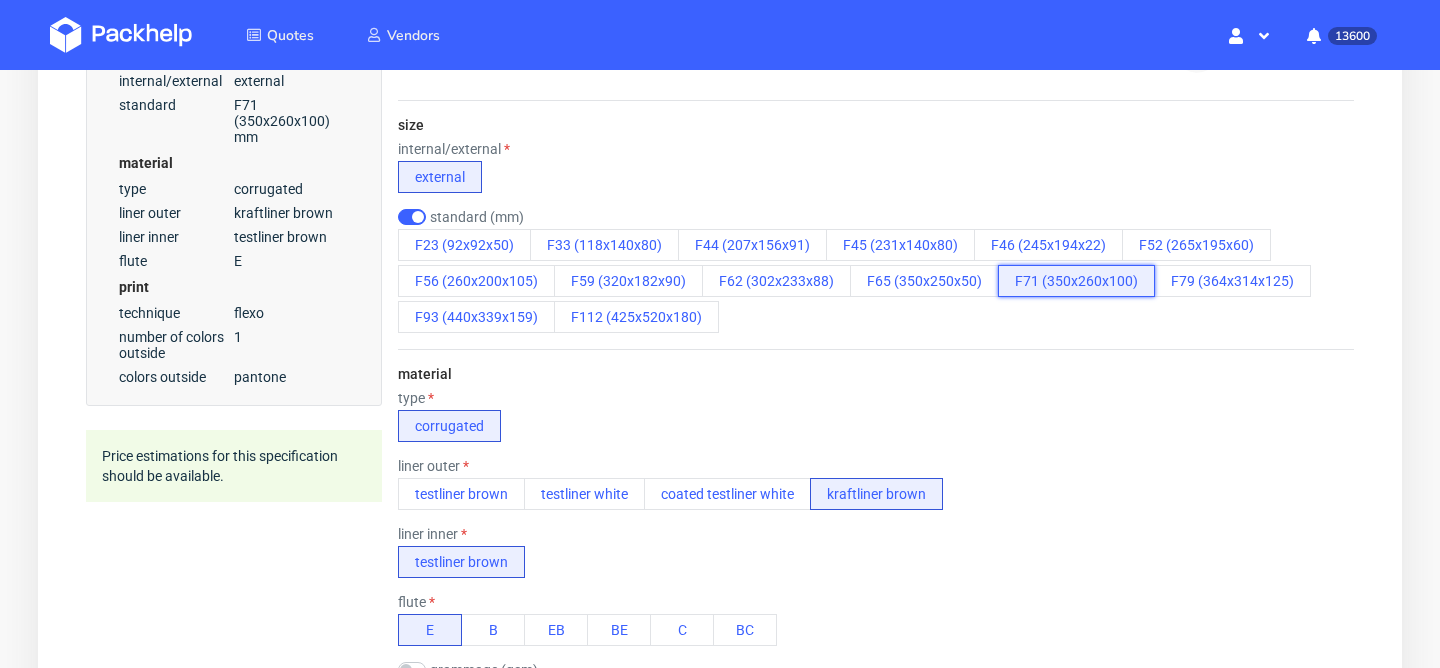 scroll, scrollTop: 0, scrollLeft: 0, axis: both 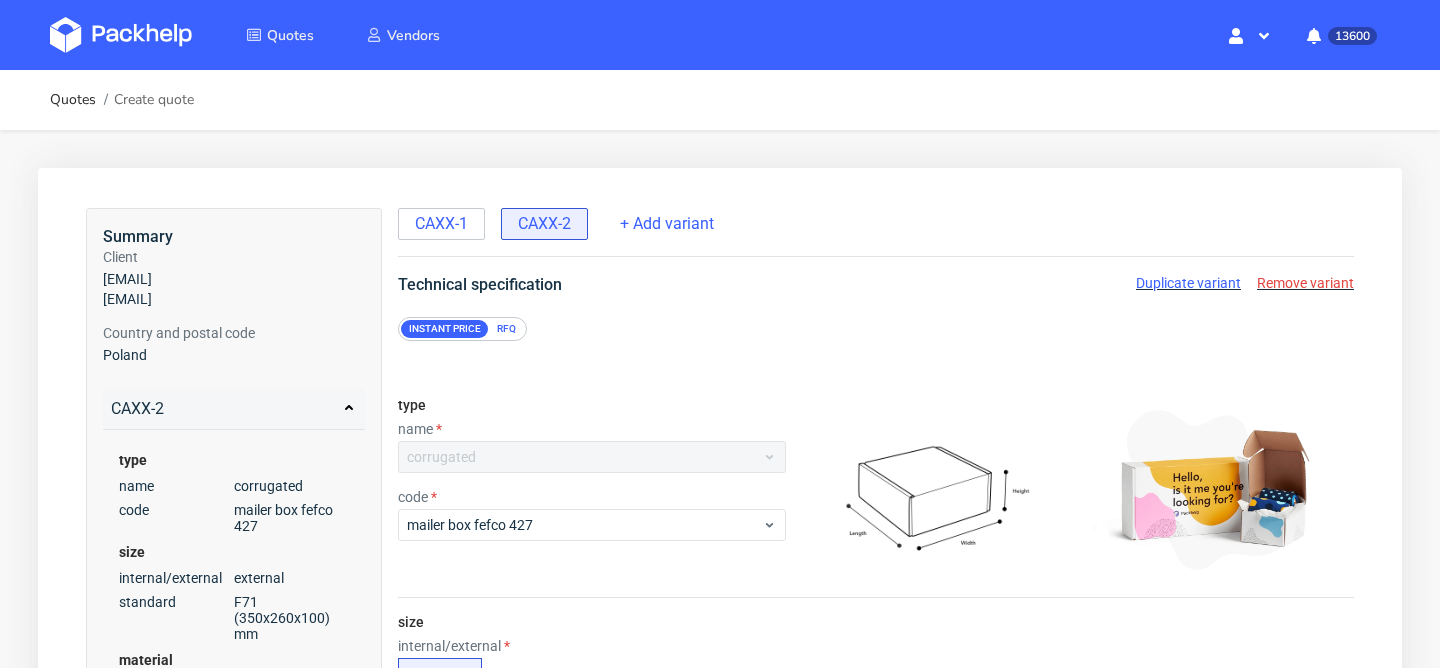 click on "Duplicate variant" at bounding box center (1188, 283) 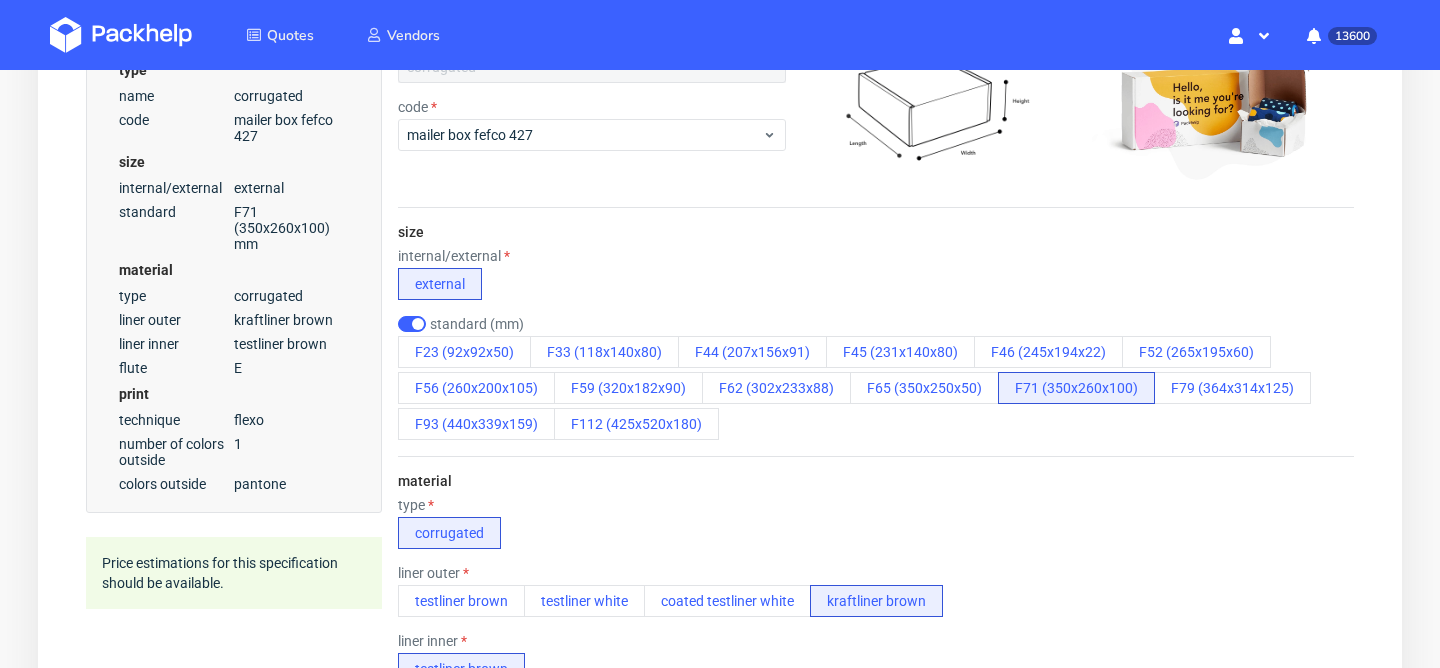 scroll, scrollTop: 411, scrollLeft: 0, axis: vertical 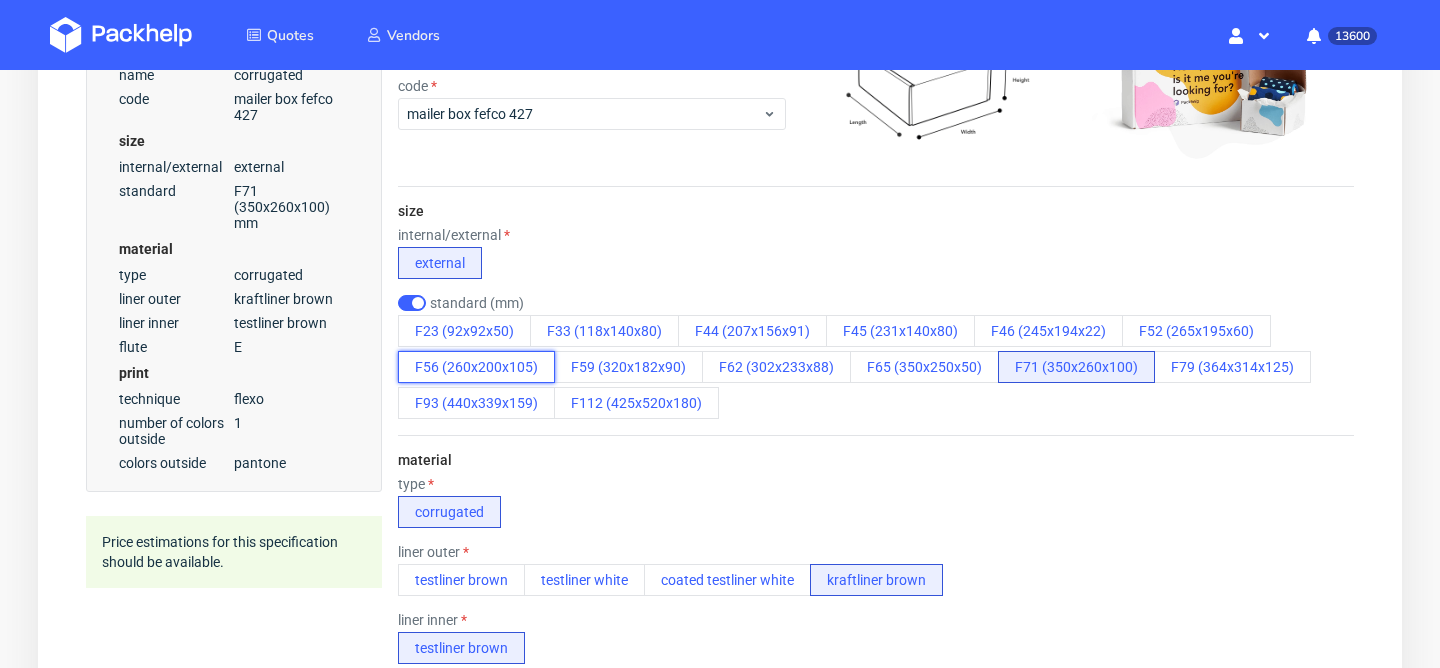 click on "F56 (260x200x105)" at bounding box center (476, 367) 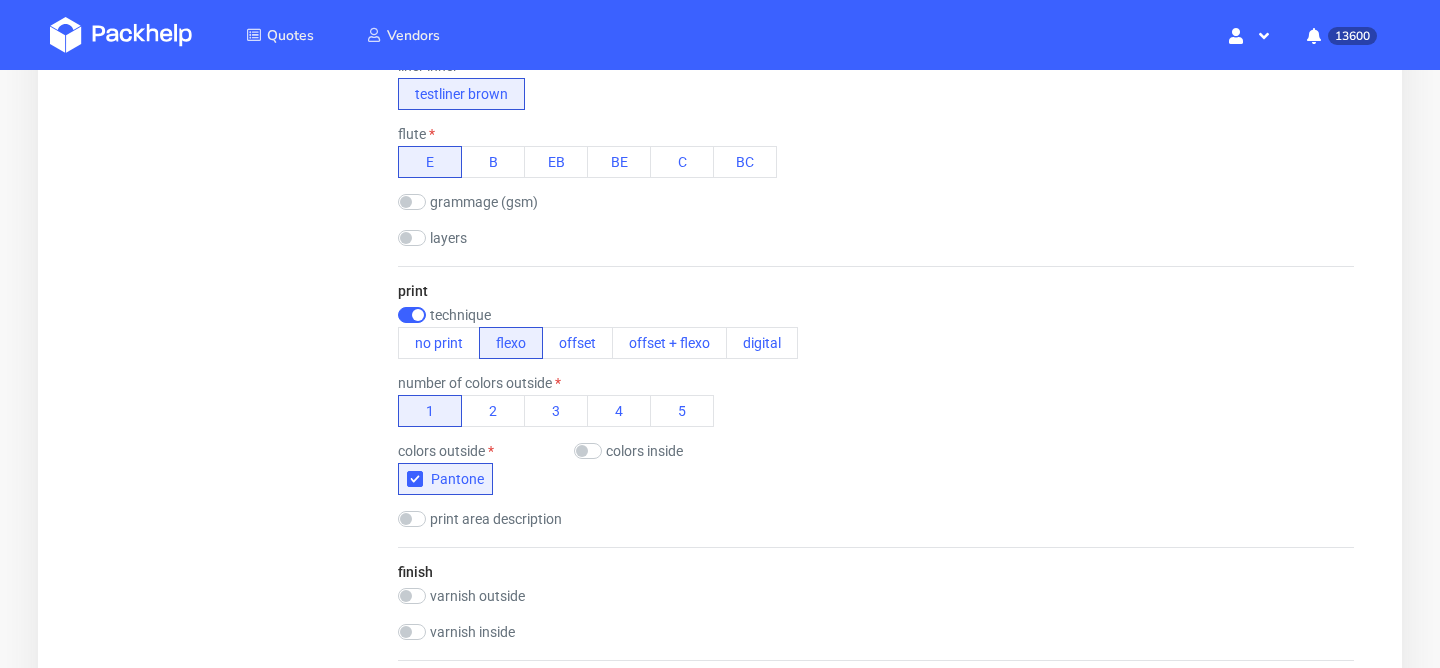 scroll, scrollTop: 966, scrollLeft: 0, axis: vertical 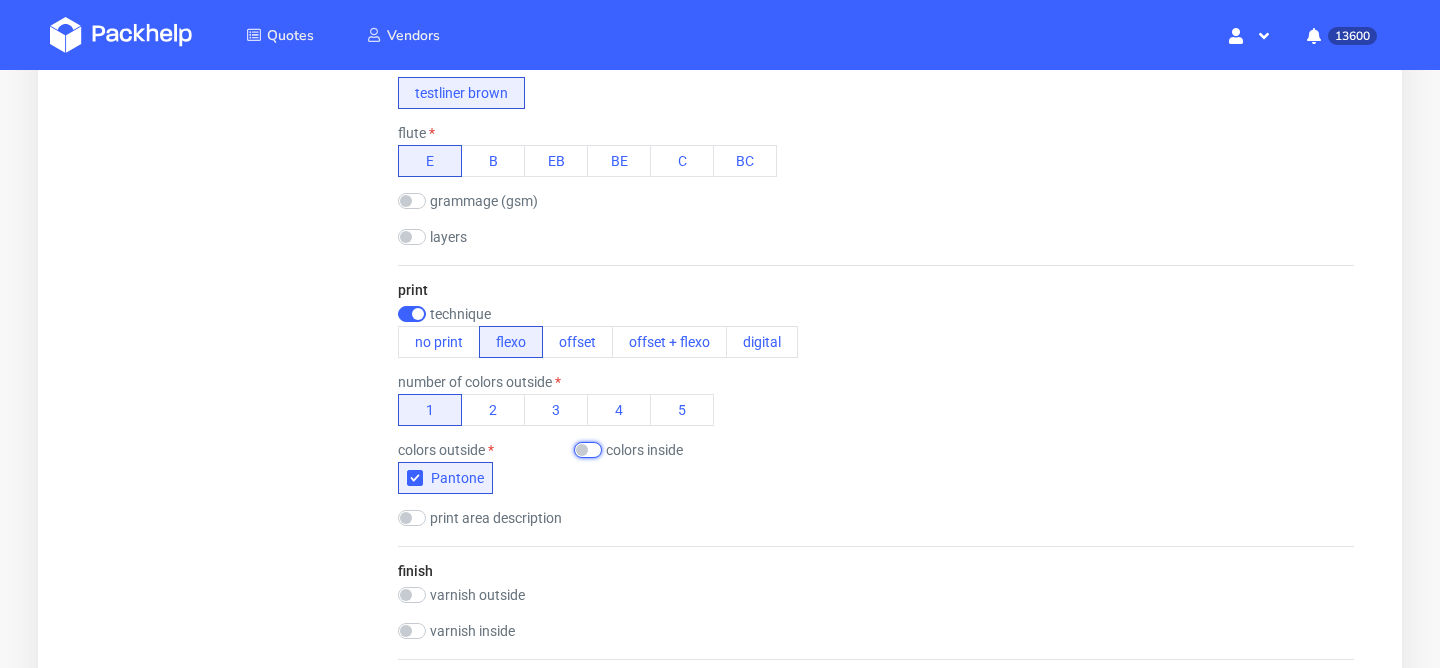 click at bounding box center [588, 450] 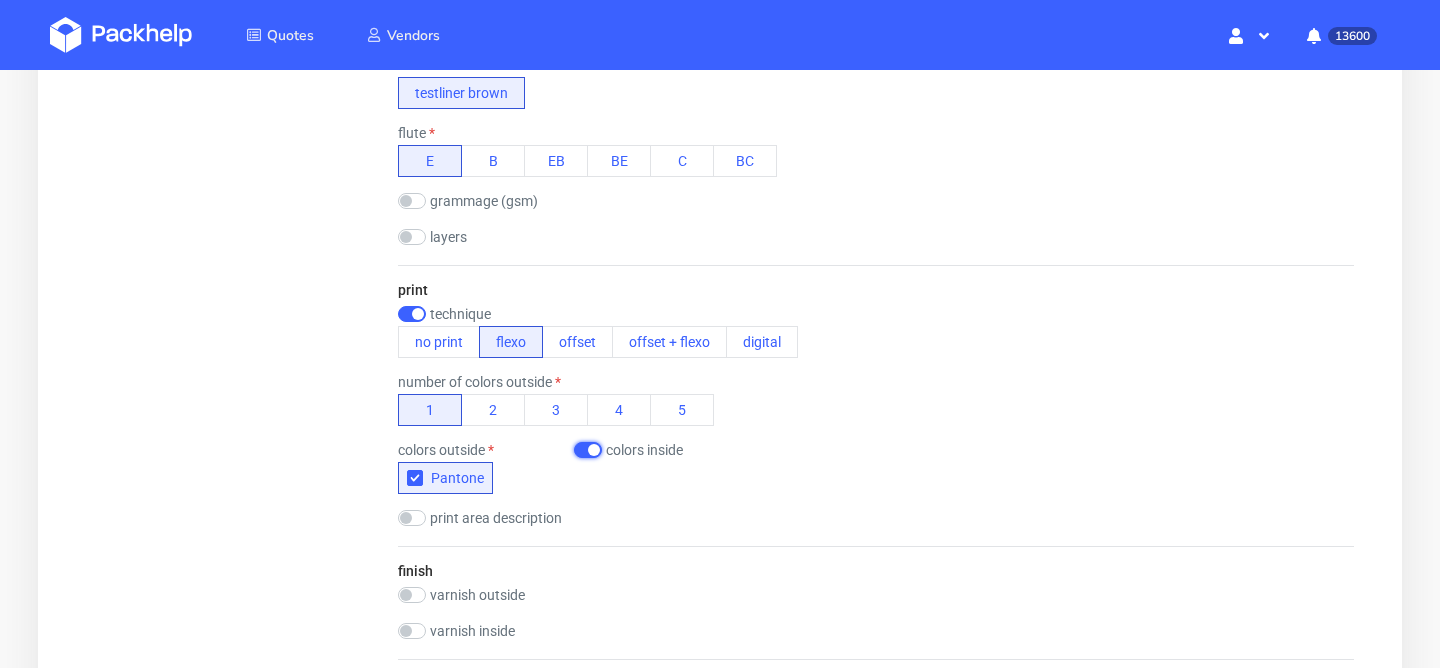 checkbox on "true" 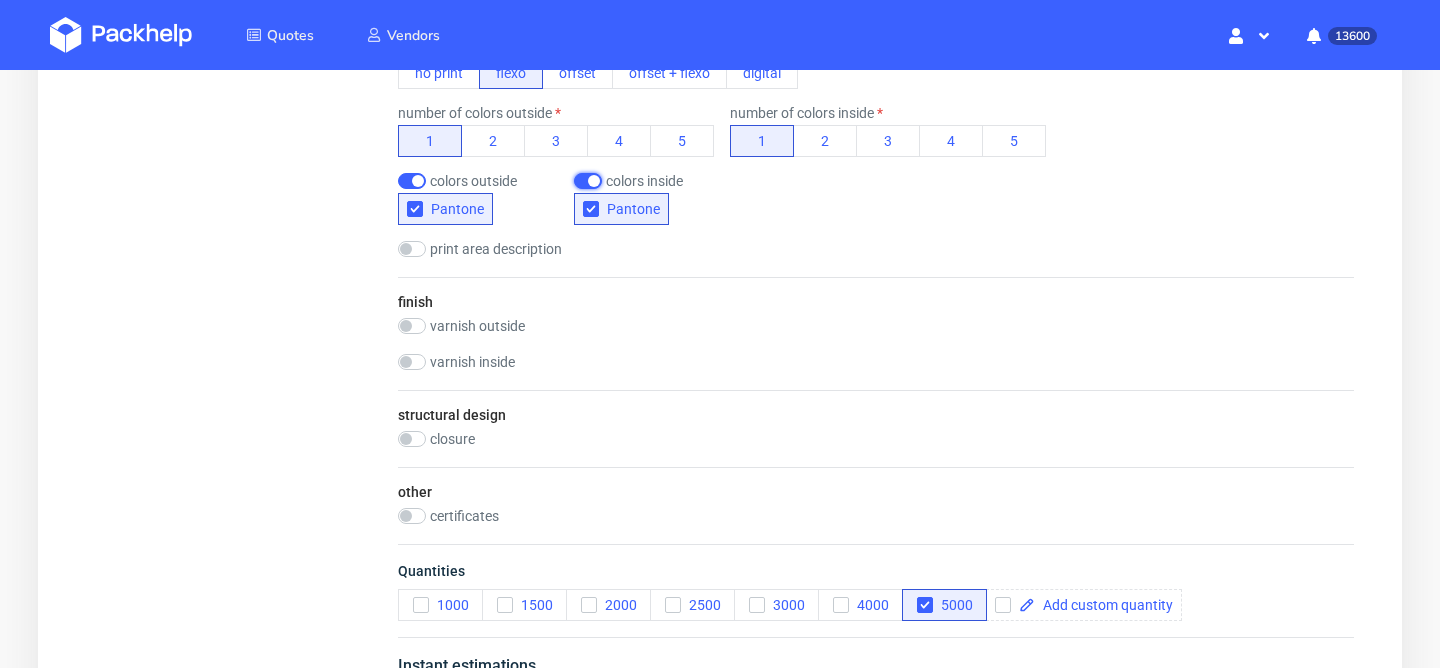 scroll, scrollTop: 1588, scrollLeft: 0, axis: vertical 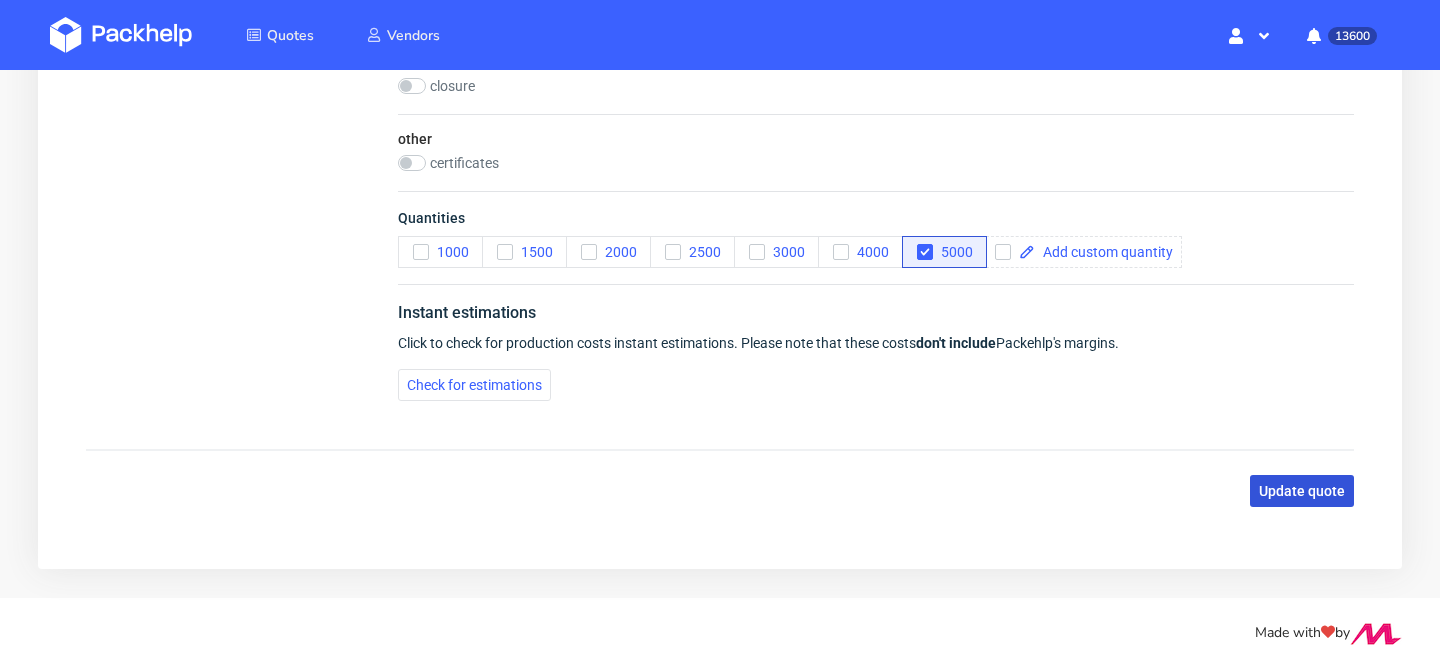 click on "Update quote" at bounding box center [1302, 491] 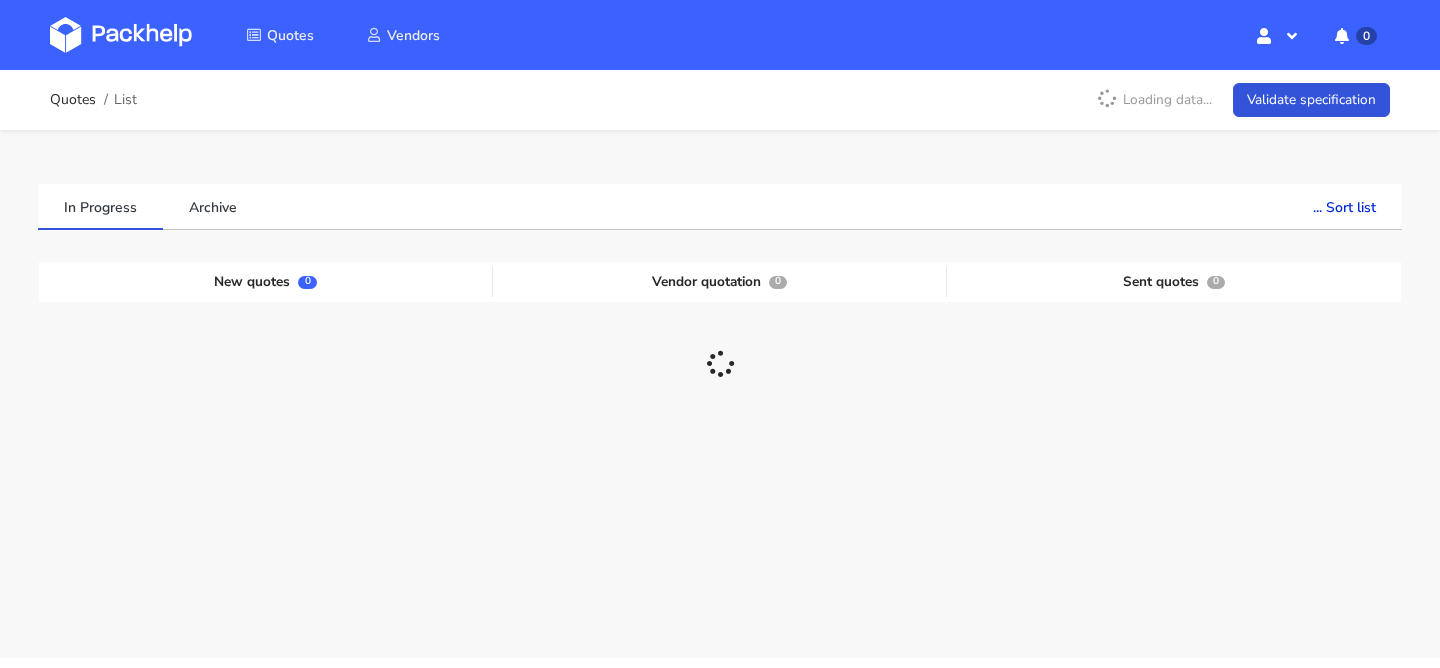 scroll, scrollTop: 0, scrollLeft: 0, axis: both 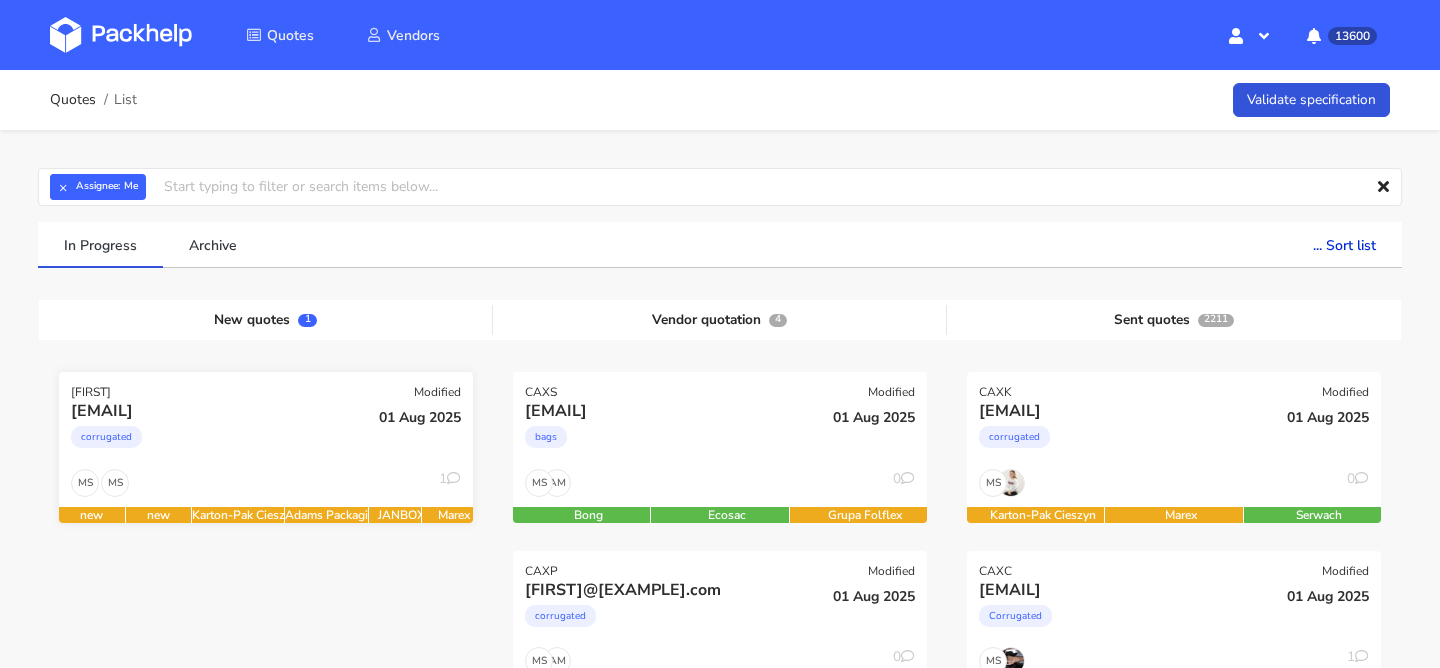 click on "corrugated" at bounding box center (203, 442) 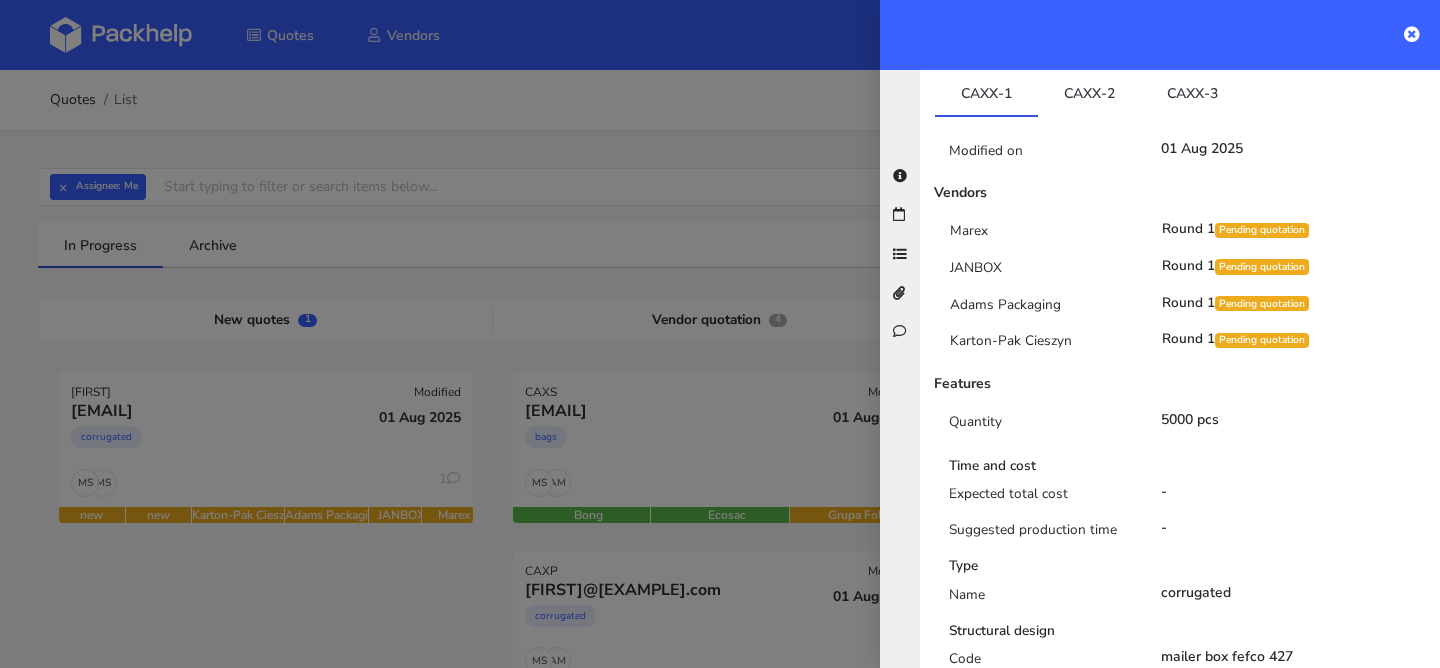 scroll, scrollTop: 394, scrollLeft: 0, axis: vertical 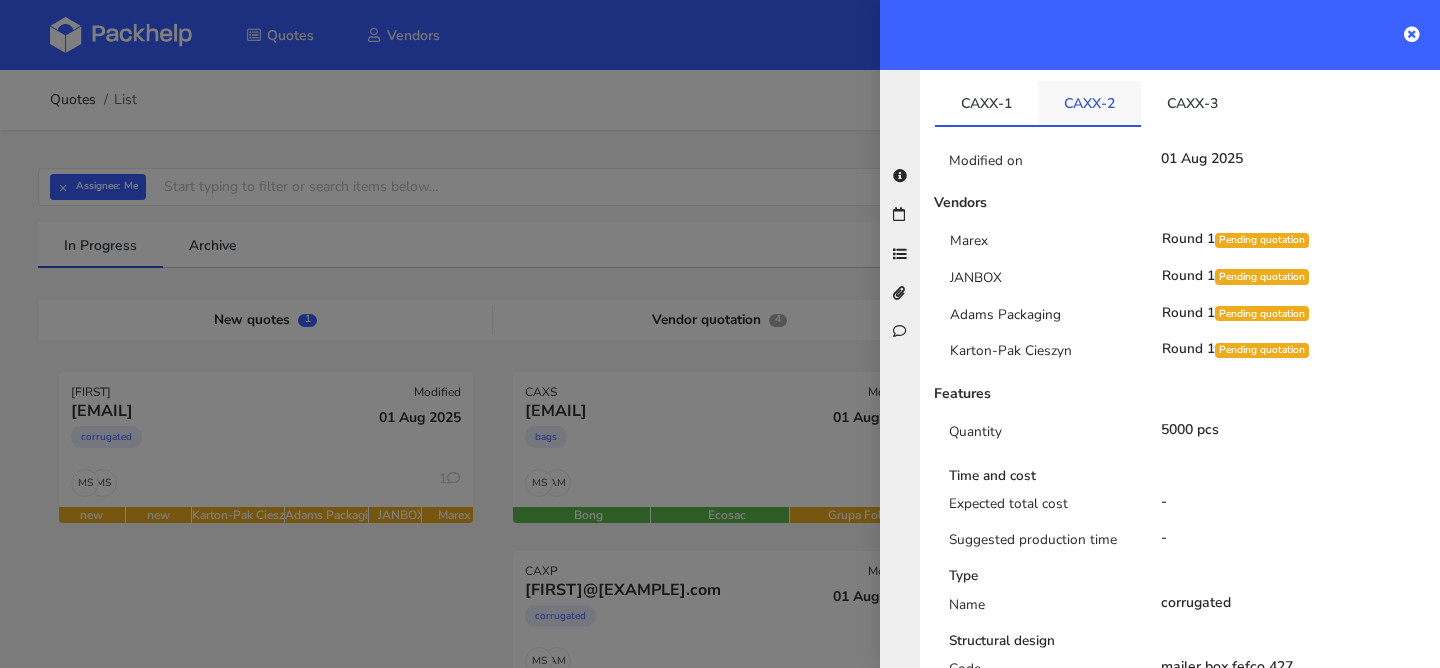 click on "CAXX-2" at bounding box center [1089, 103] 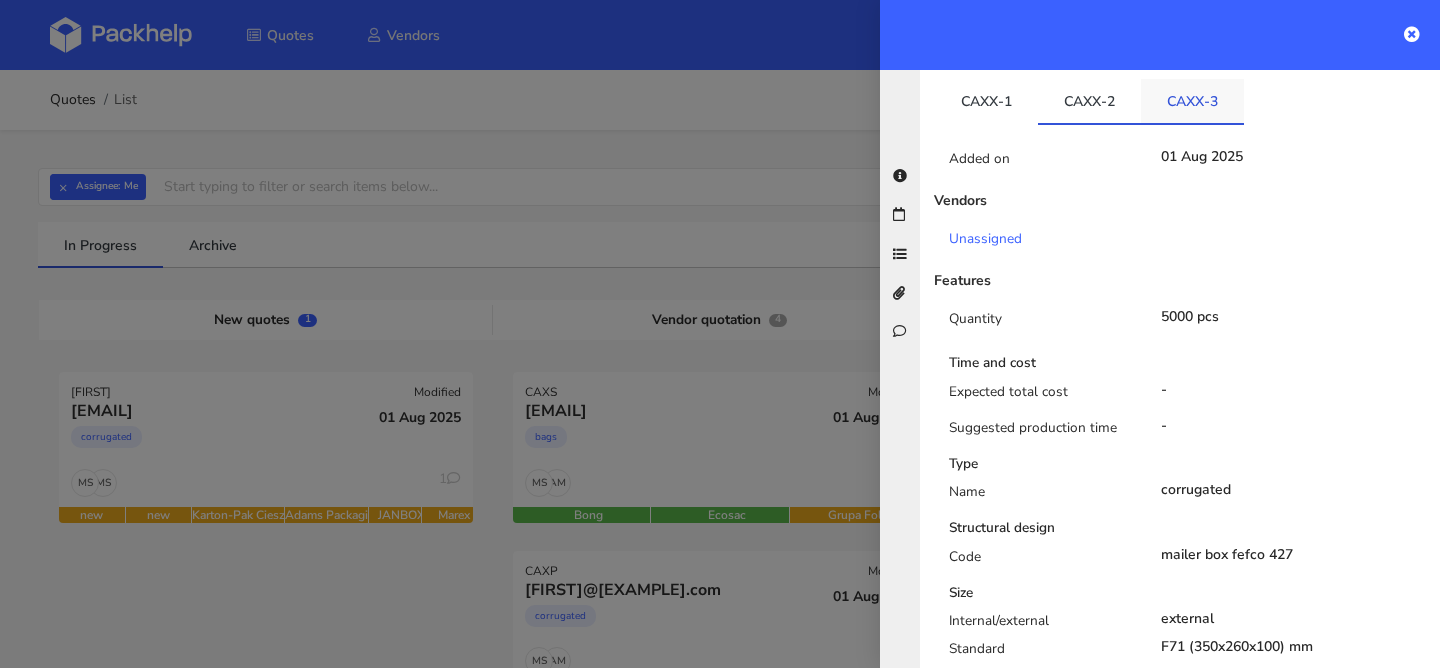 click on "CAXX-3" at bounding box center [1192, 101] 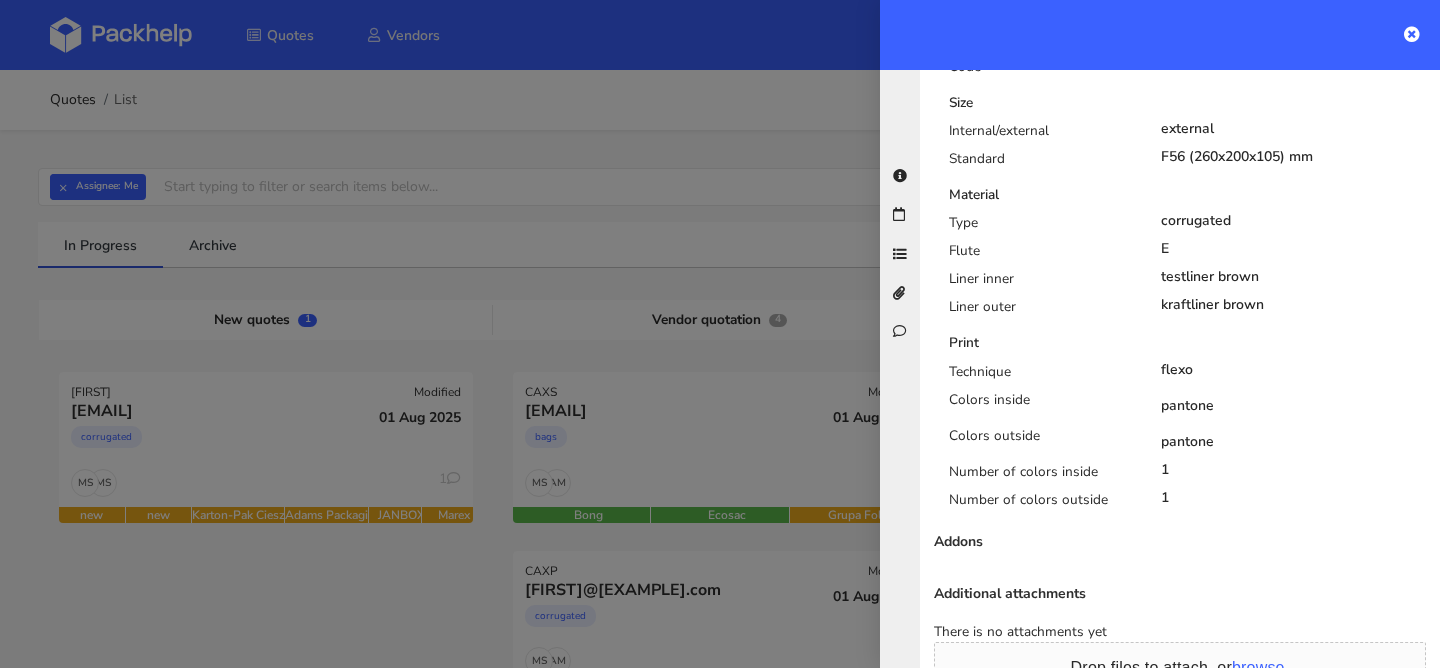 scroll, scrollTop: 0, scrollLeft: 0, axis: both 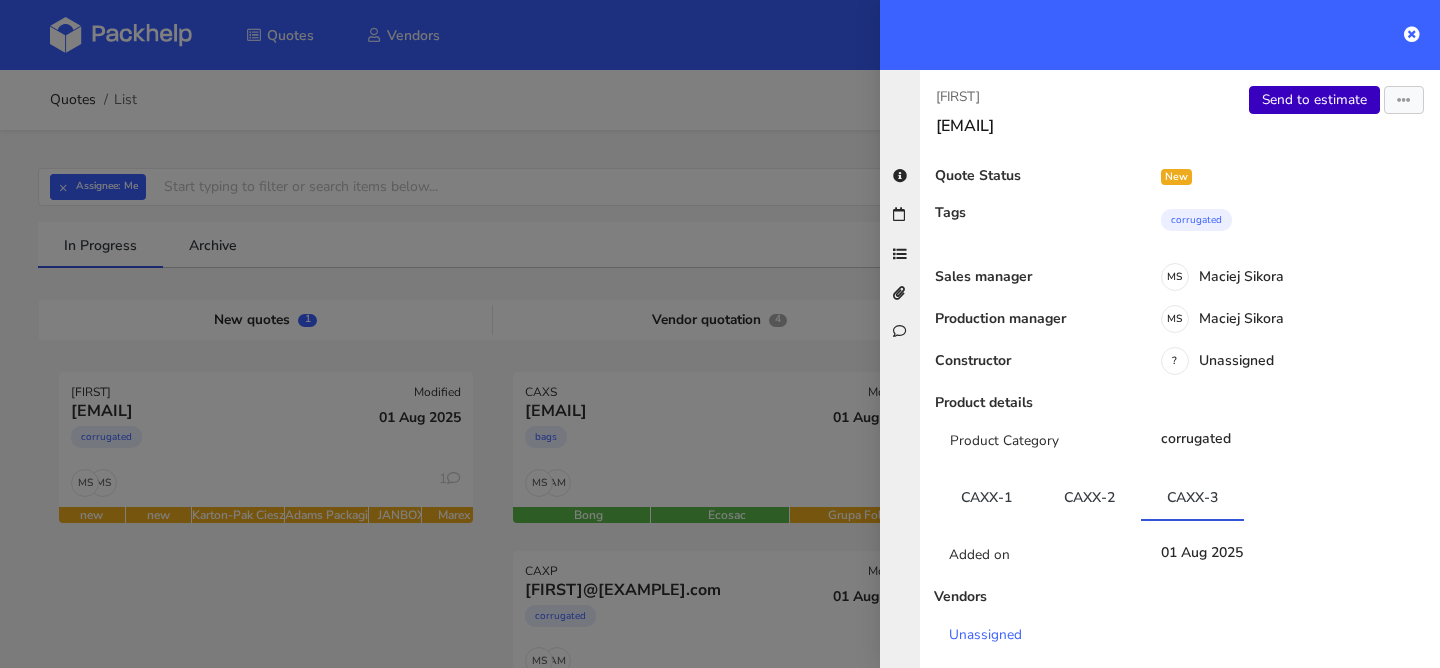 click on "Send to estimate" at bounding box center (1314, 100) 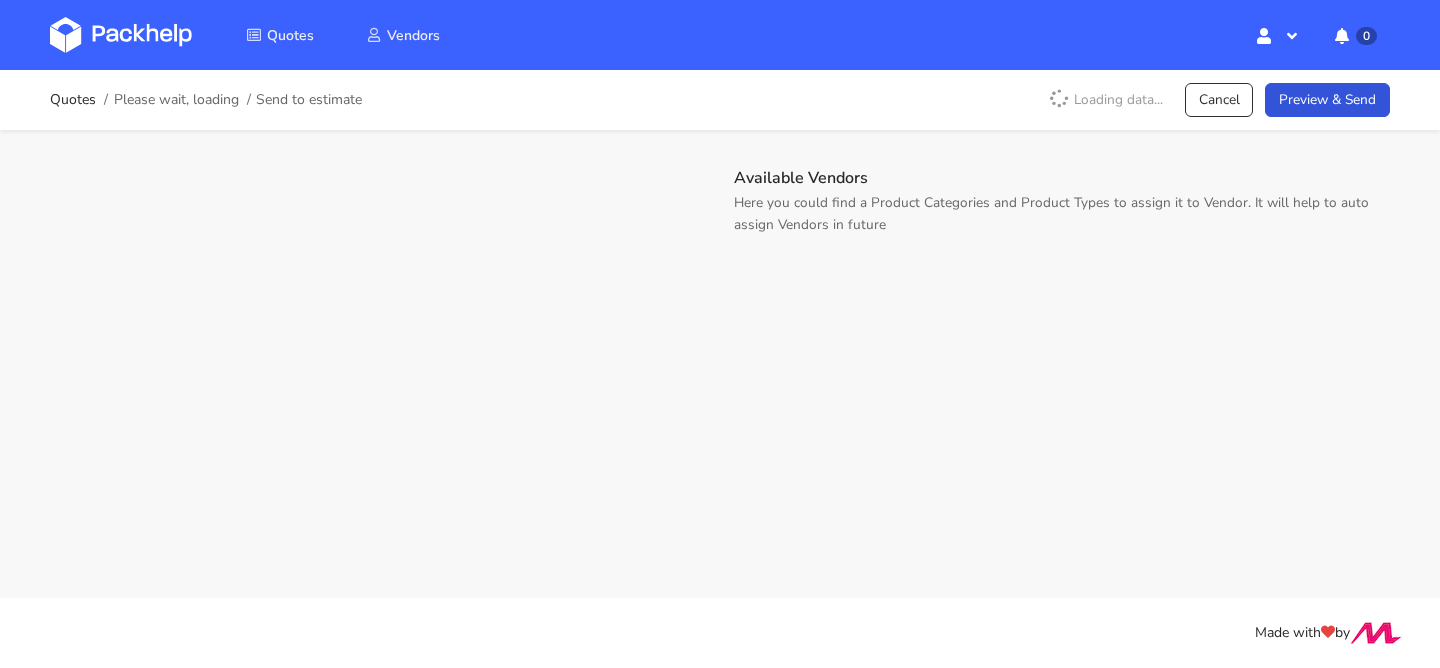 scroll, scrollTop: 0, scrollLeft: 0, axis: both 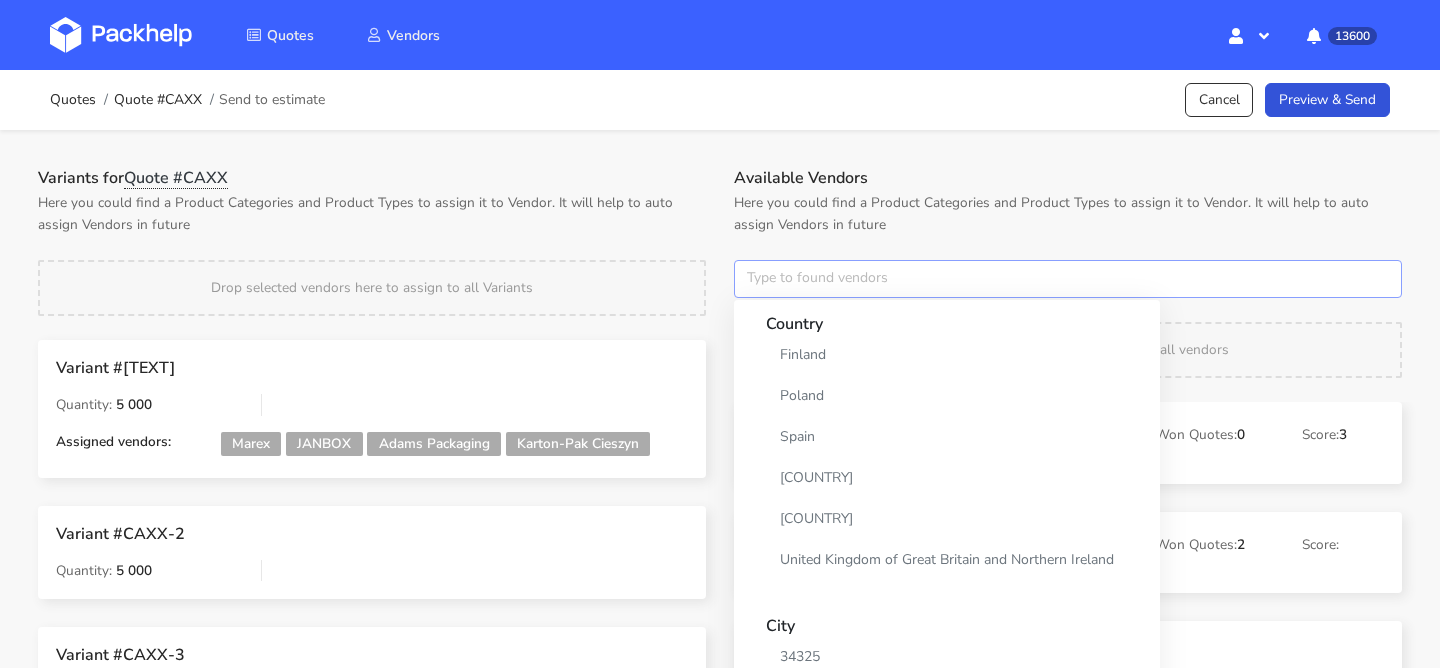 click at bounding box center (1068, 279) 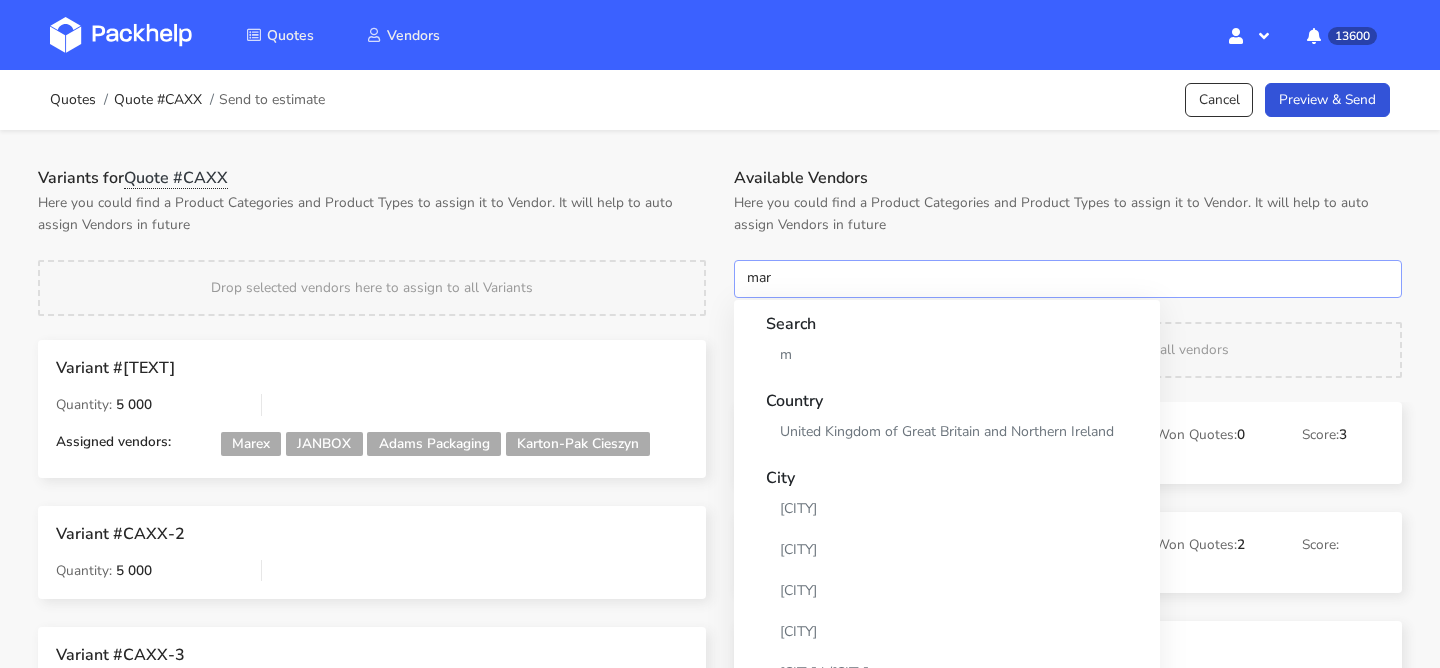 type on "mare" 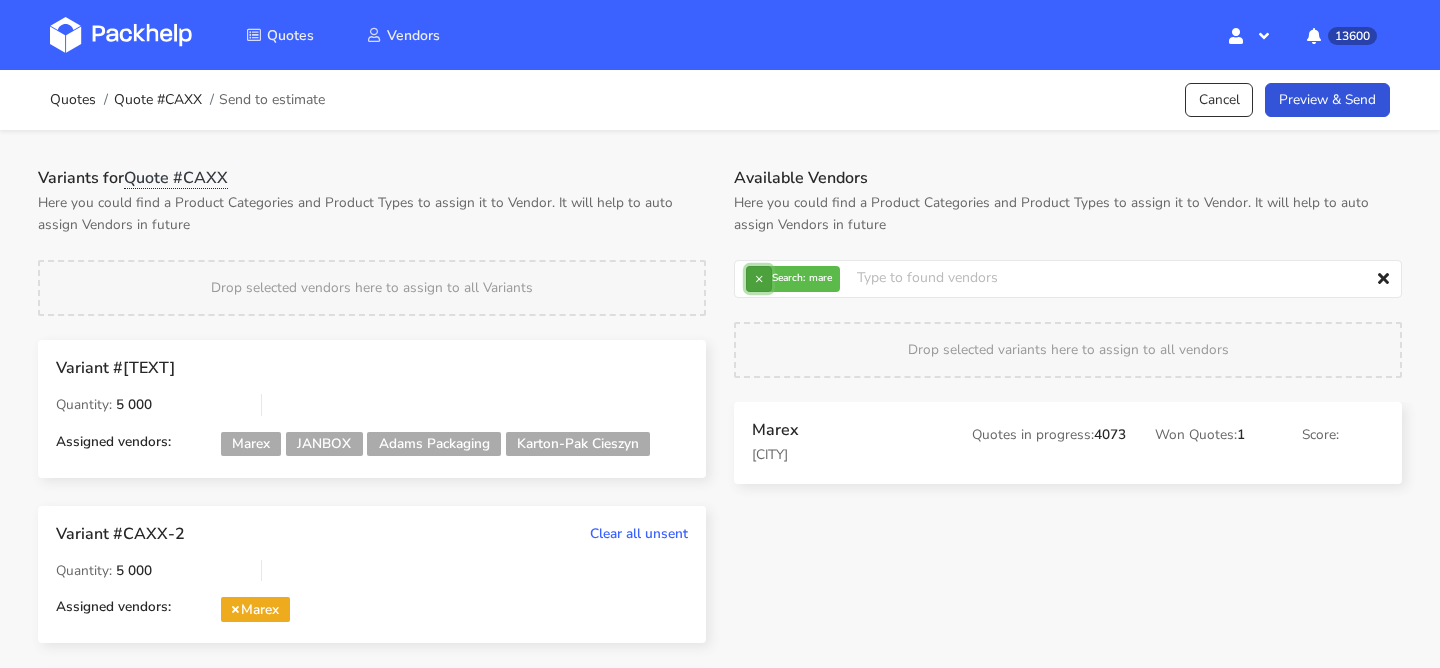 click on "×" at bounding box center [759, 279] 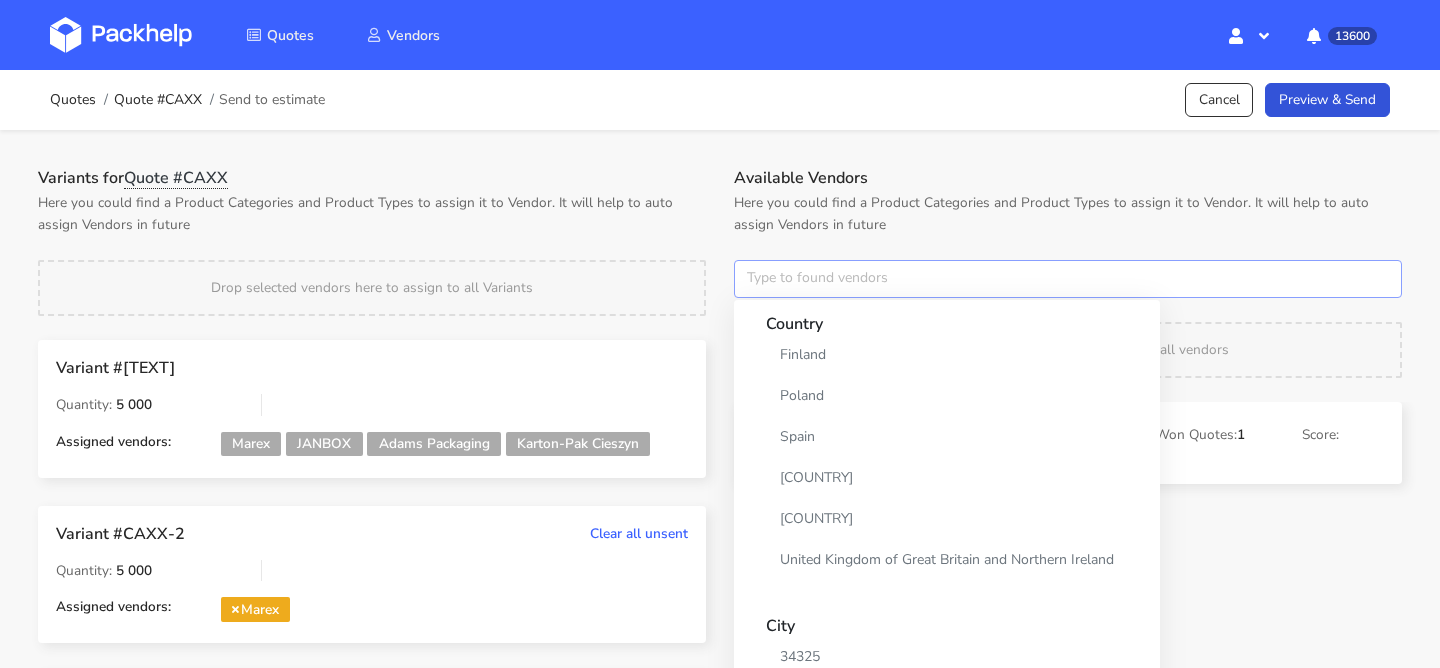 click at bounding box center (1068, 279) 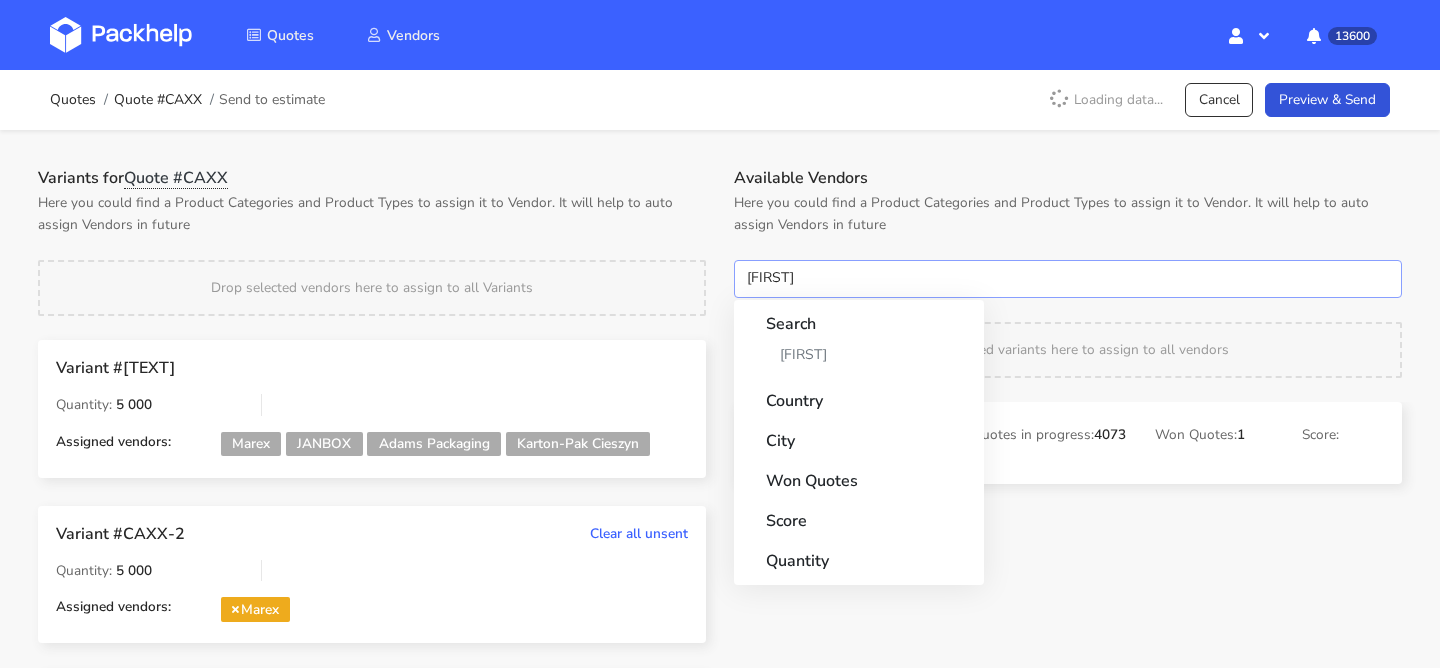 type on "janbox" 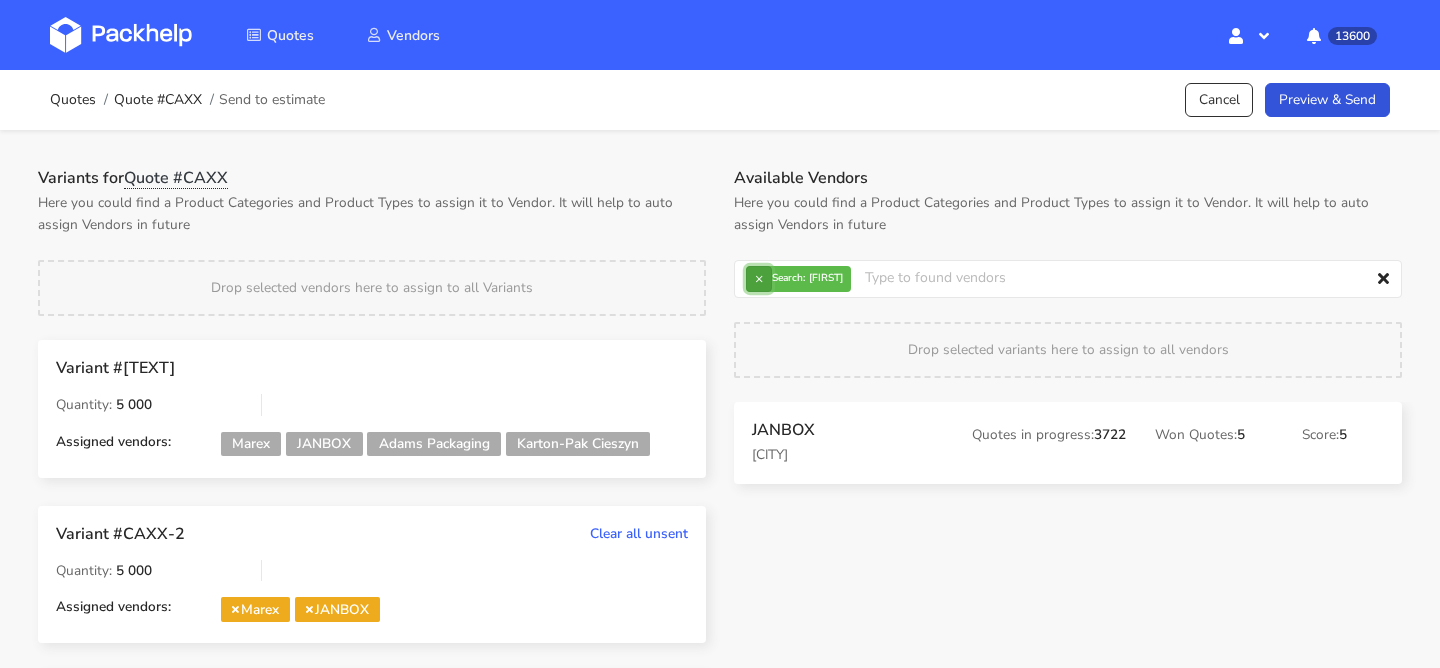 click on "×" at bounding box center (759, 279) 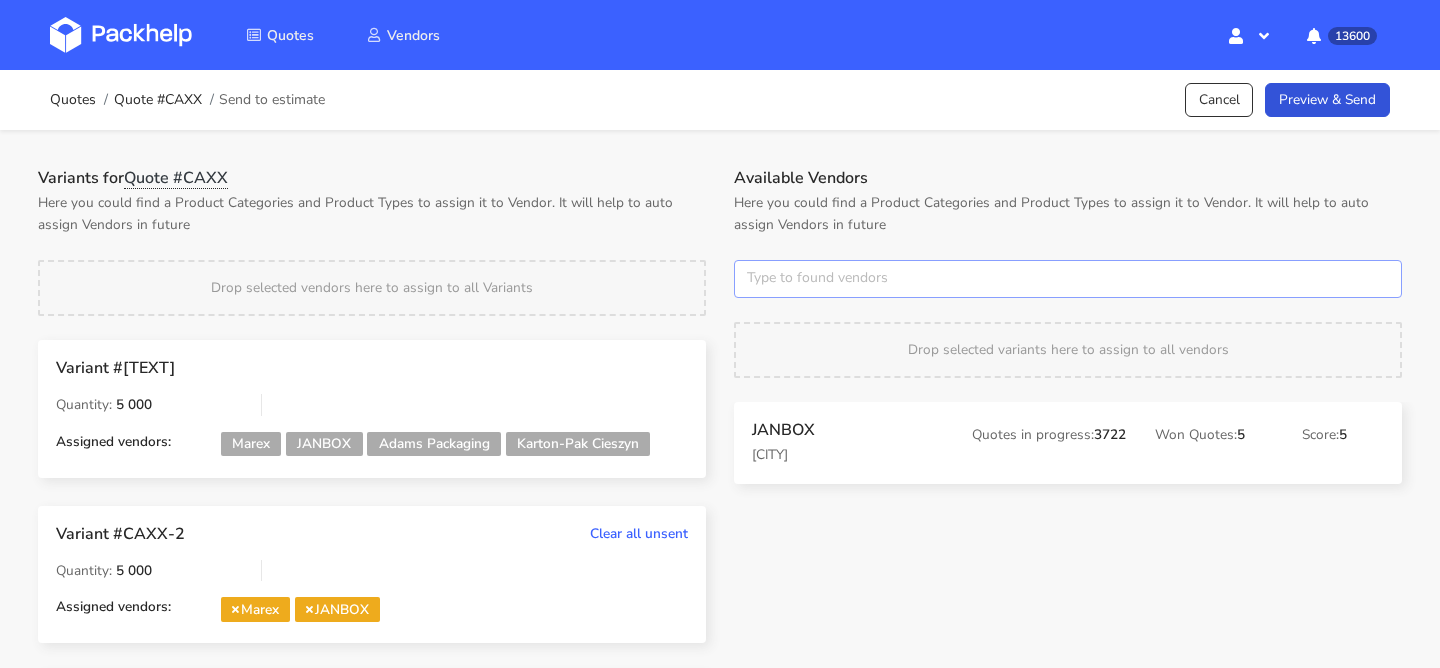 click at bounding box center [1068, 279] 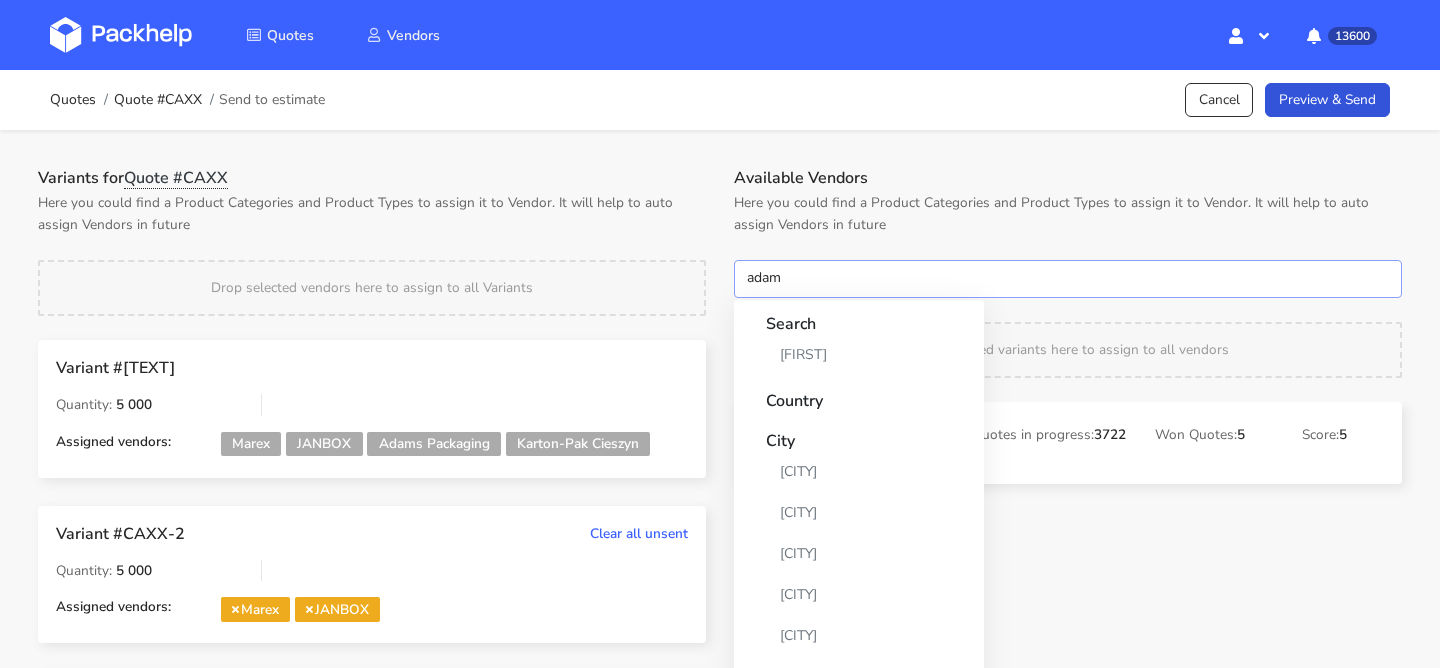 type on "adams" 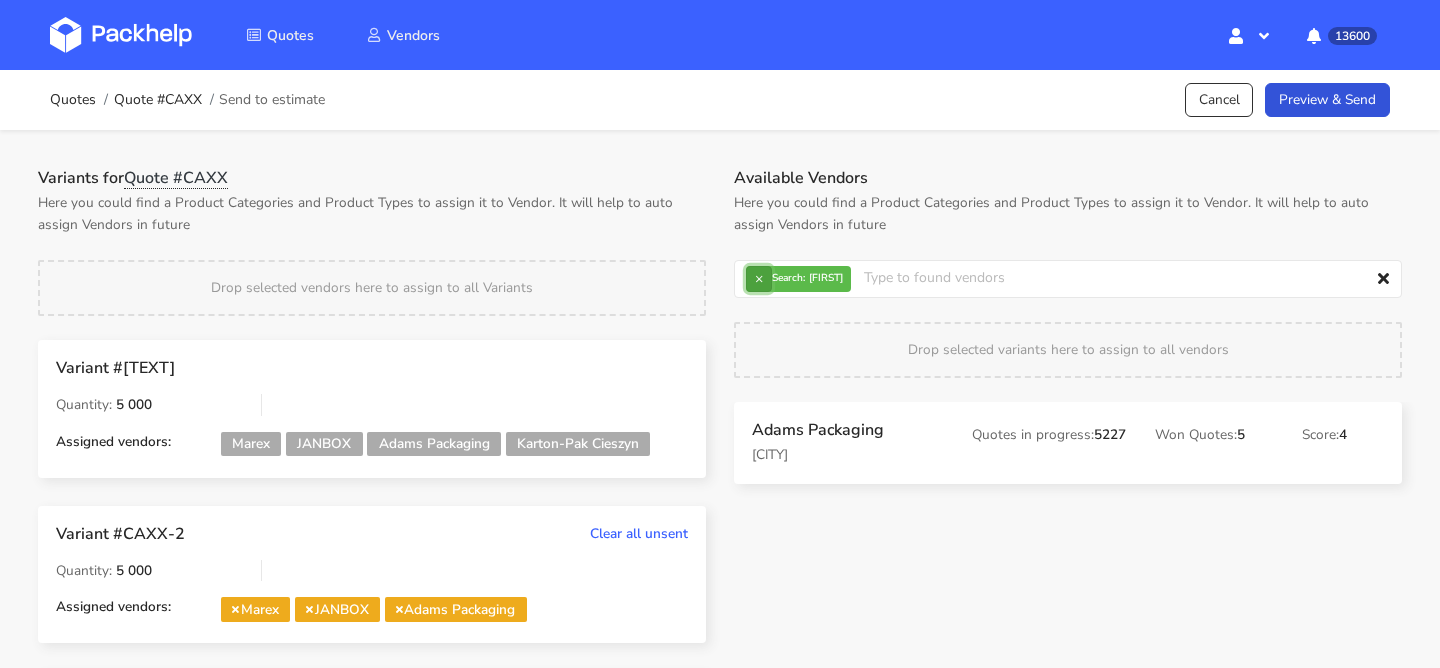 click on "×" at bounding box center [759, 279] 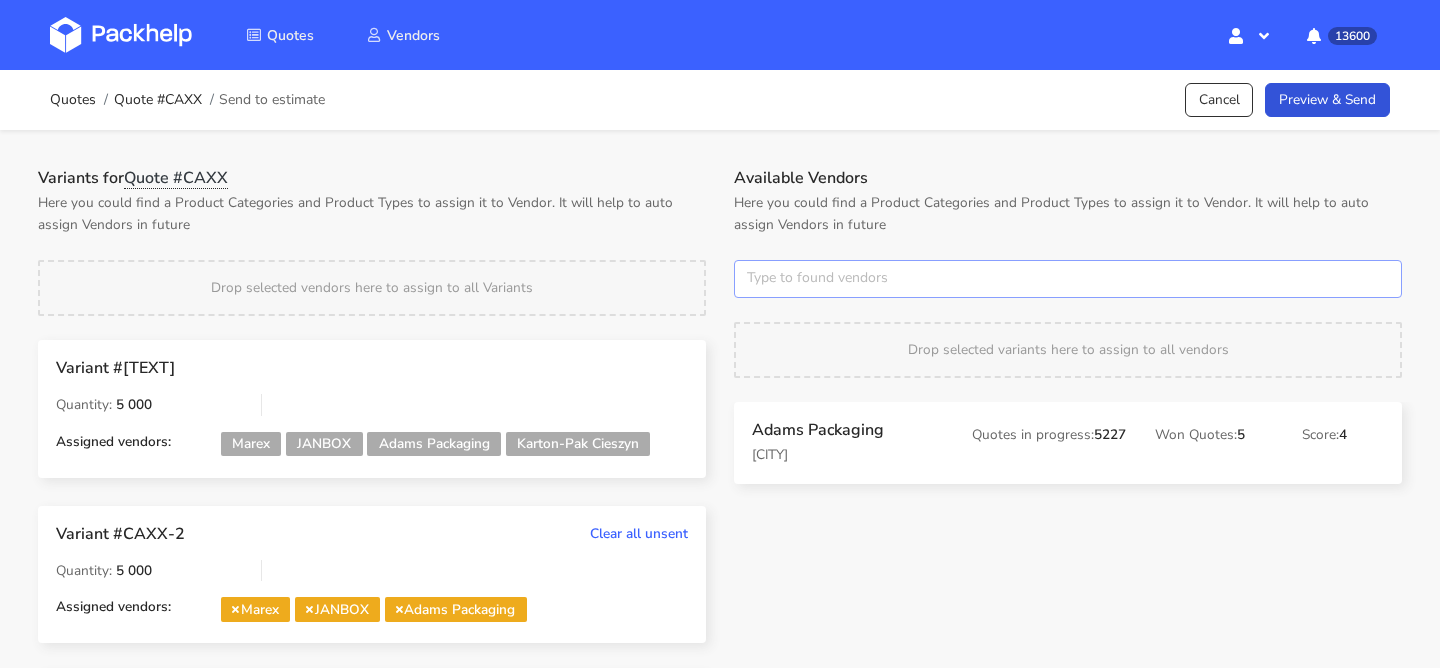 click at bounding box center [1068, 279] 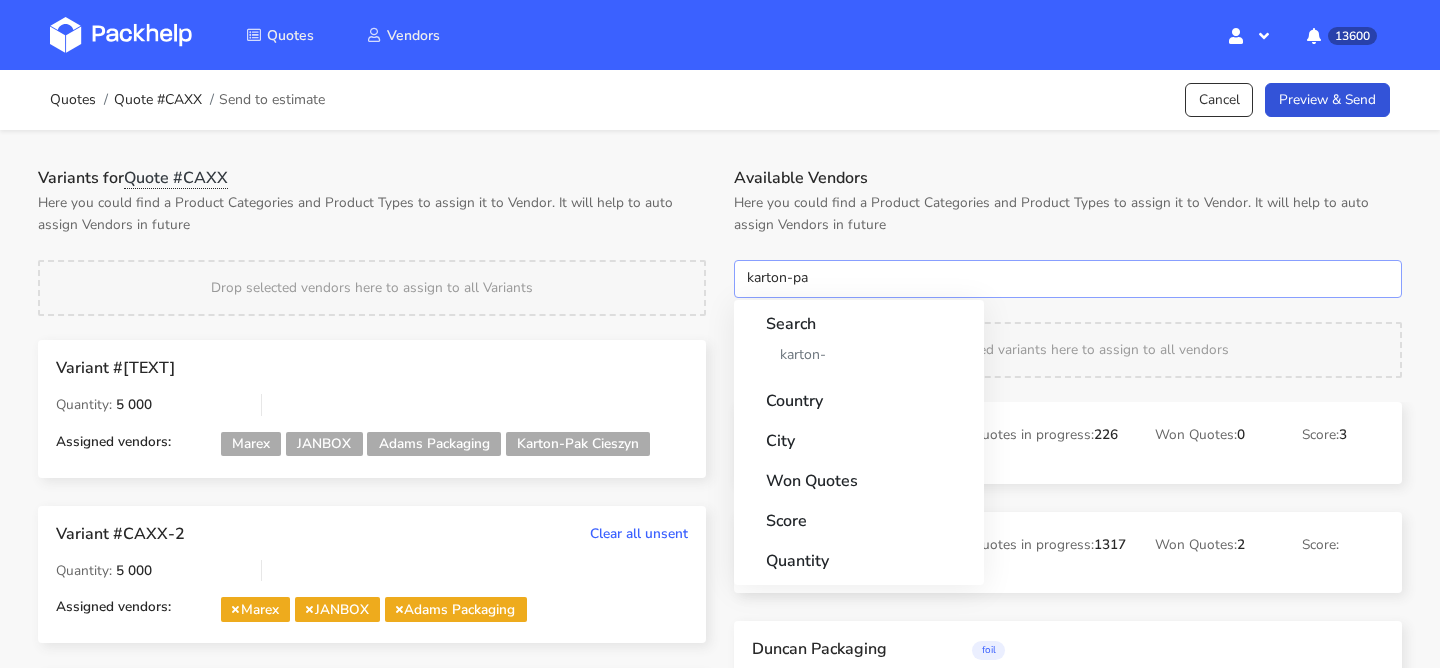 type on "karton-pak" 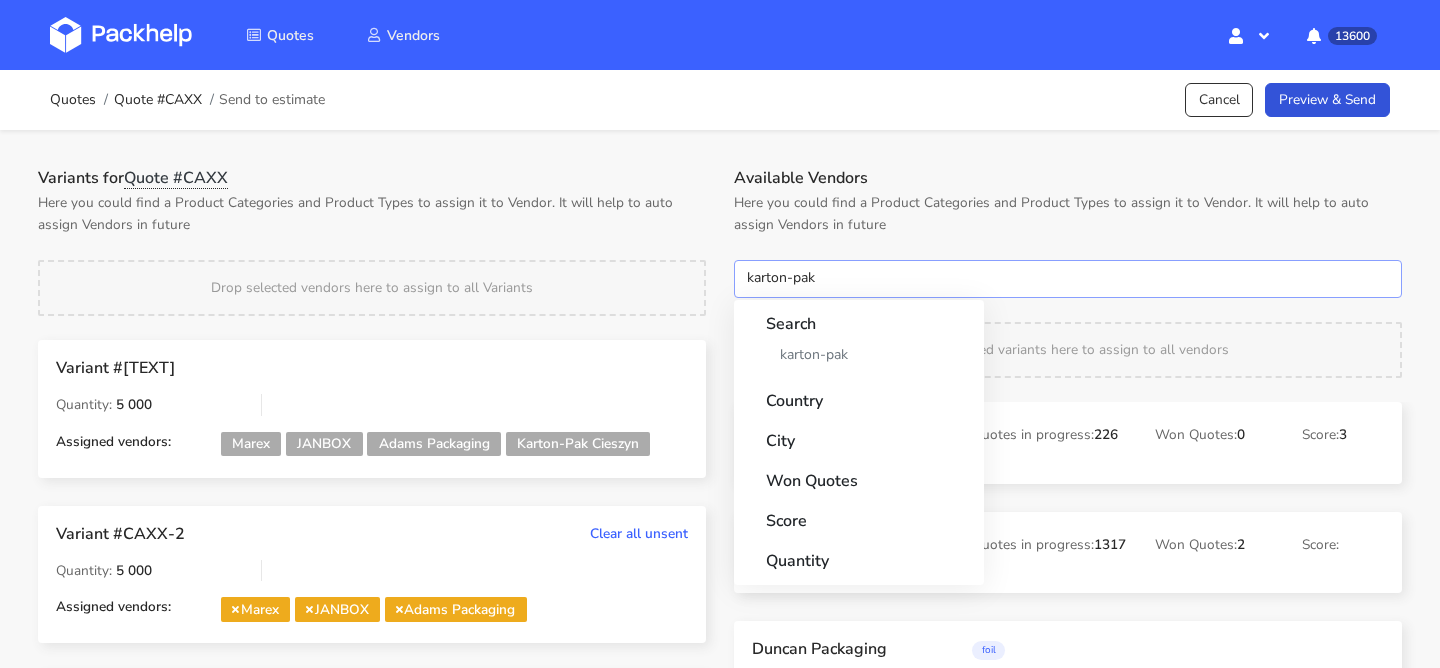 type 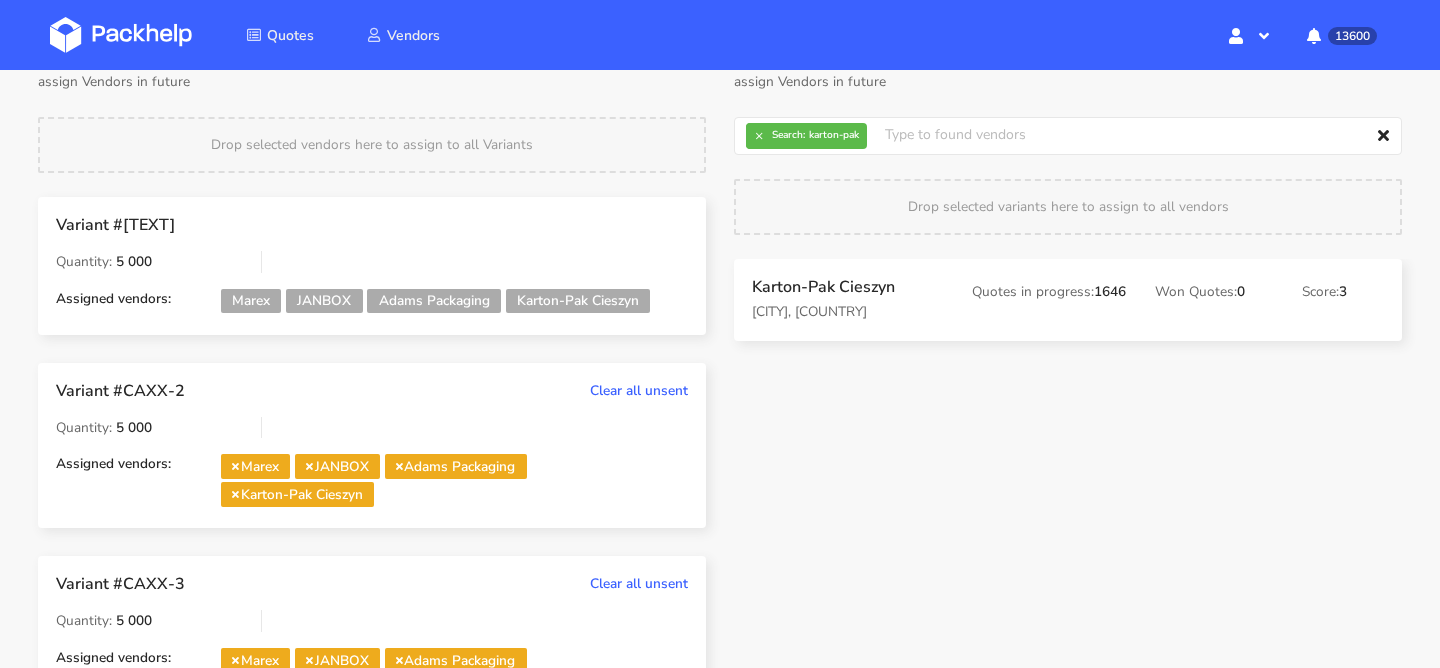 scroll, scrollTop: 0, scrollLeft: 0, axis: both 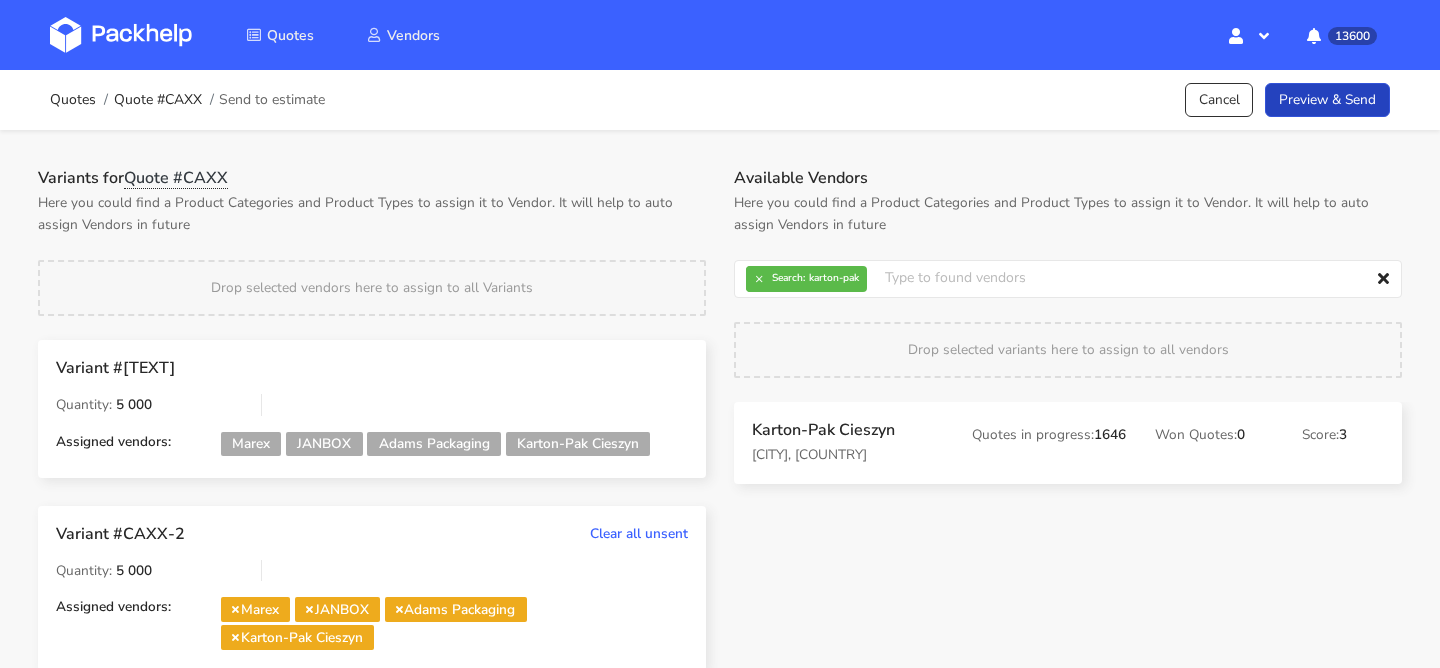 click on "Preview & Send" at bounding box center [1327, 100] 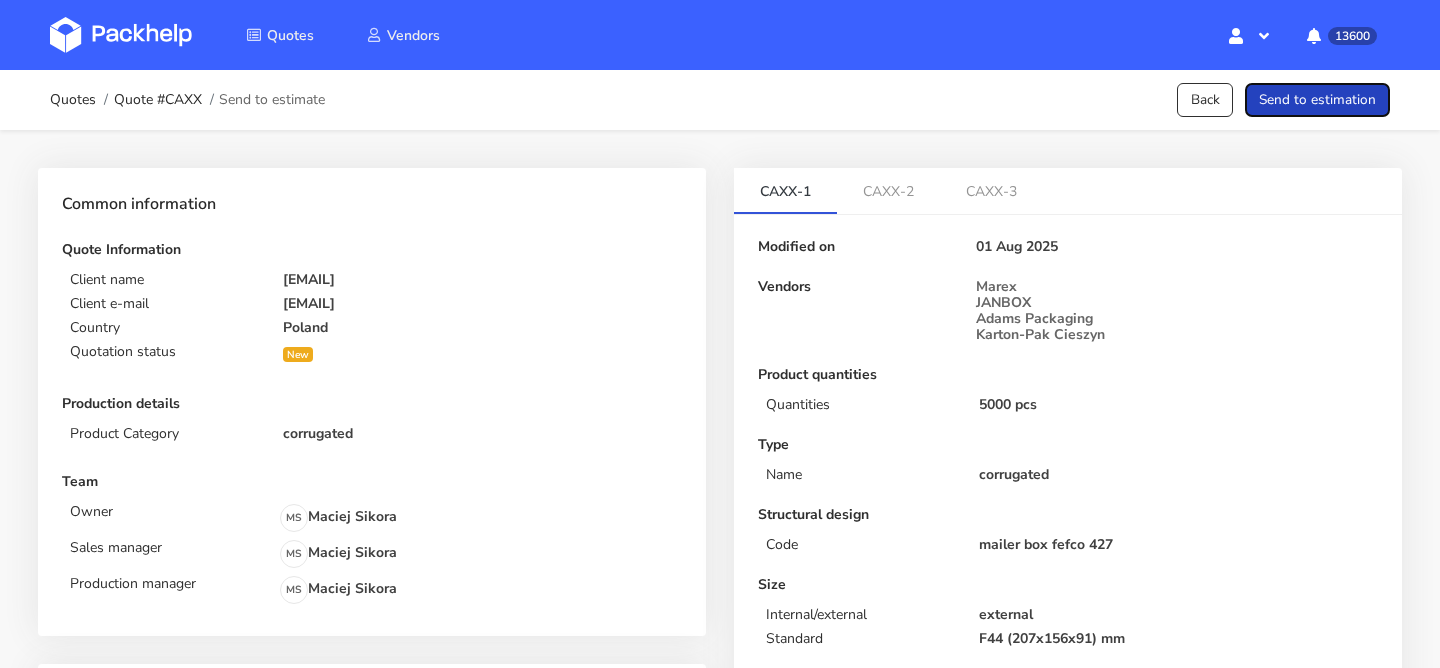 click on "Send to estimation" at bounding box center [1317, 100] 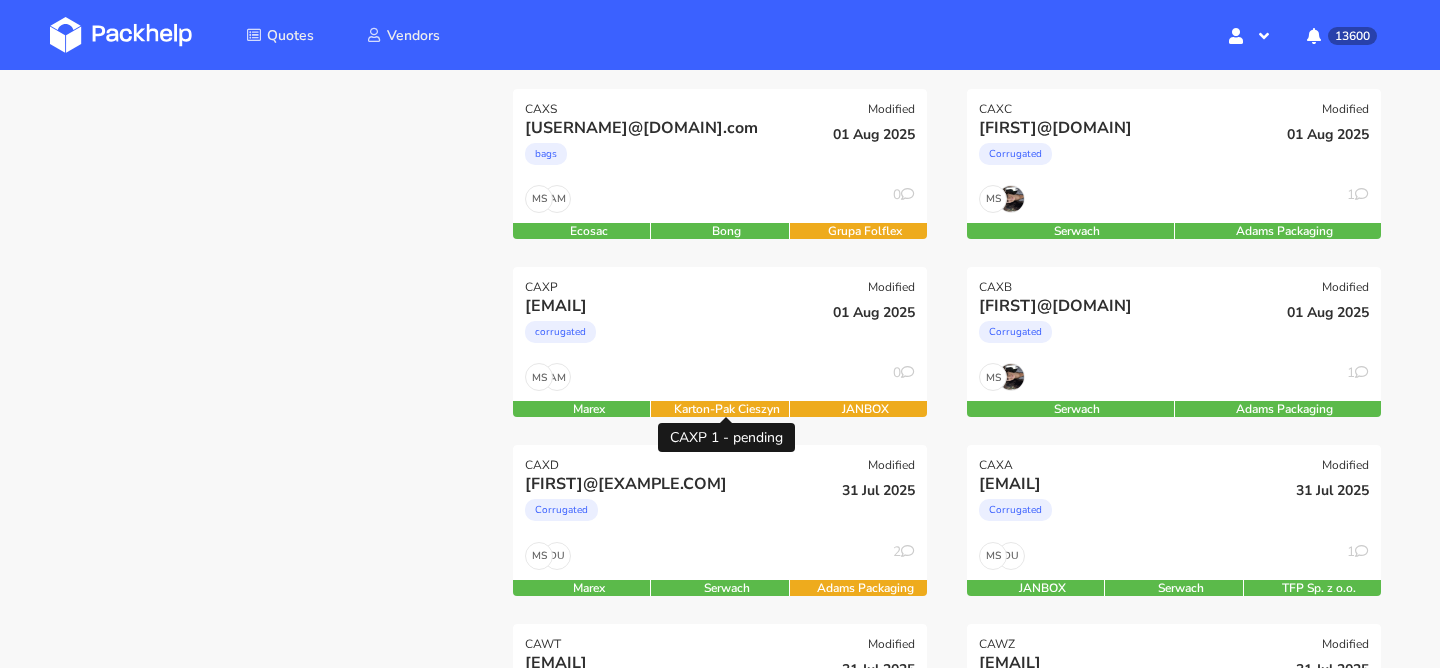 scroll, scrollTop: 475, scrollLeft: 0, axis: vertical 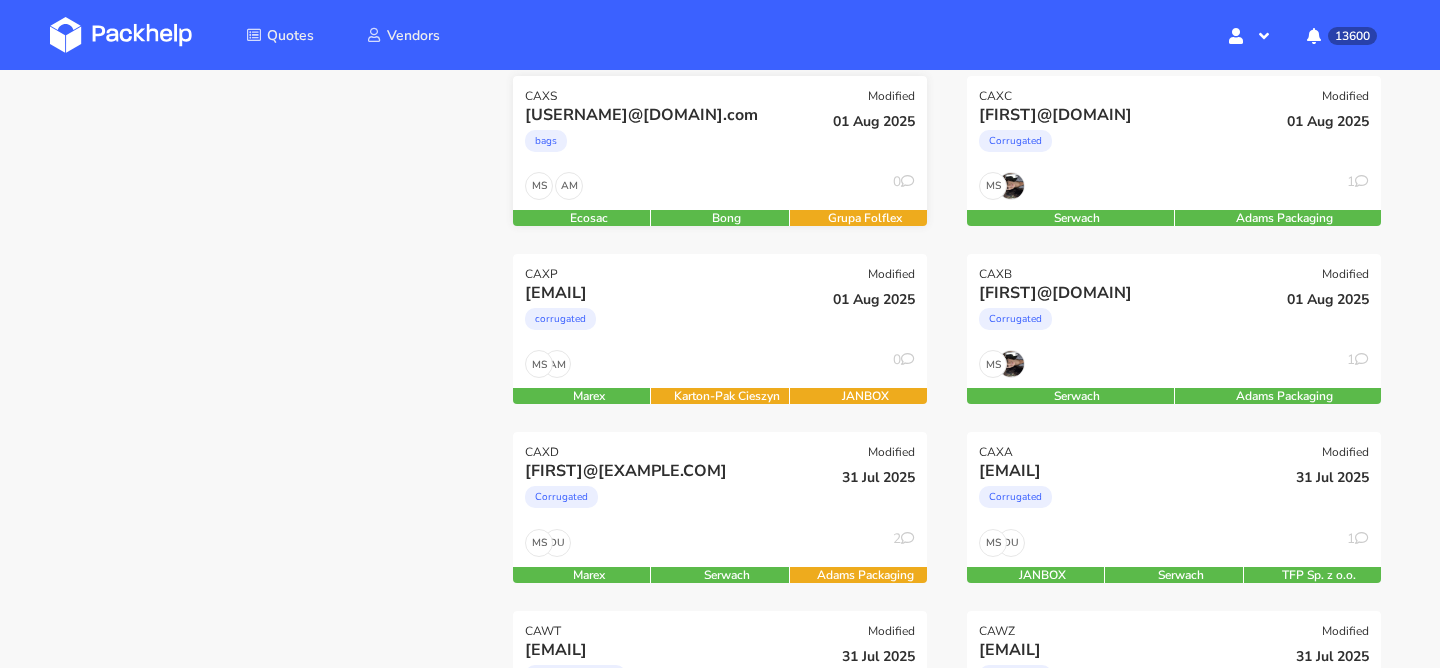 click on "[FIRST] [LAST]" at bounding box center [720, 191] 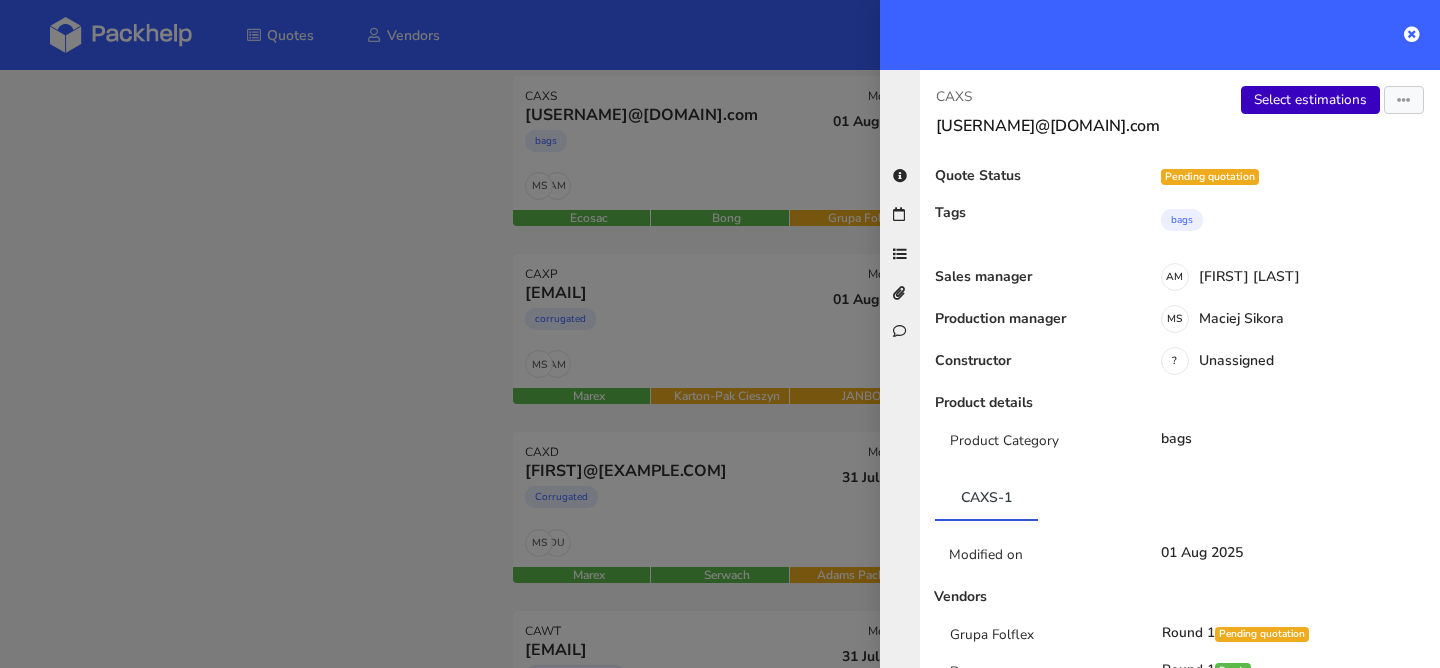 click on "Select estimations" at bounding box center (1310, 100) 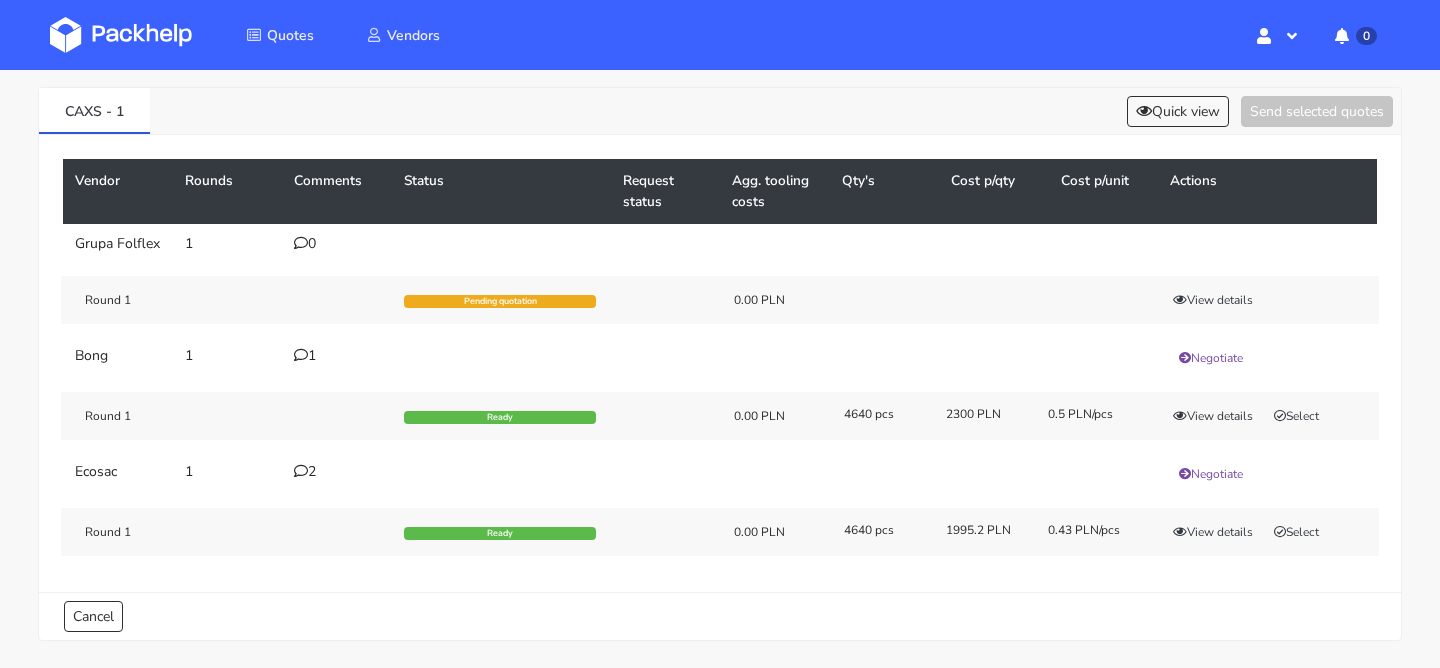 scroll, scrollTop: 86, scrollLeft: 0, axis: vertical 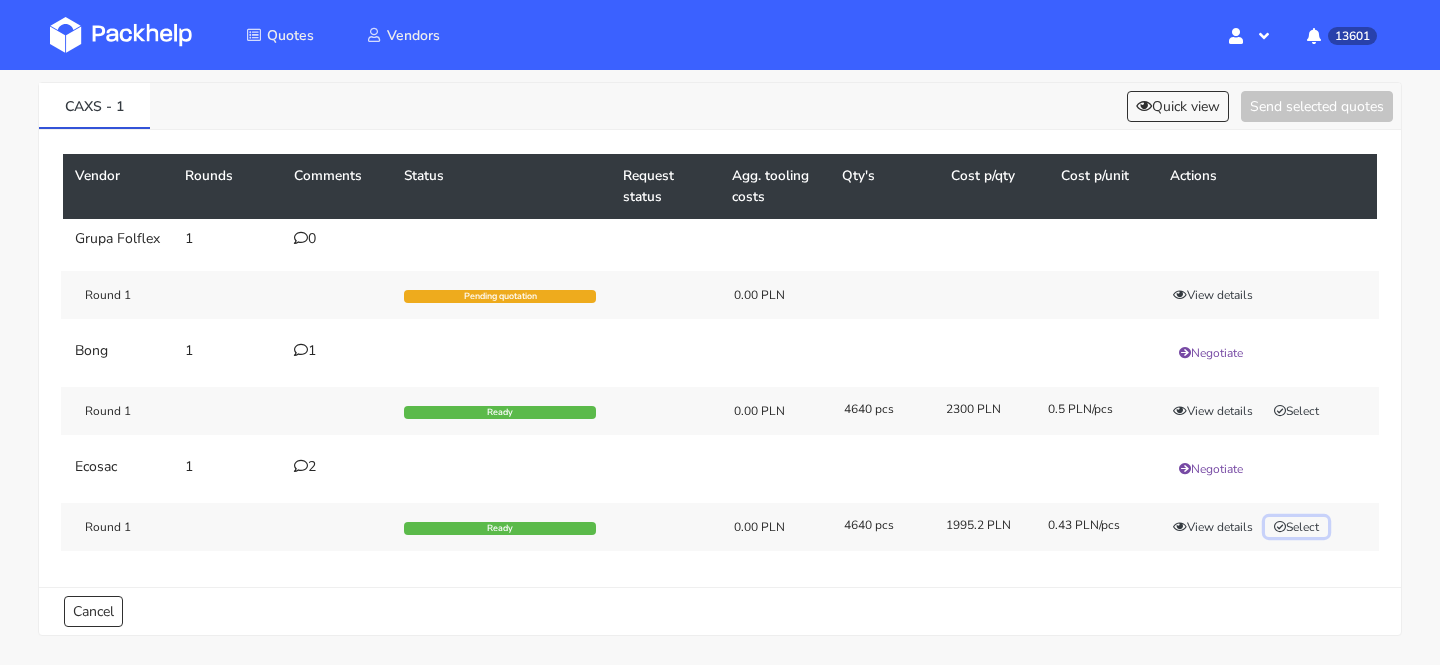 click on "Select" at bounding box center (1296, 527) 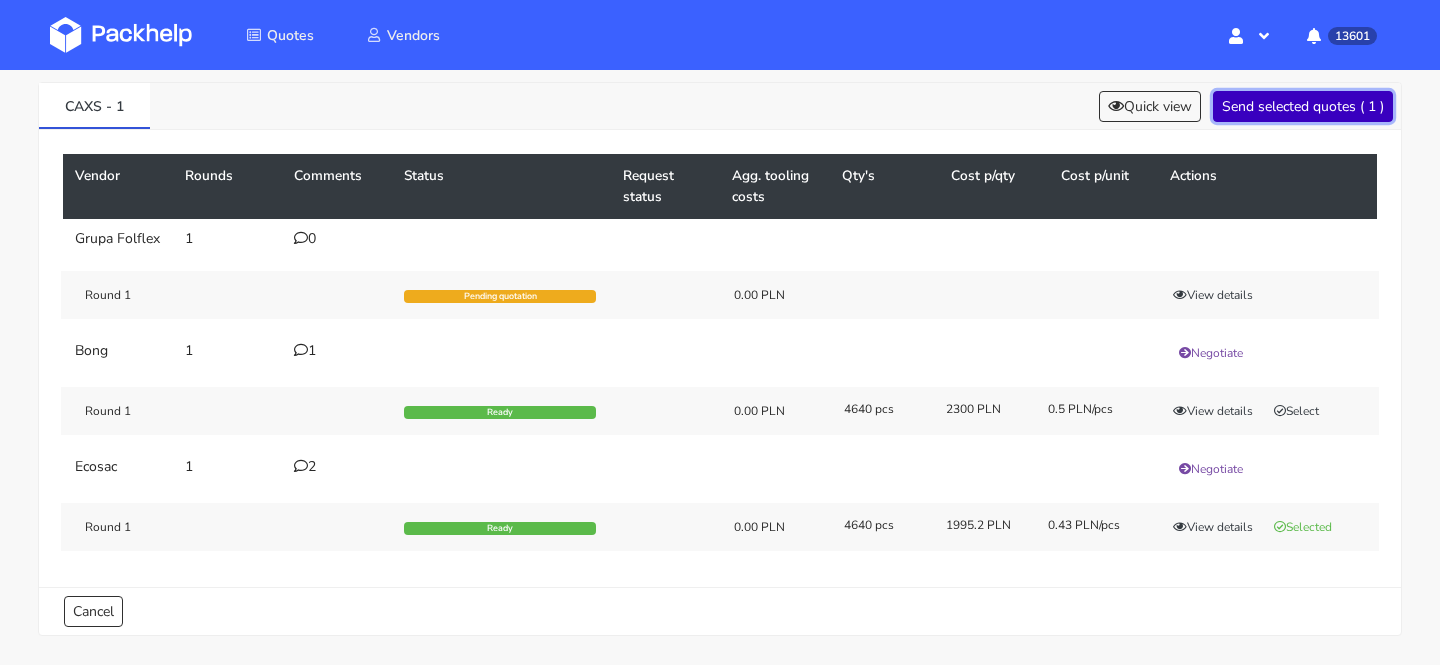 click on "Send selected quotes
( 1 )" at bounding box center [1303, 106] 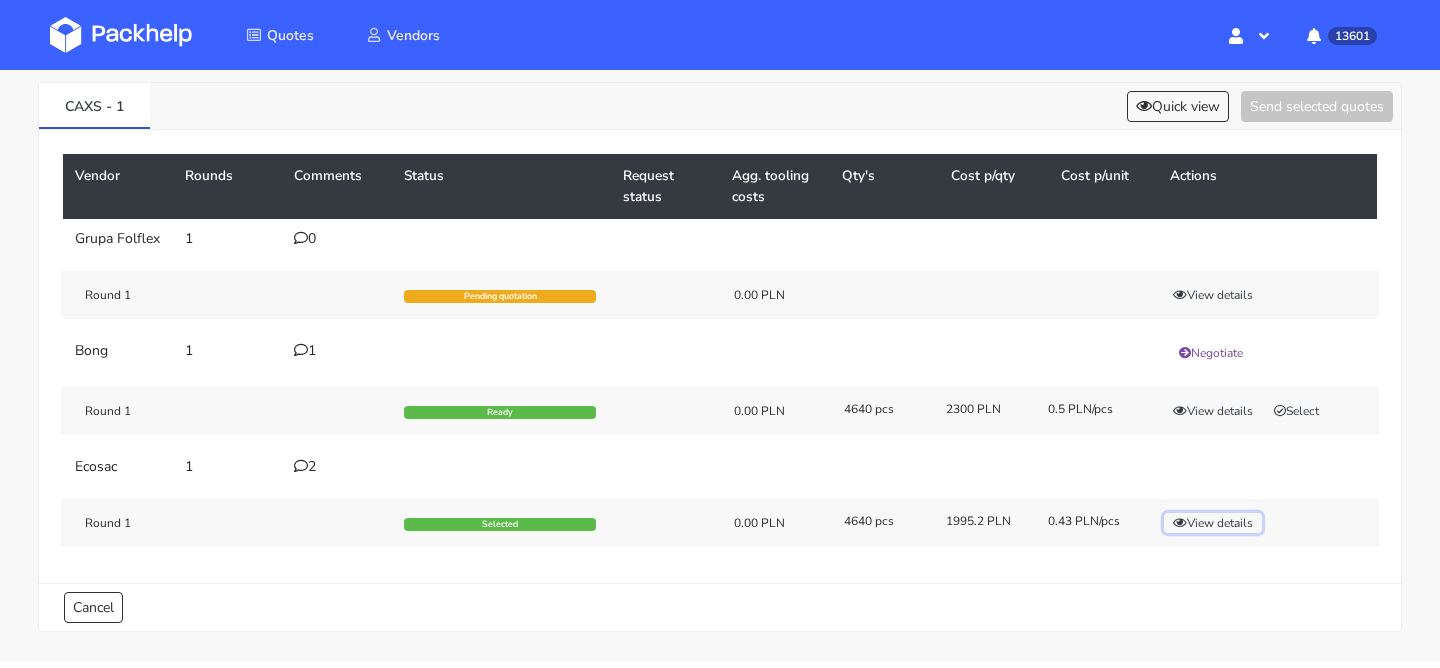 click on "View details" at bounding box center [1213, 523] 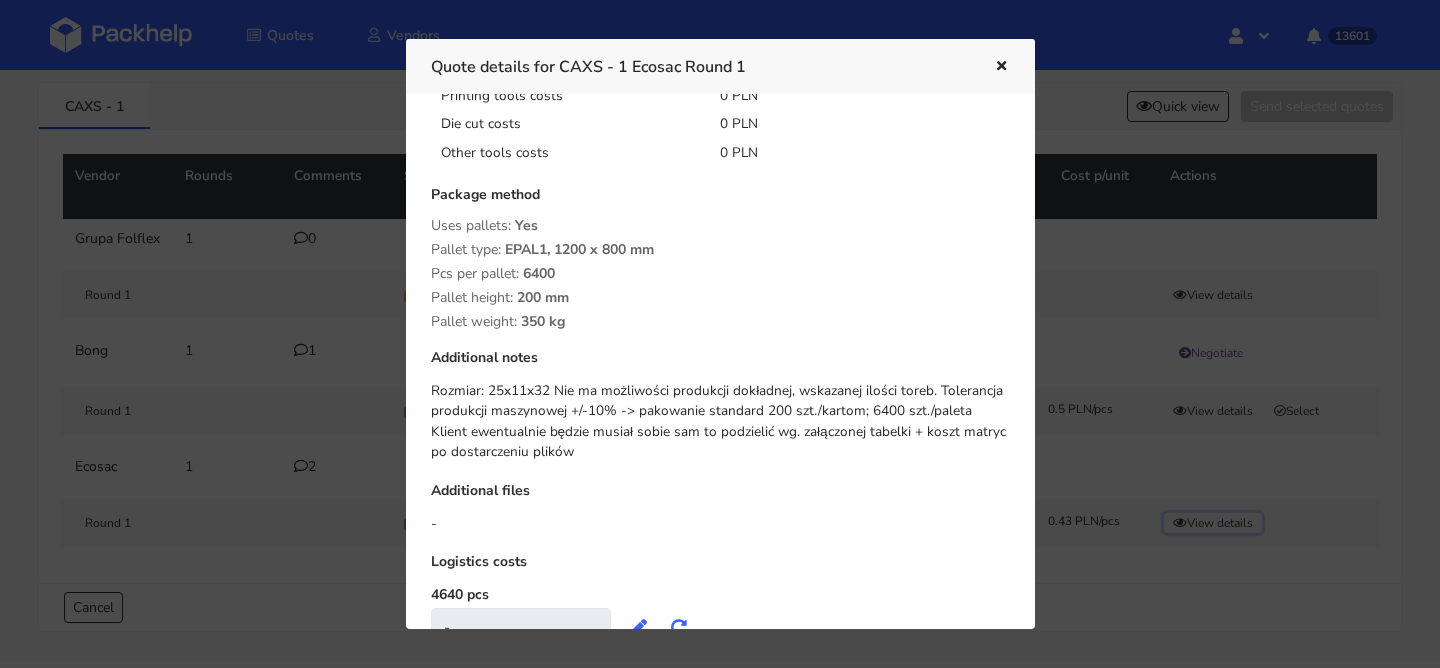scroll, scrollTop: 300, scrollLeft: 0, axis: vertical 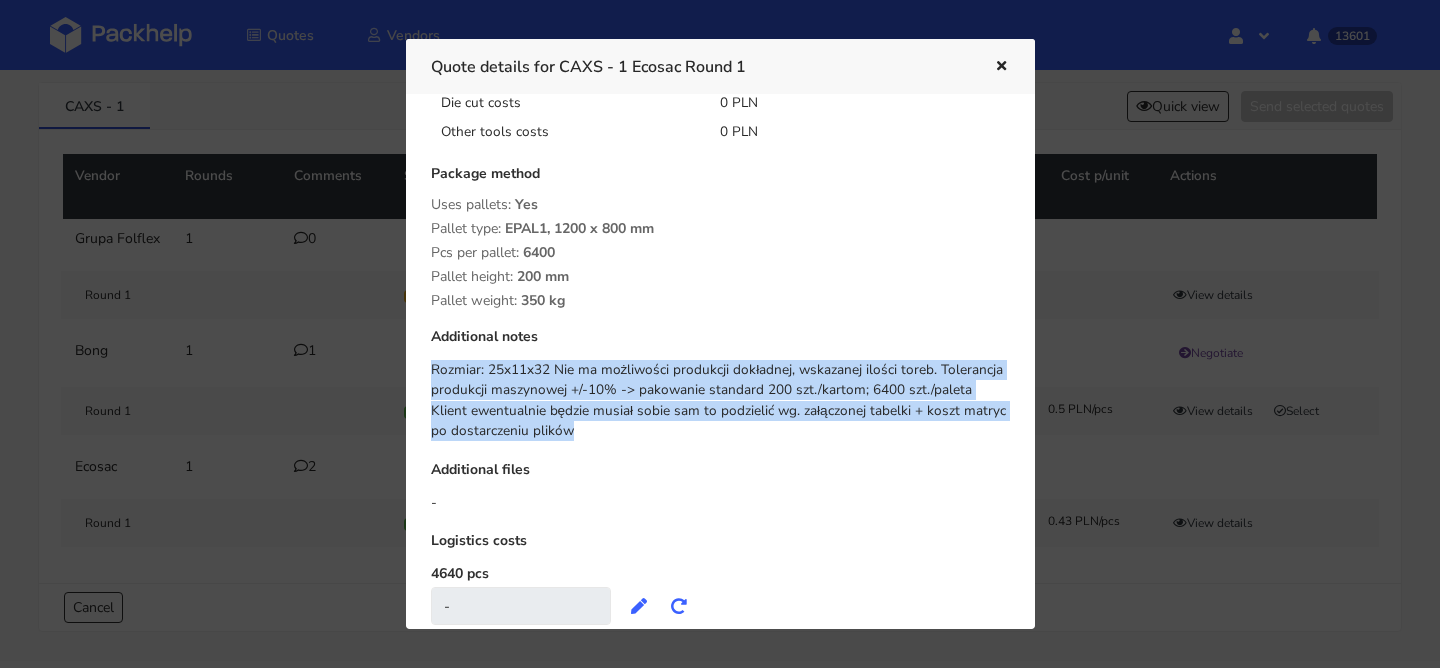 drag, startPoint x: 567, startPoint y: 434, endPoint x: 416, endPoint y: 380, distance: 160.3652 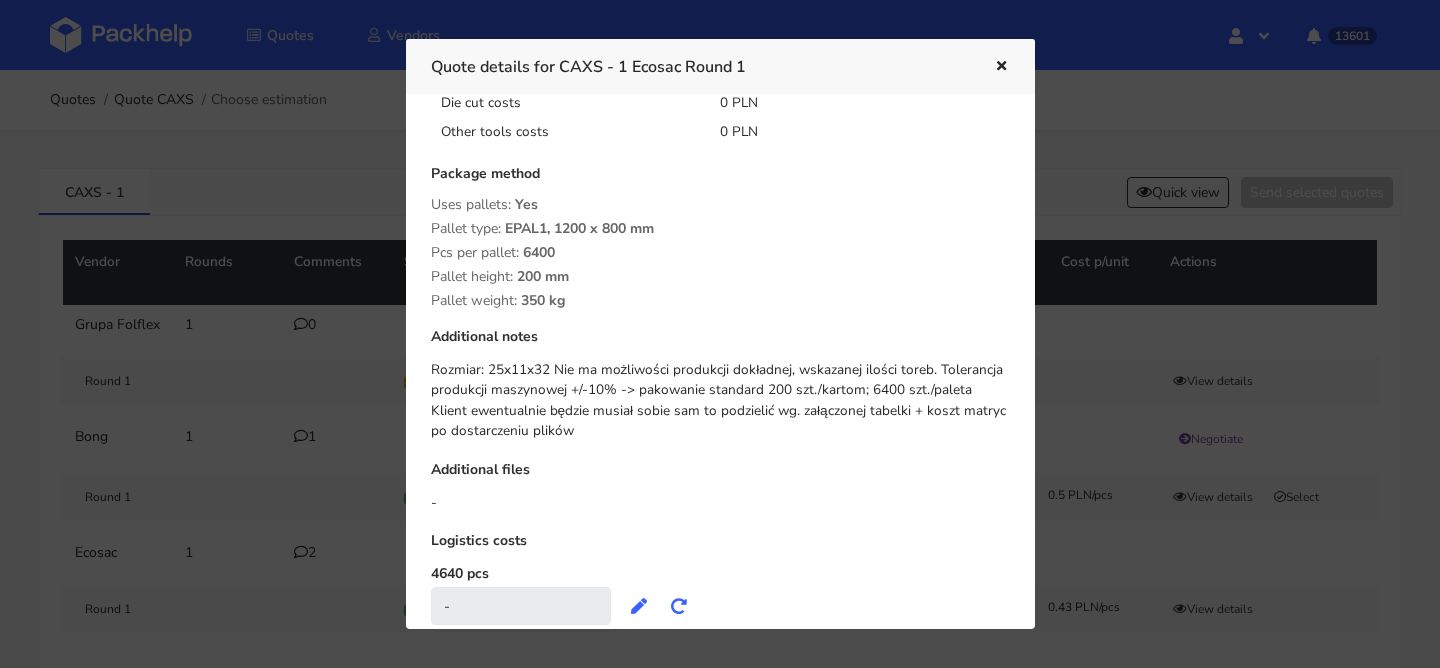 click at bounding box center [720, 334] 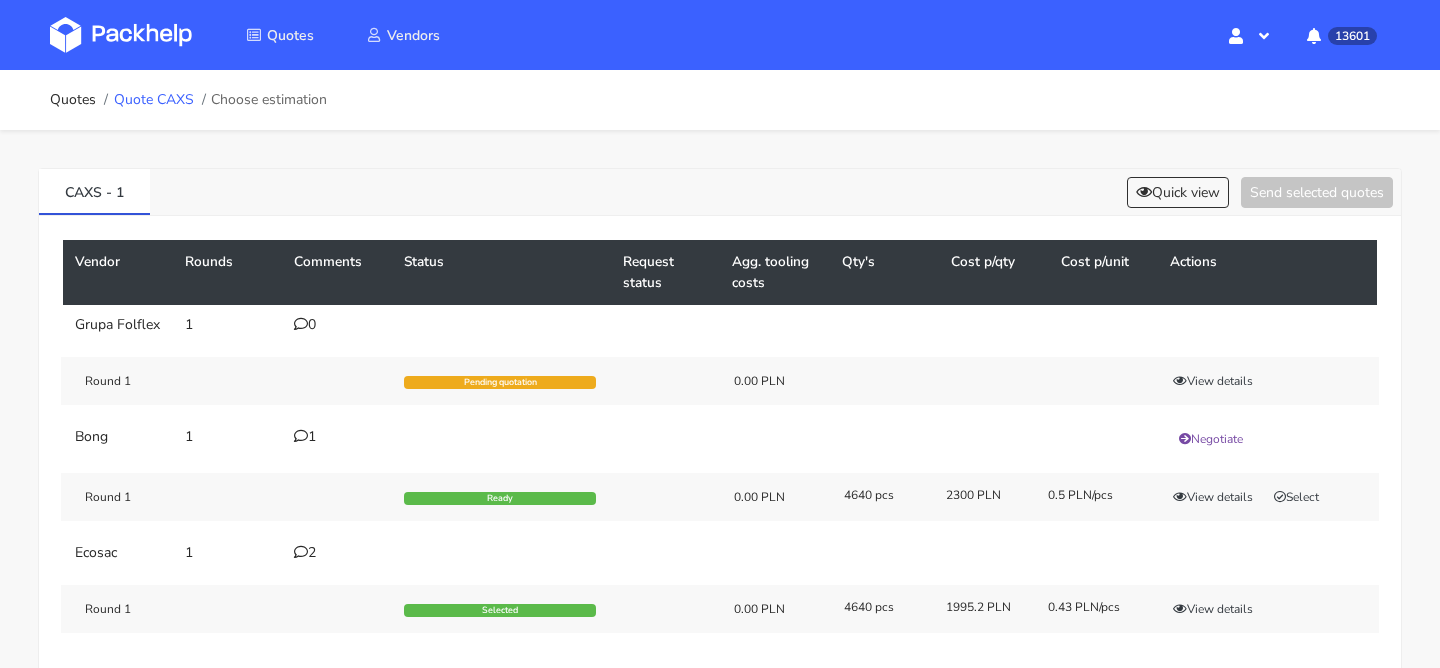 click on "Quote CAXS" at bounding box center [154, 100] 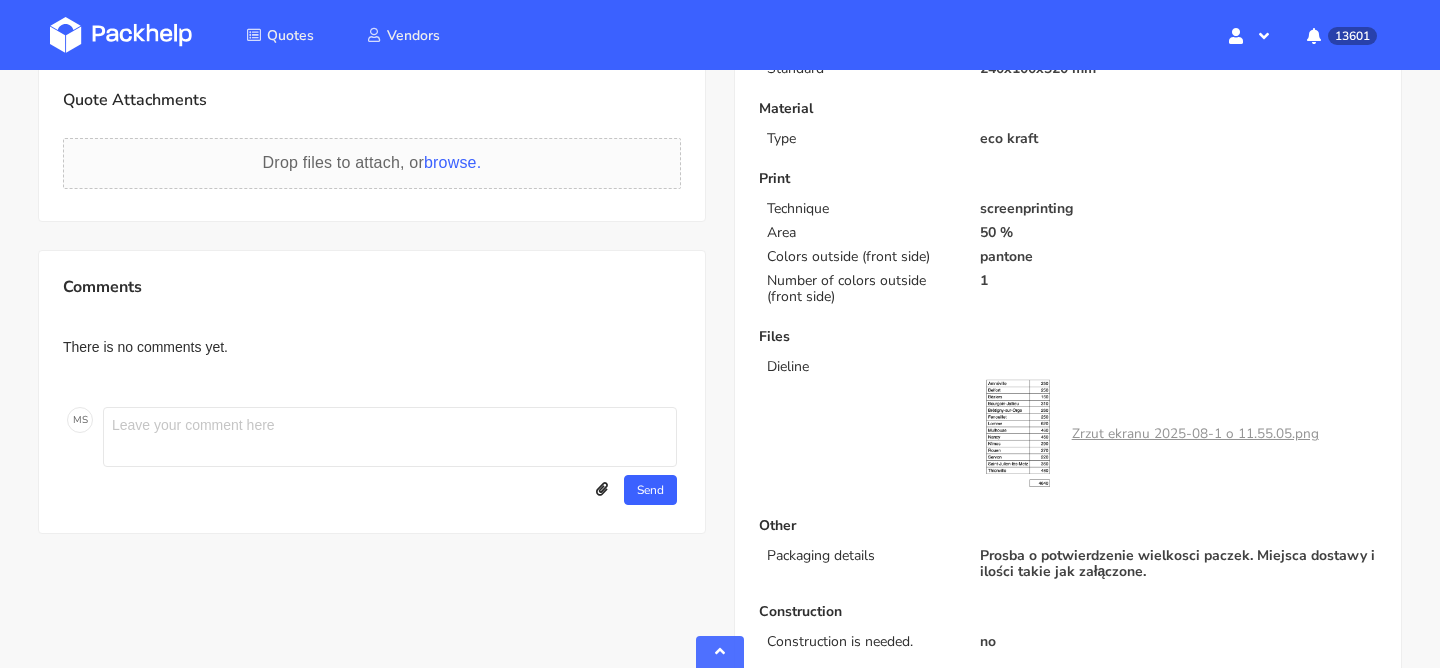 scroll, scrollTop: 612, scrollLeft: 0, axis: vertical 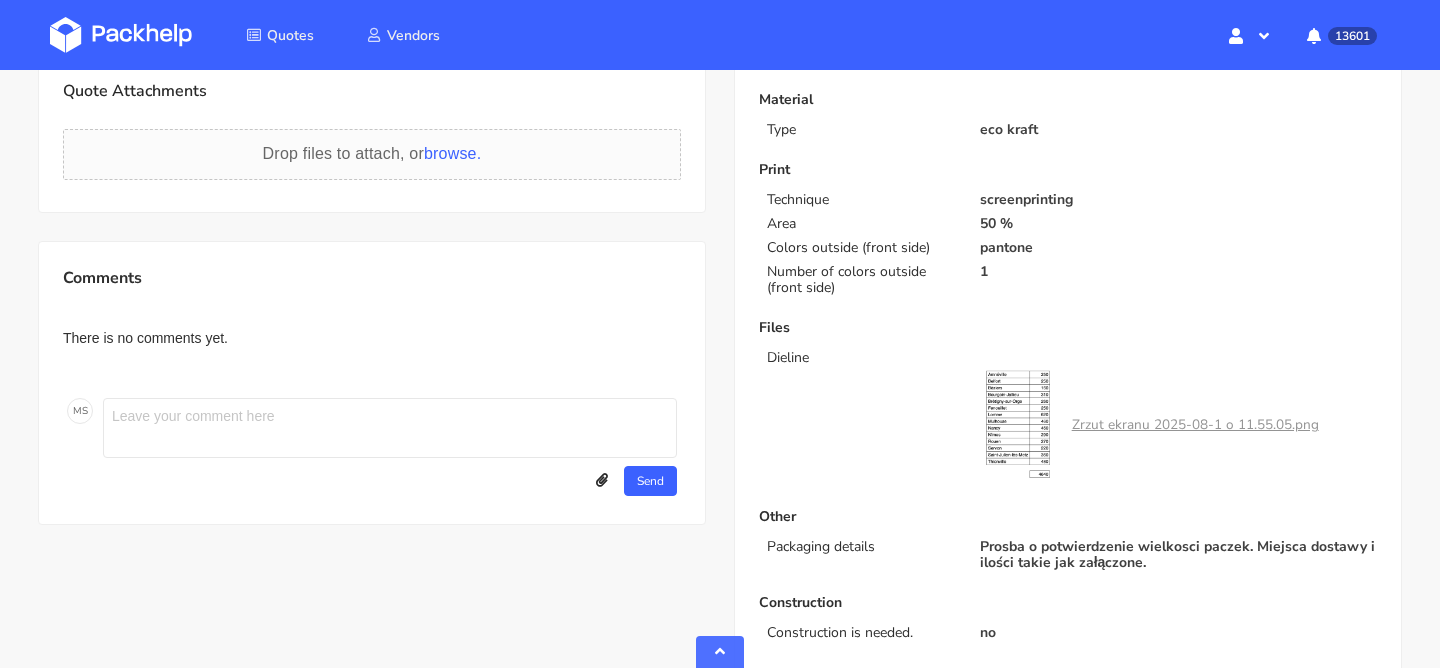 click at bounding box center [390, 428] 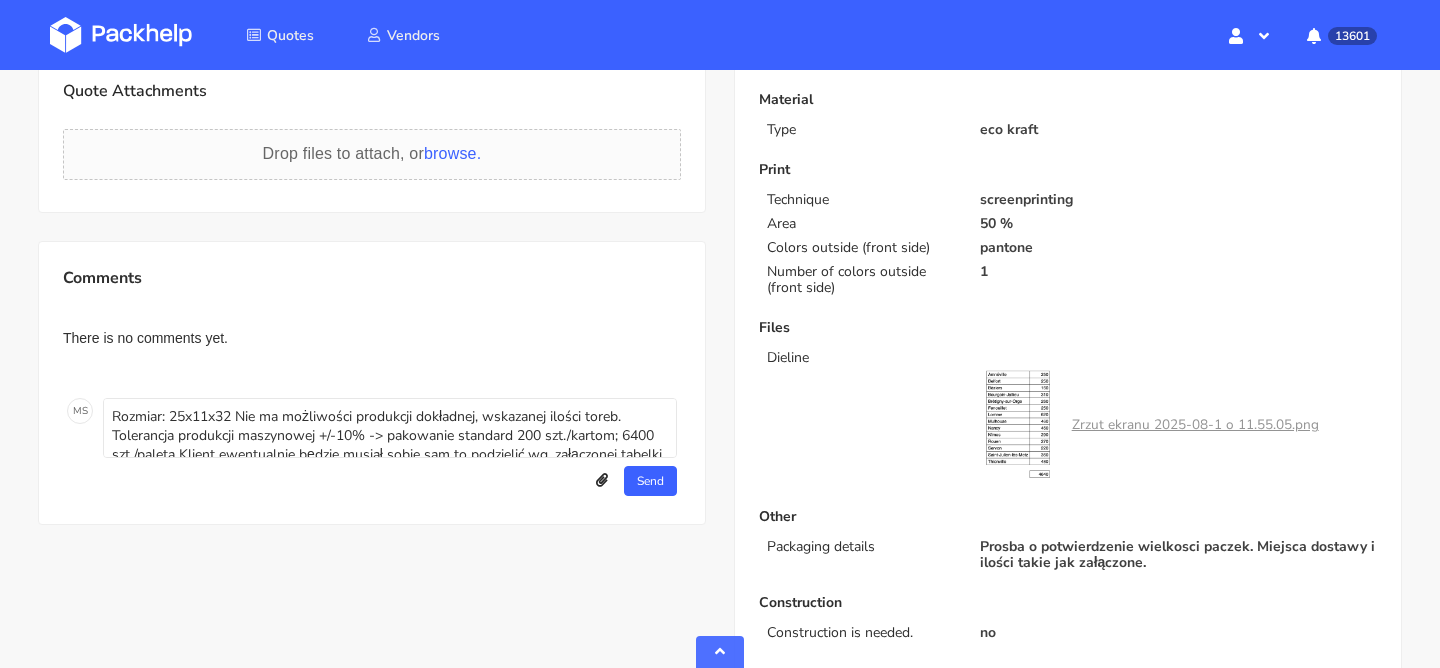 scroll, scrollTop: 26, scrollLeft: 0, axis: vertical 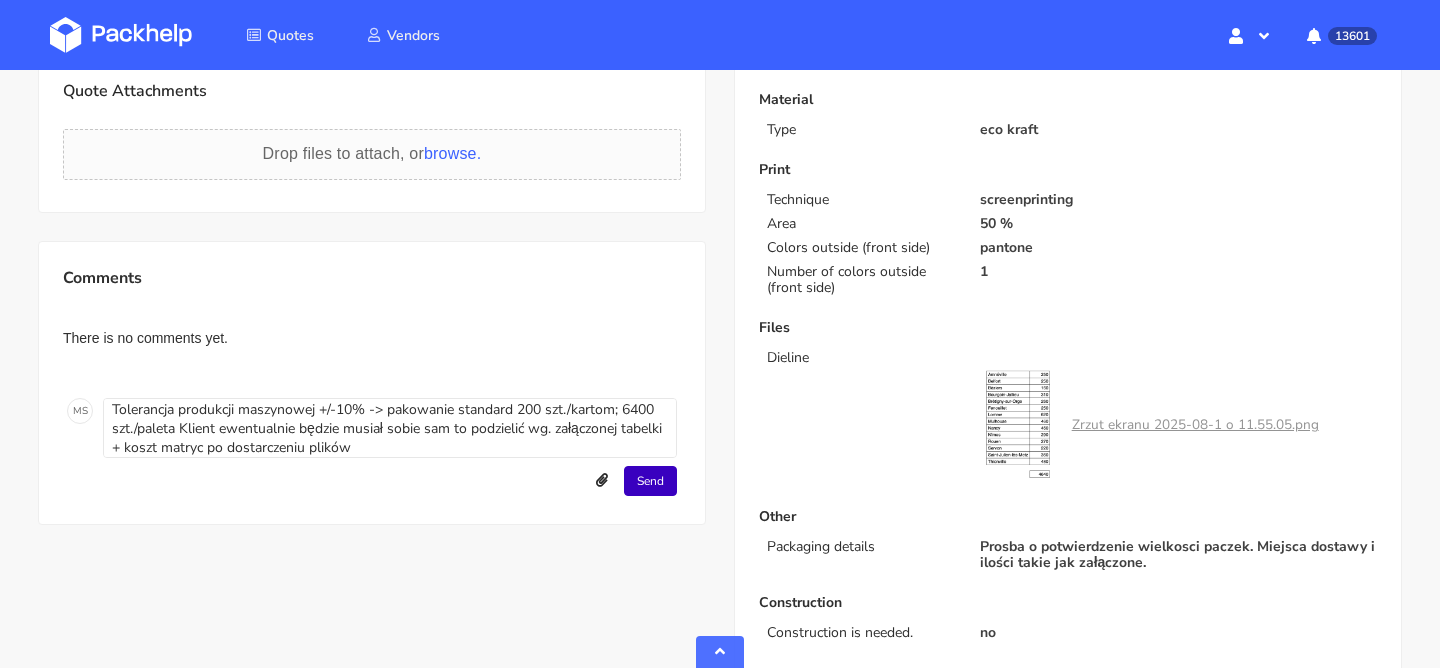 type on "Rozmiar: 25x11x32 Nie ma możliwości produkcji dokładnej, wskazanej ilości toreb. Tolerancja produkcji maszynowej +/-10% -> pakowanie standard 200 szt./kartom; 6400 szt./paleta Klient ewentualnie będzie musiał sobie sam to podzielić wg. załączonej tabelki + koszt matryc po dostarczeniu plików" 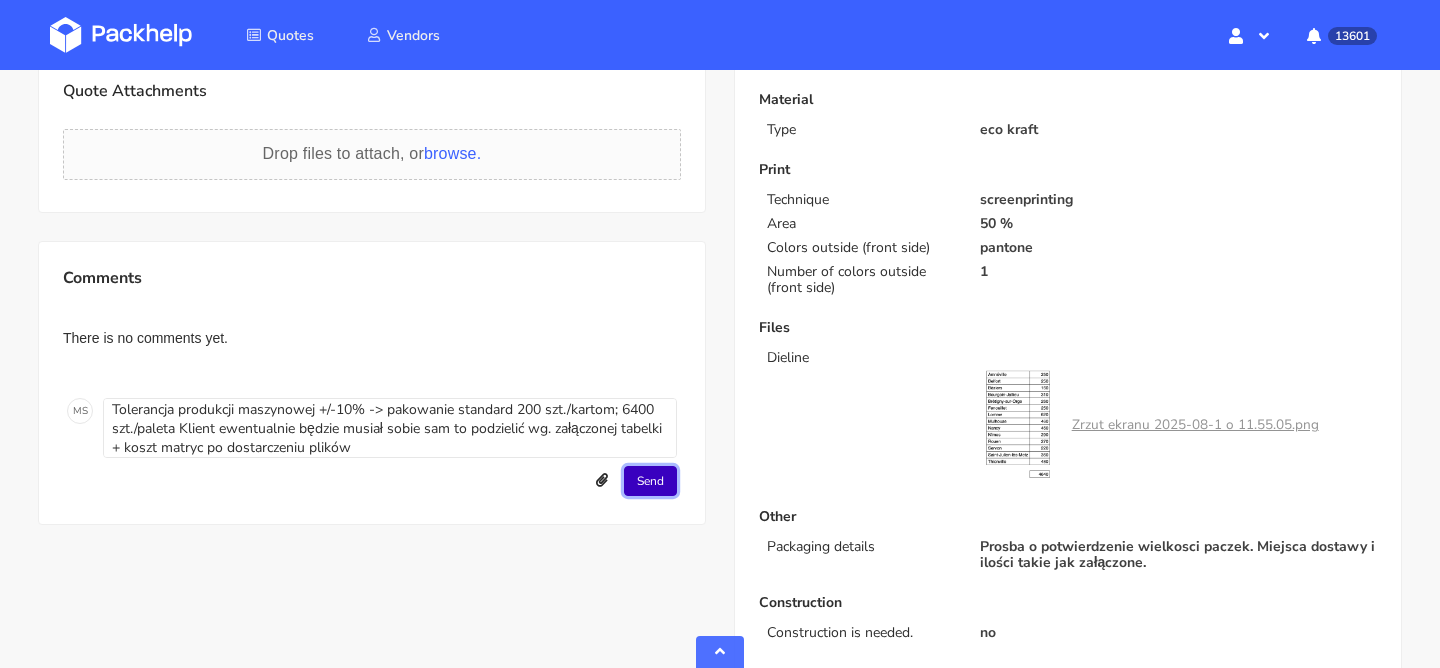 click on "Send" at bounding box center [650, 481] 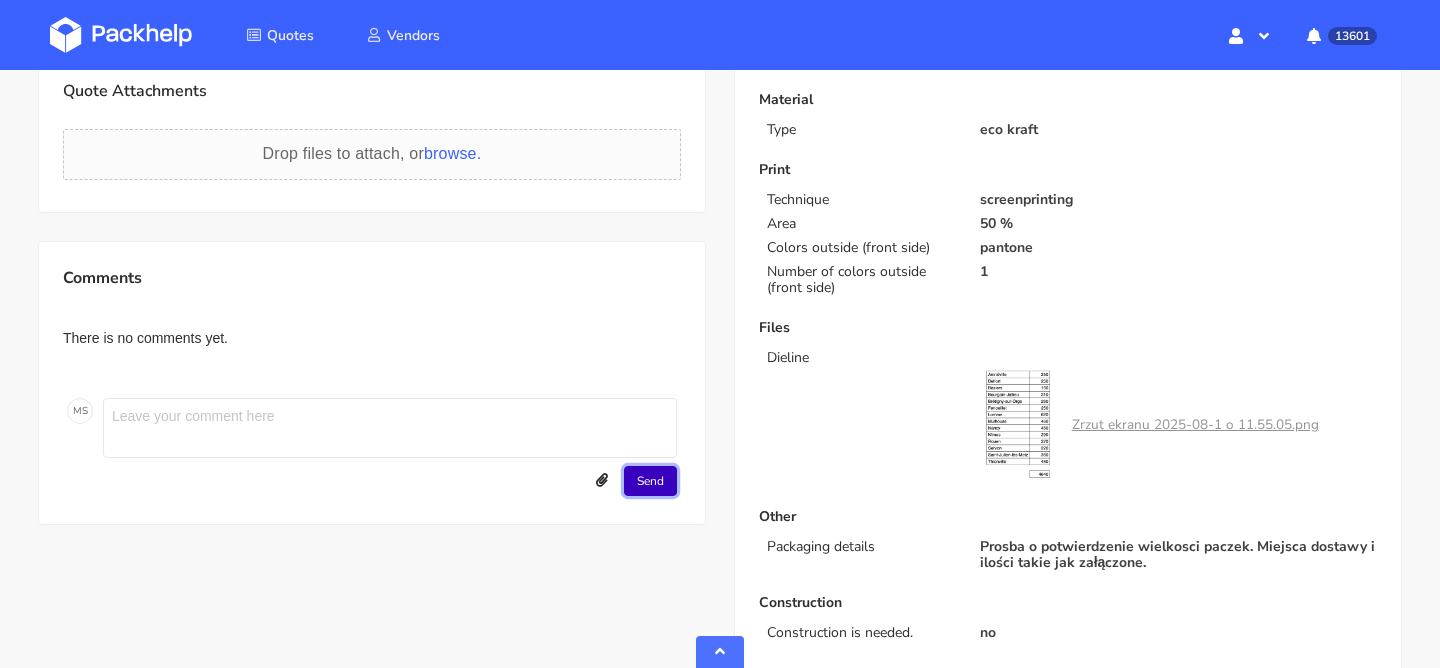 scroll, scrollTop: 0, scrollLeft: 0, axis: both 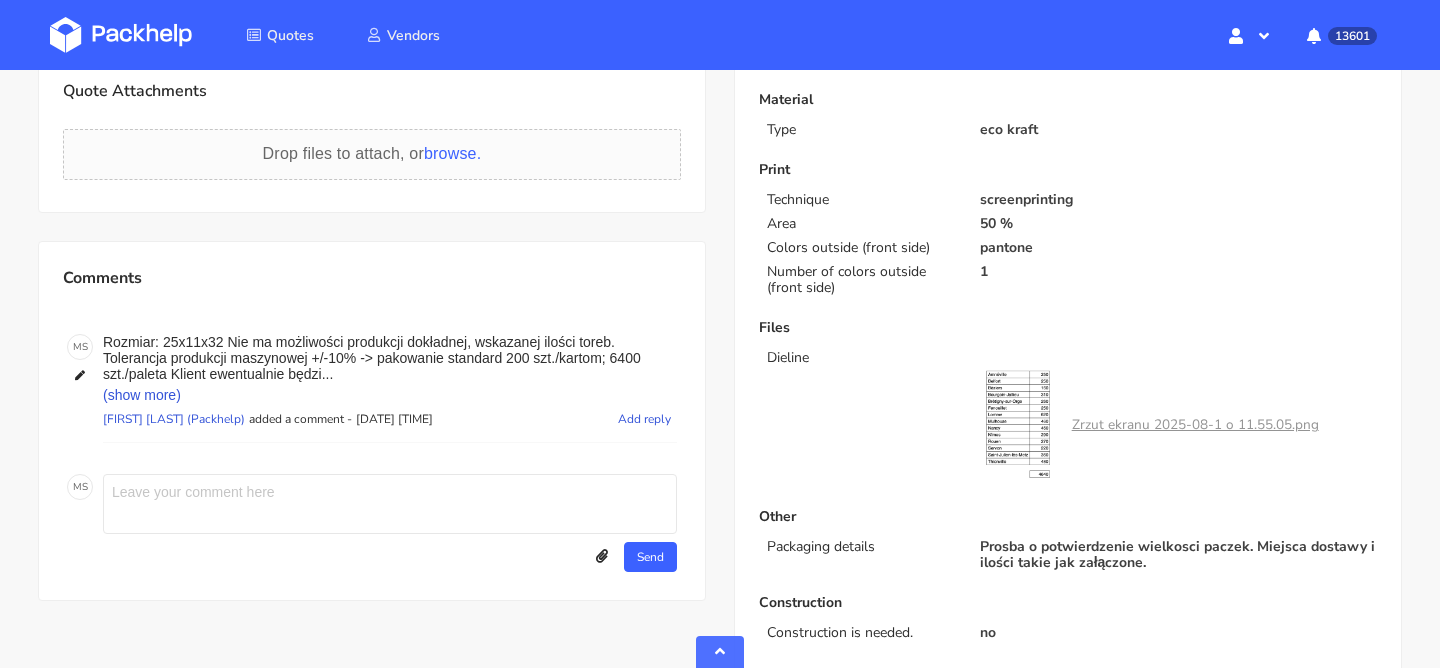 click on "(show more)" at bounding box center (390, 395) 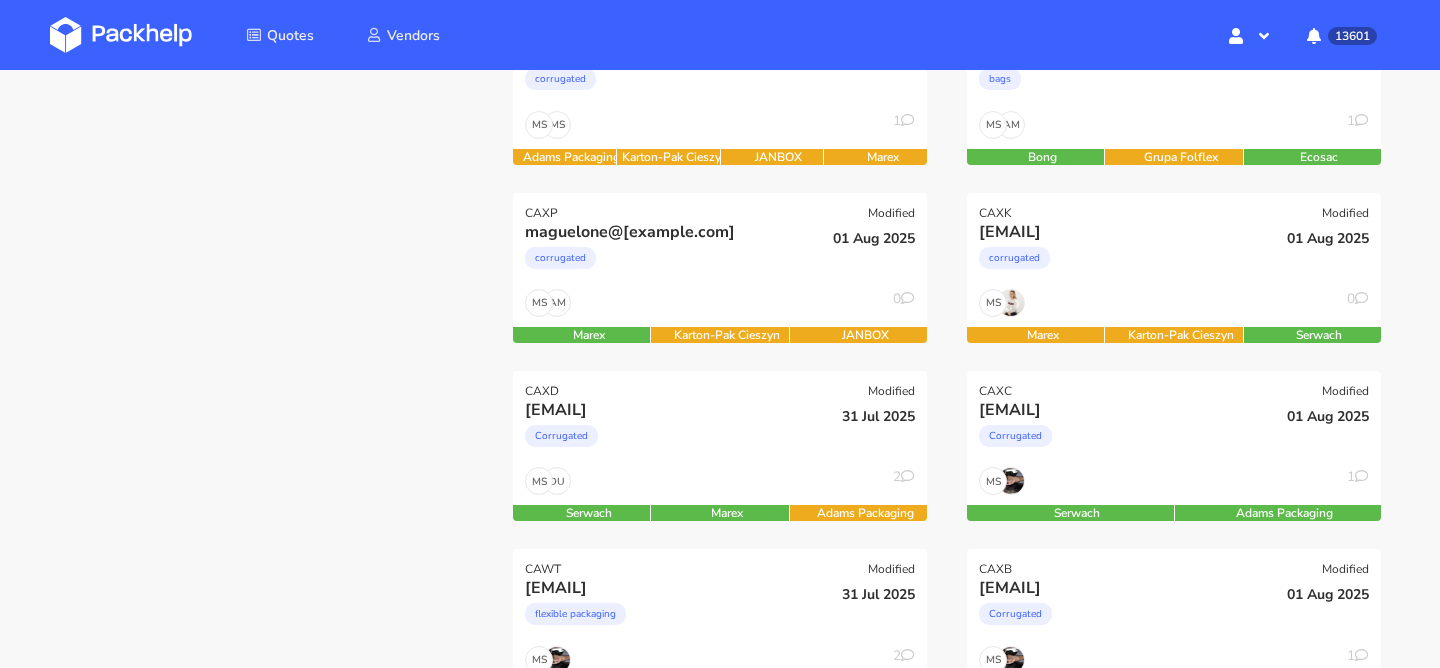 scroll, scrollTop: 359, scrollLeft: 0, axis: vertical 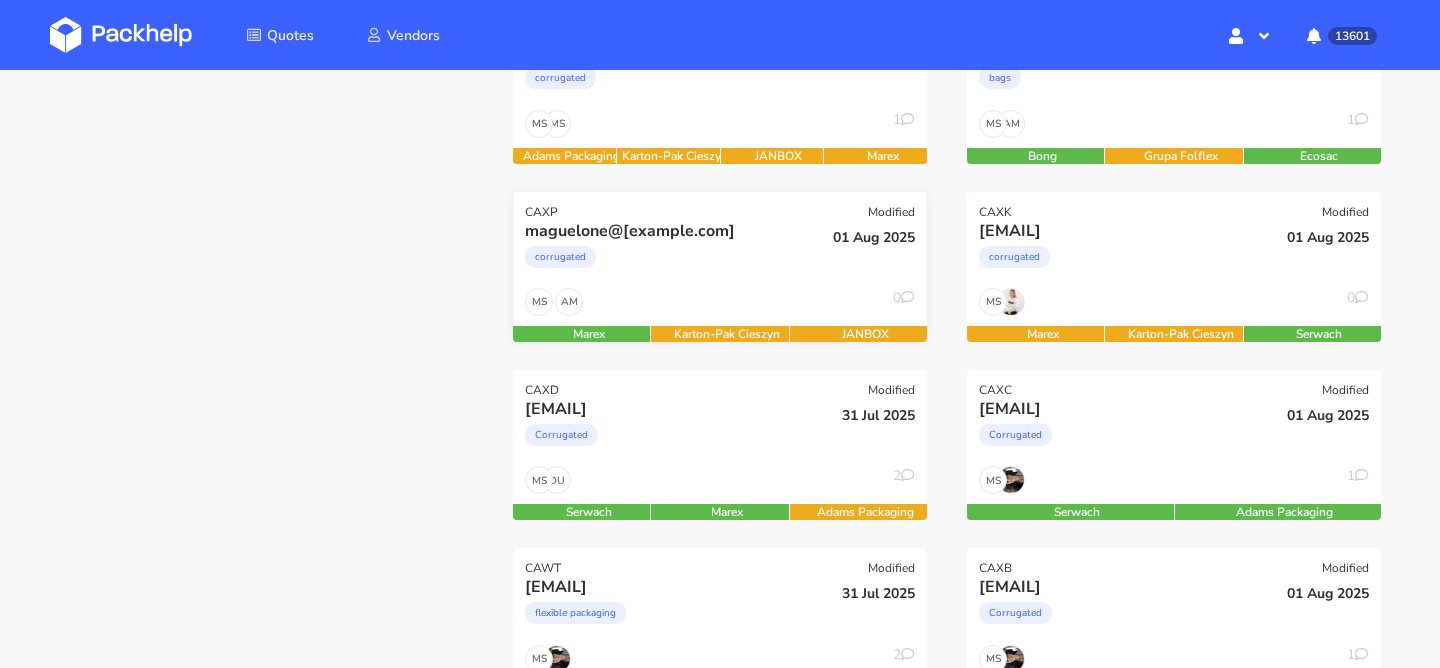 click on "corrugated" at bounding box center (657, 262) 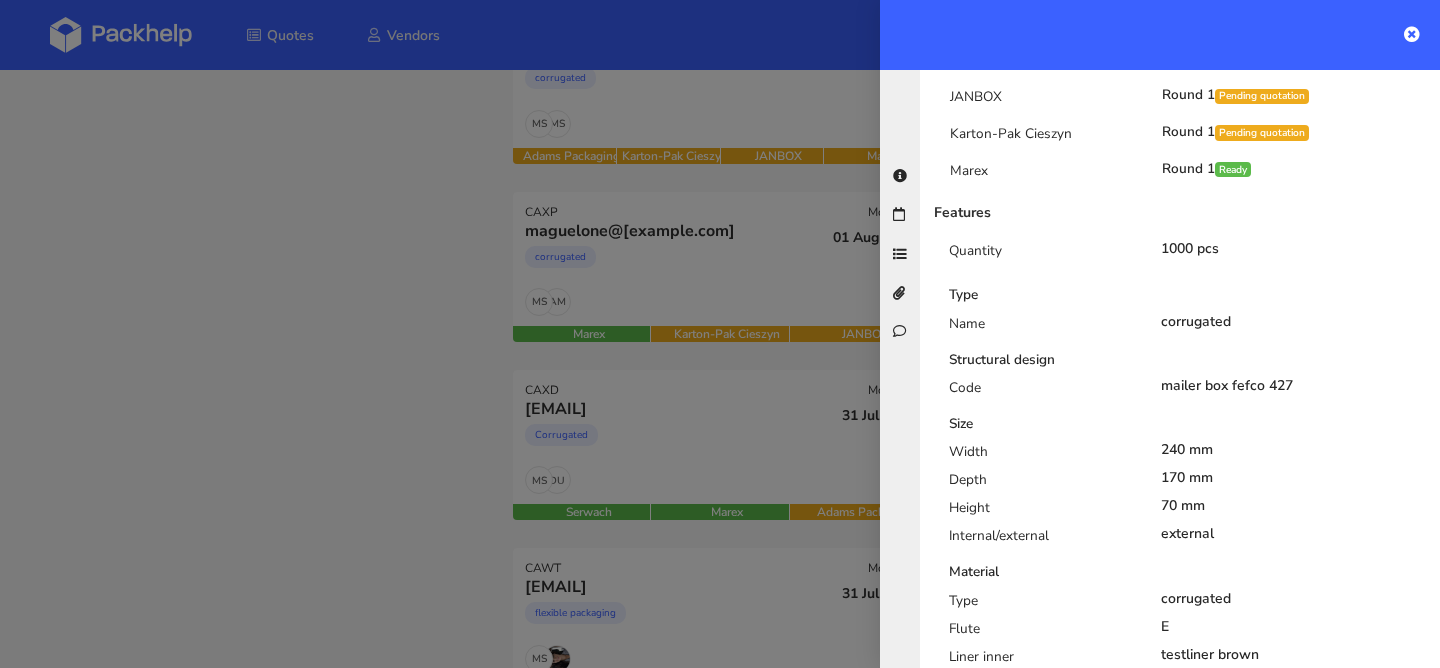 scroll, scrollTop: 0, scrollLeft: 0, axis: both 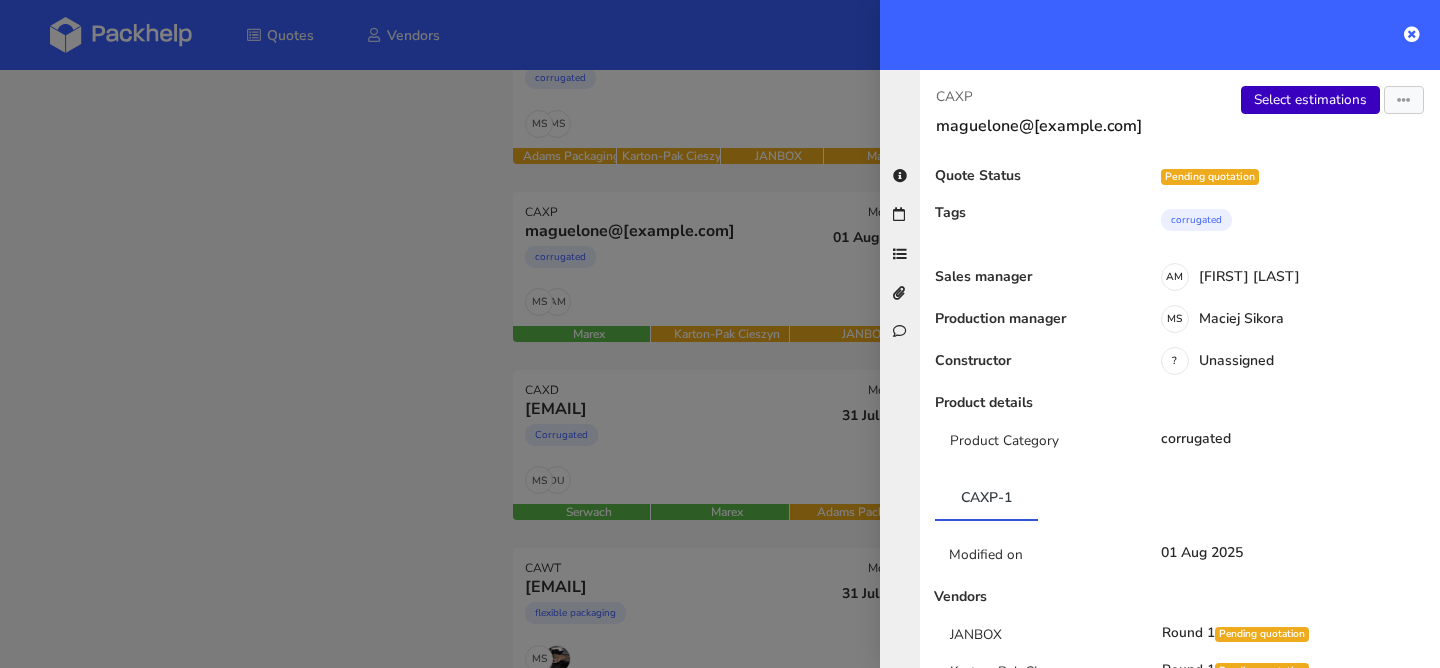 click on "Select estimations" at bounding box center (1310, 100) 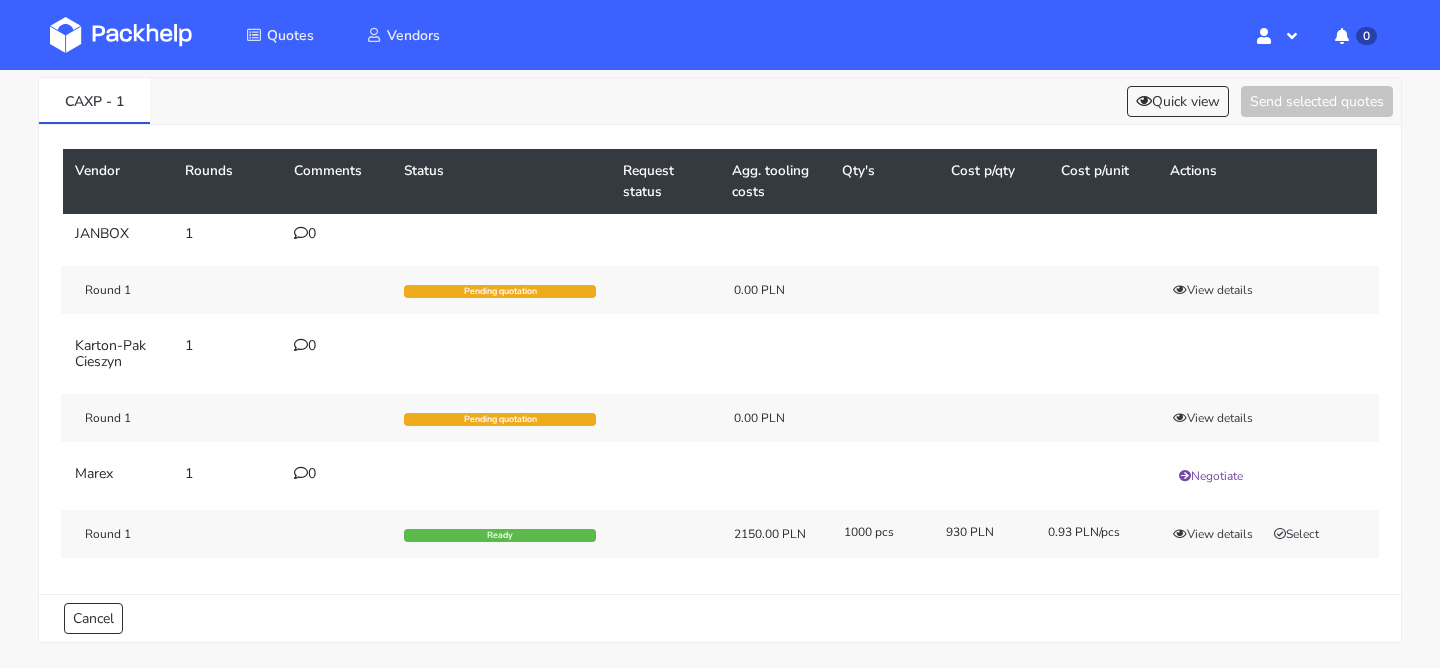 scroll, scrollTop: 94, scrollLeft: 0, axis: vertical 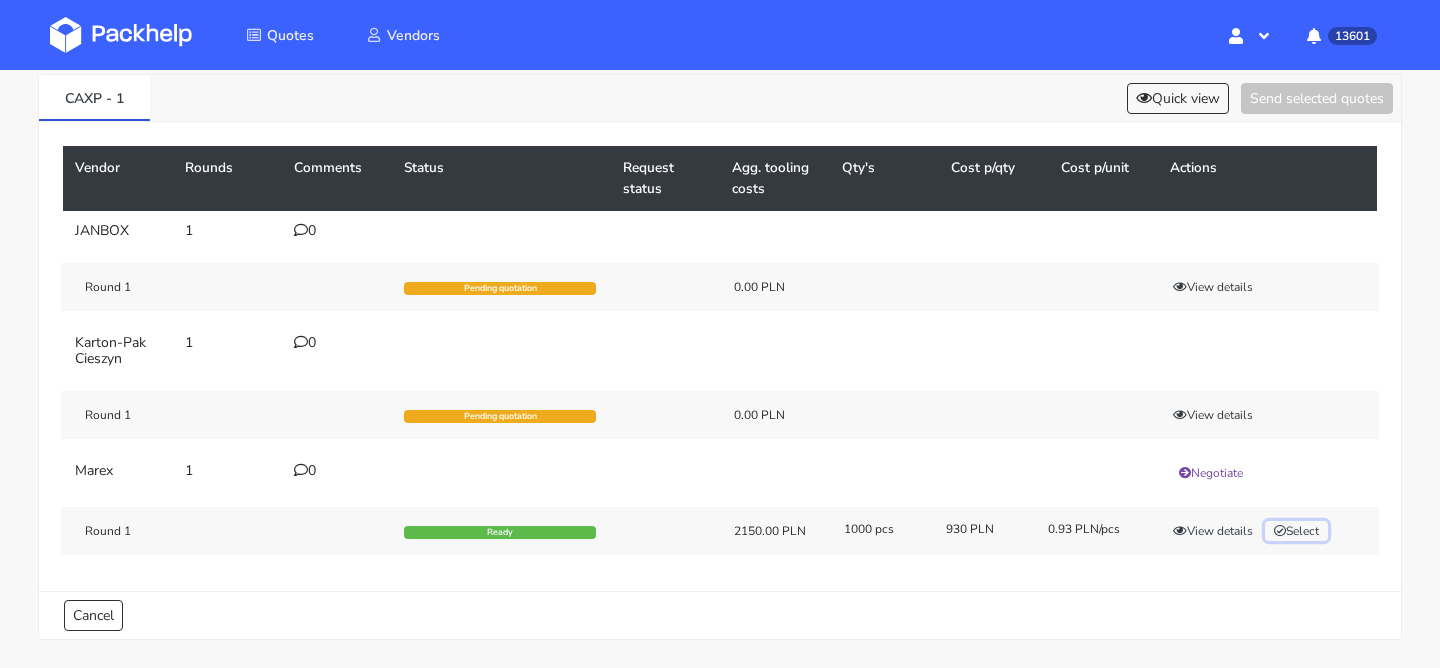 click on "Select" at bounding box center [1296, 531] 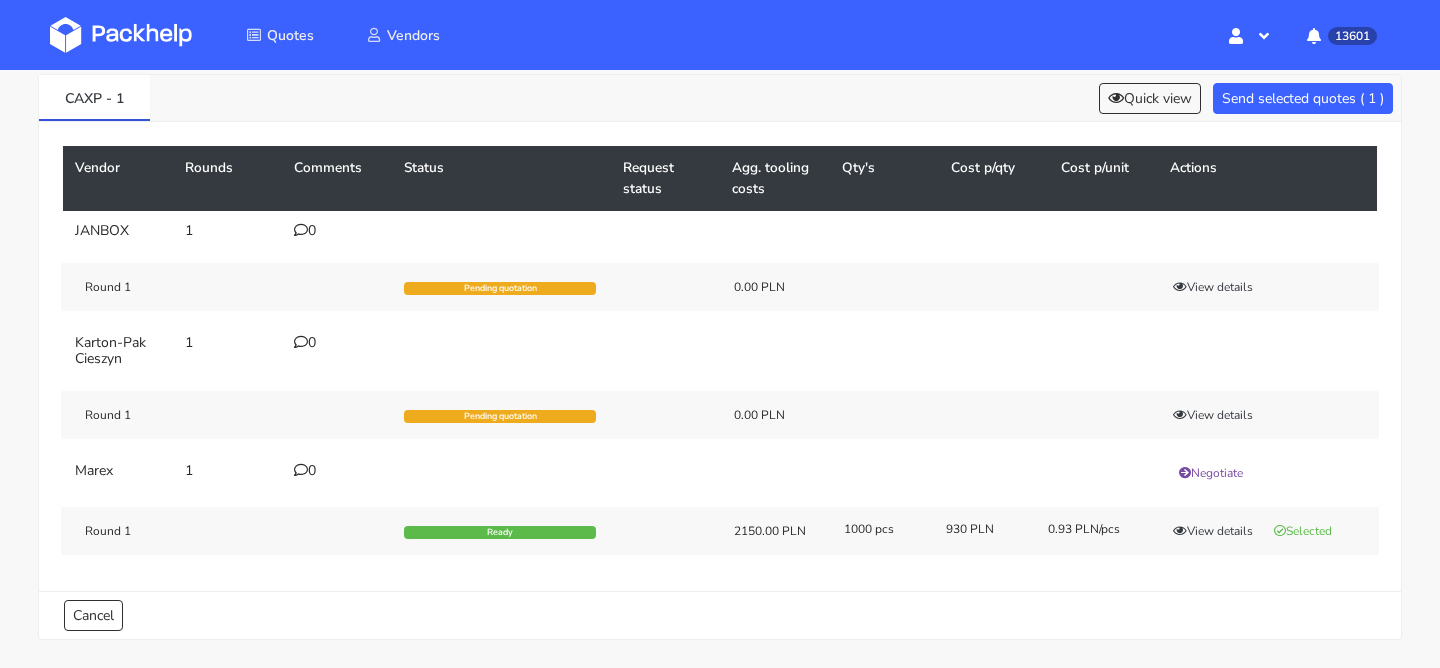 click on "CAXP - 1
Quick view
Send selected quotes
( 1 )" at bounding box center (720, 98) 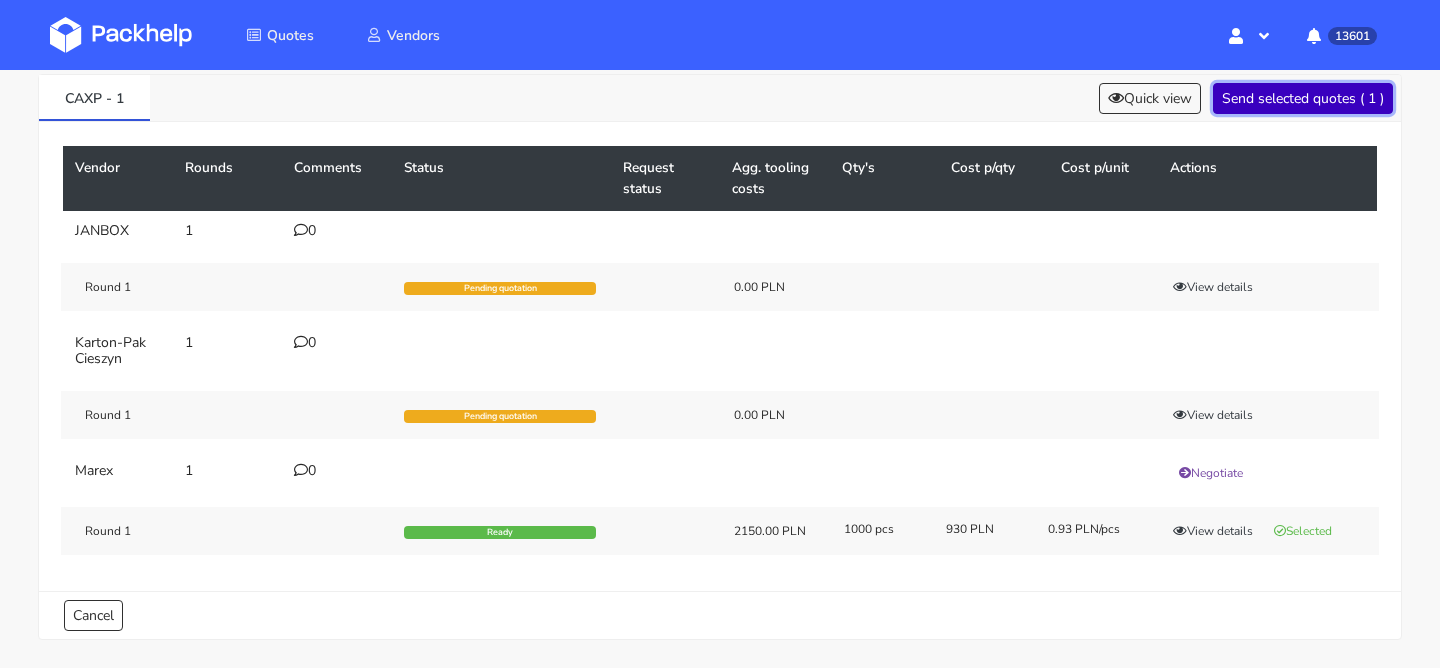 click on "Send selected quotes
( 1 )" at bounding box center (1303, 98) 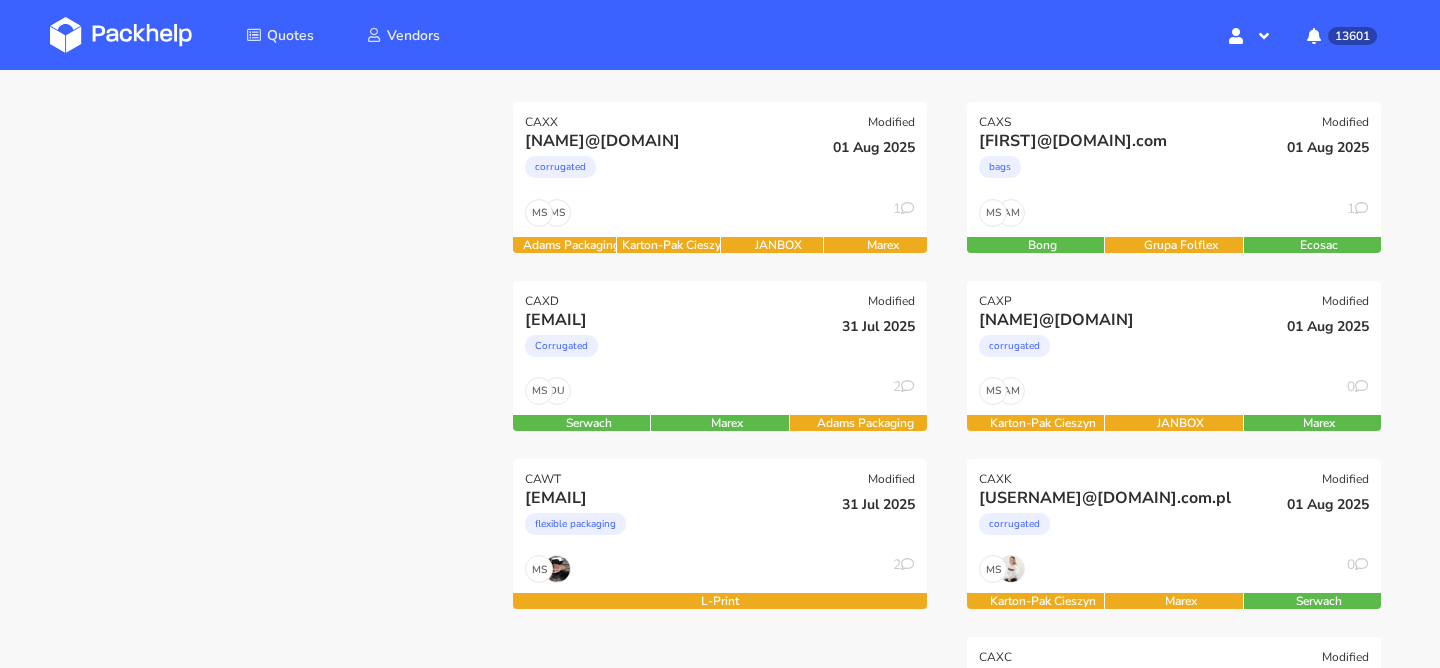 scroll, scrollTop: 271, scrollLeft: 0, axis: vertical 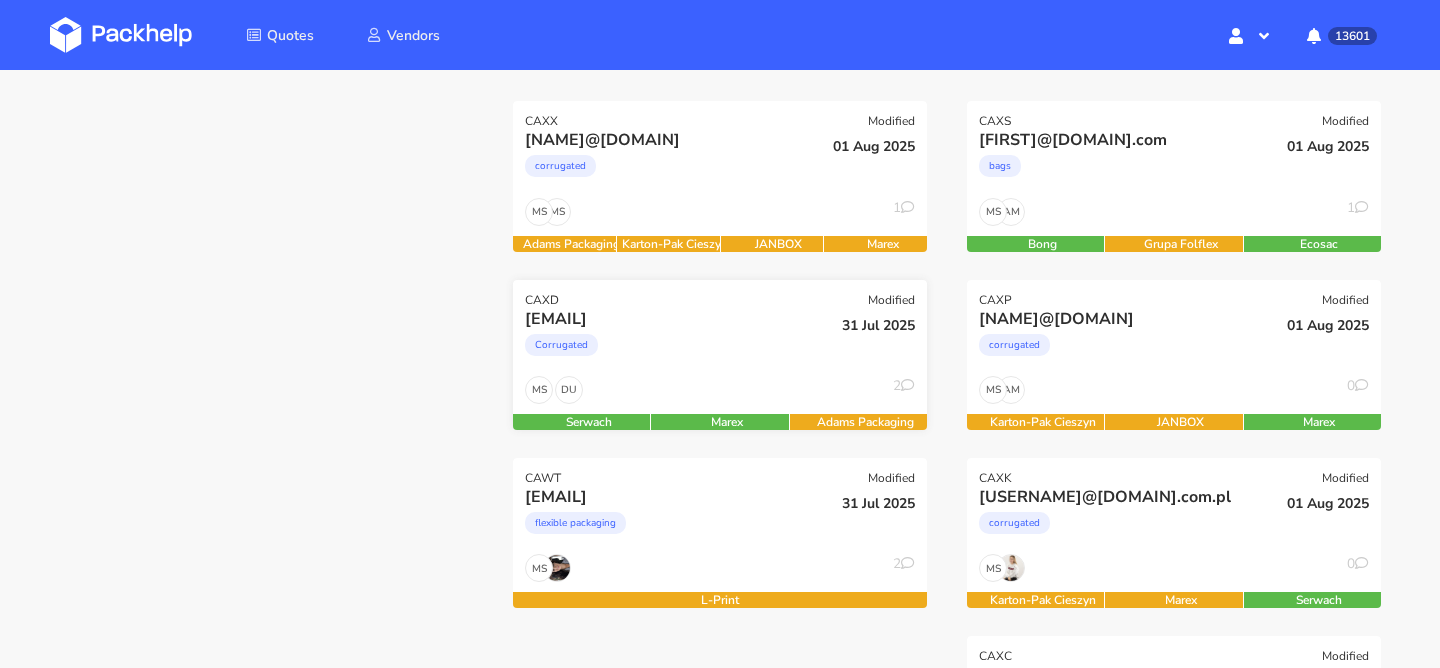click on "[FIRST]@[EXAMPLE].com" at bounding box center (650, 342) 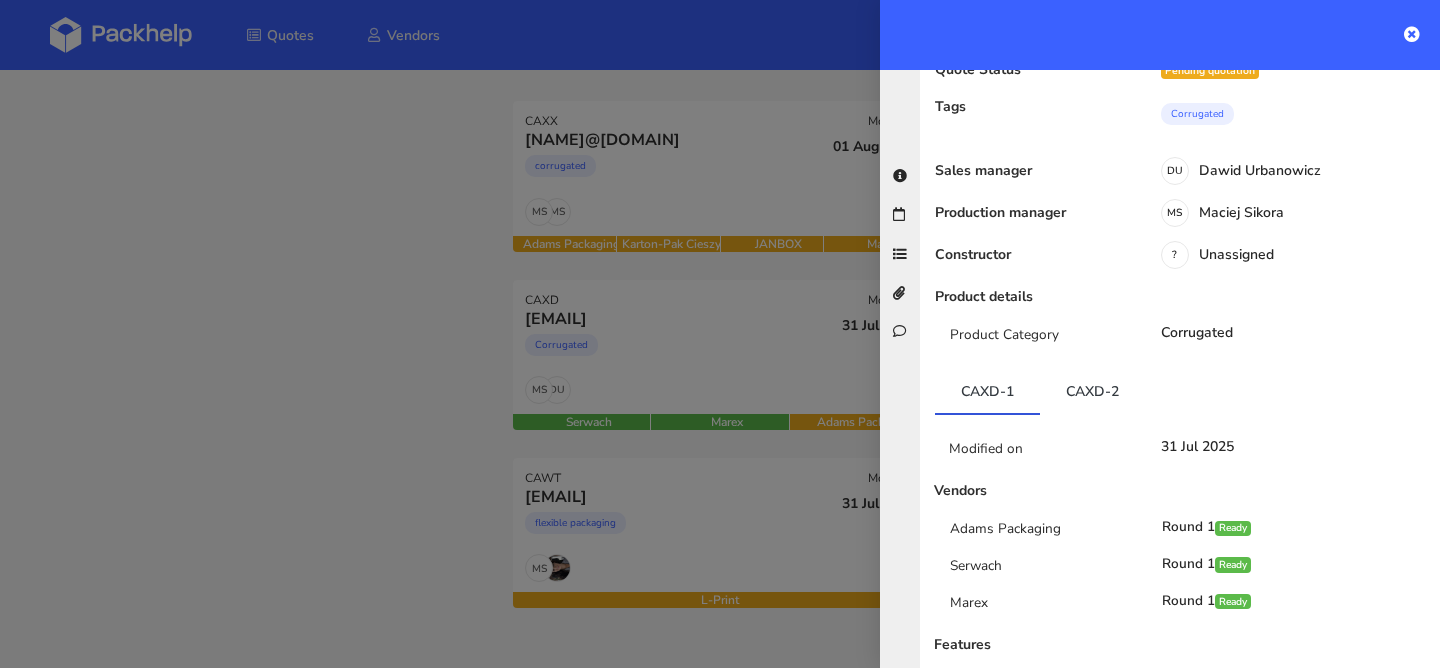 scroll, scrollTop: 148, scrollLeft: 0, axis: vertical 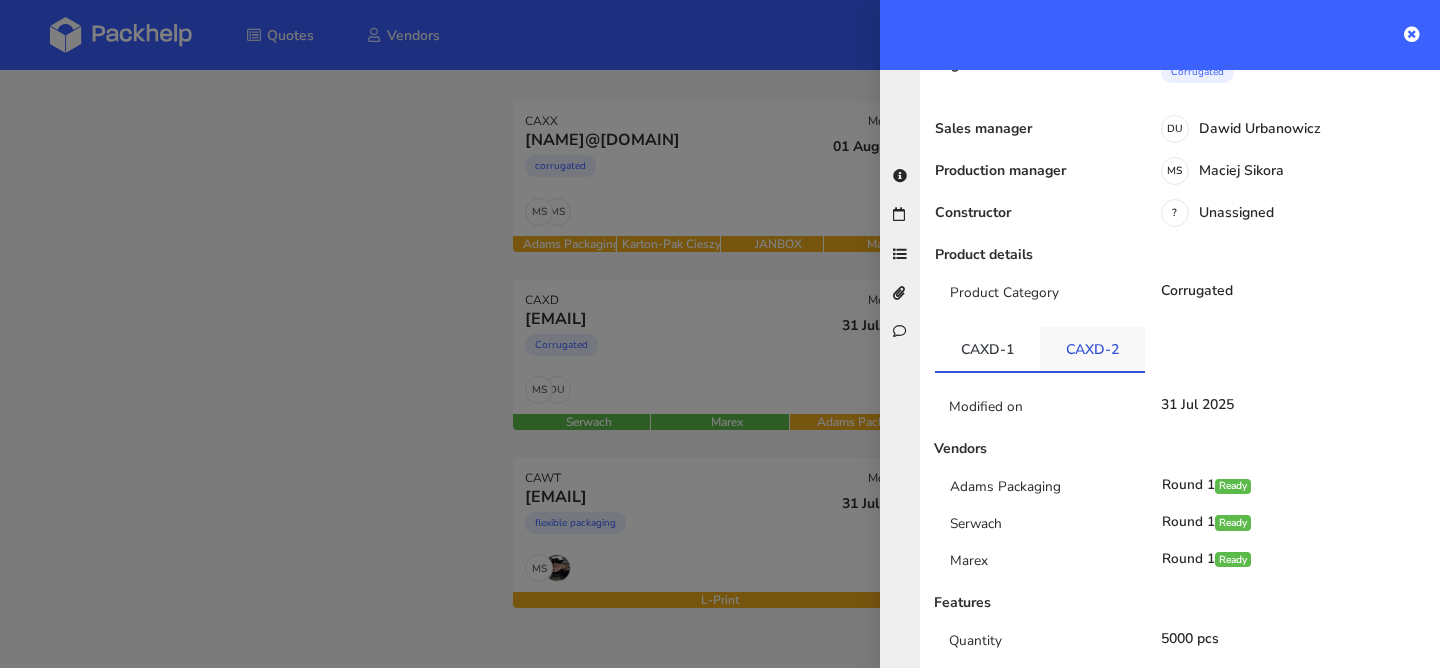 click on "CAXD-2" at bounding box center [1092, 349] 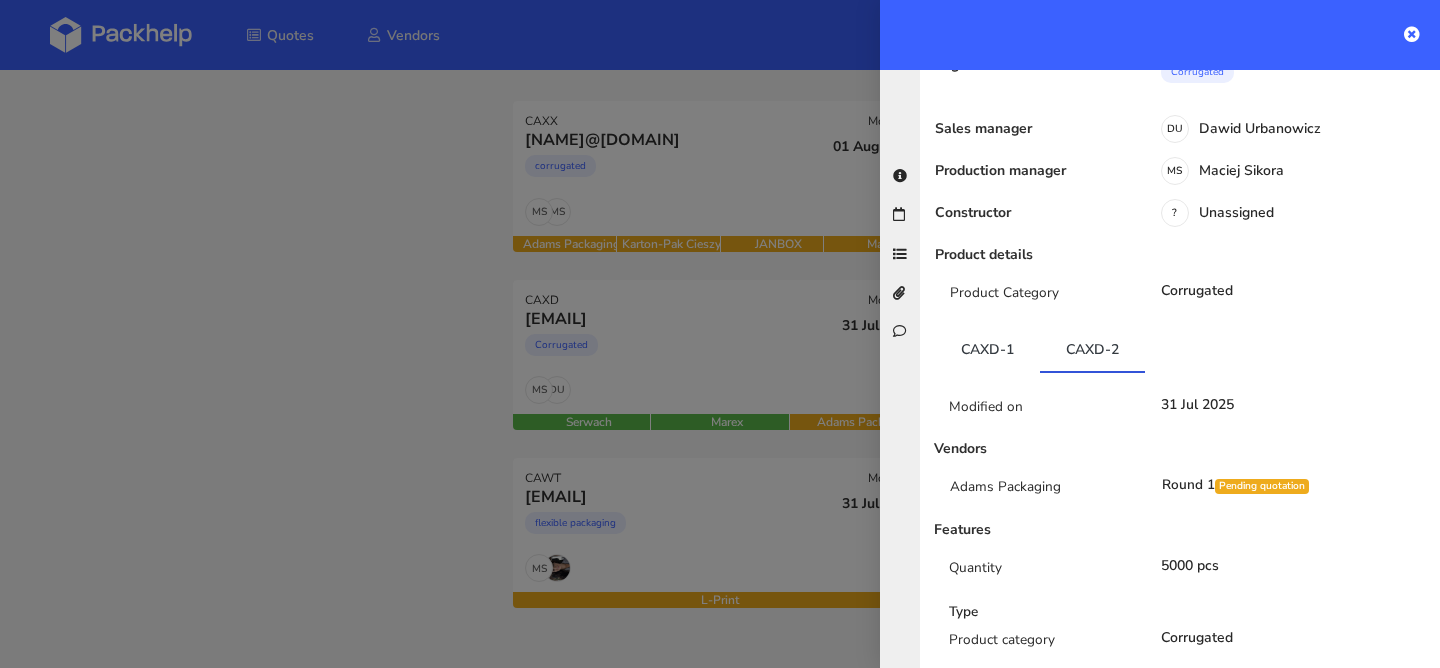 click at bounding box center [720, 334] 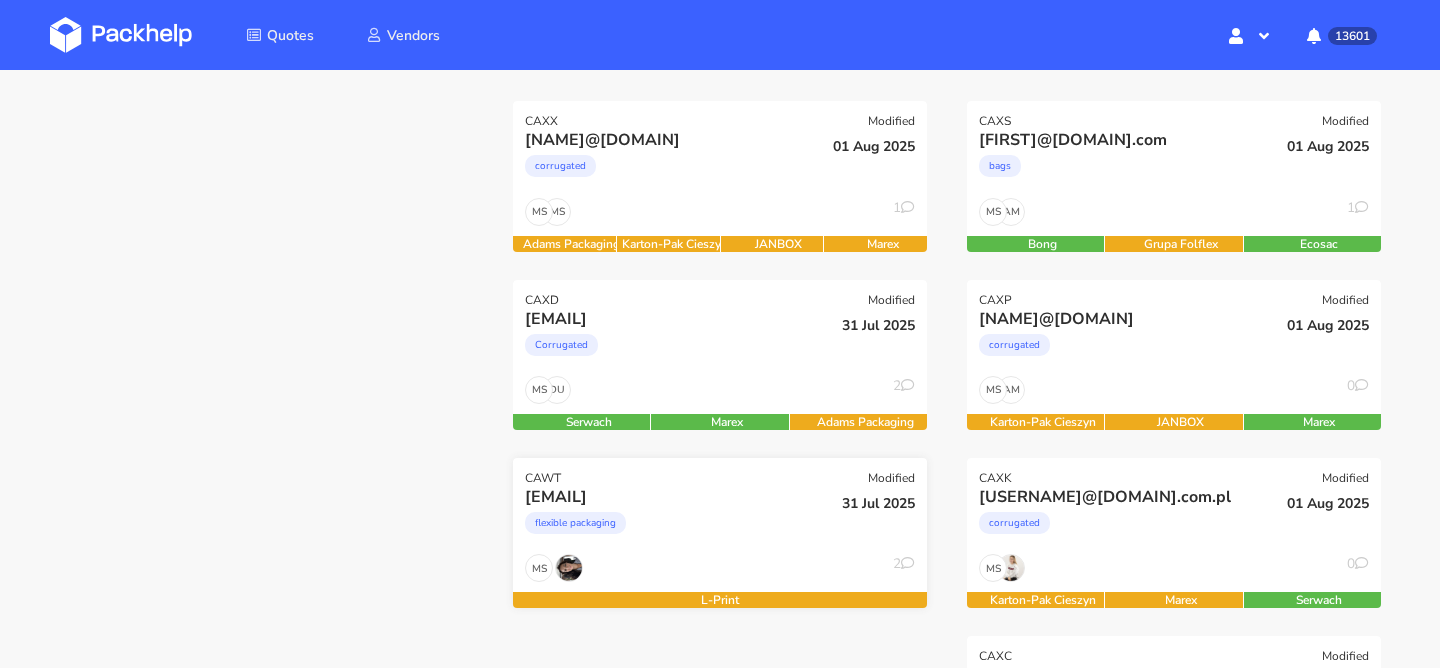click on "flexible packaging" at bounding box center (657, 528) 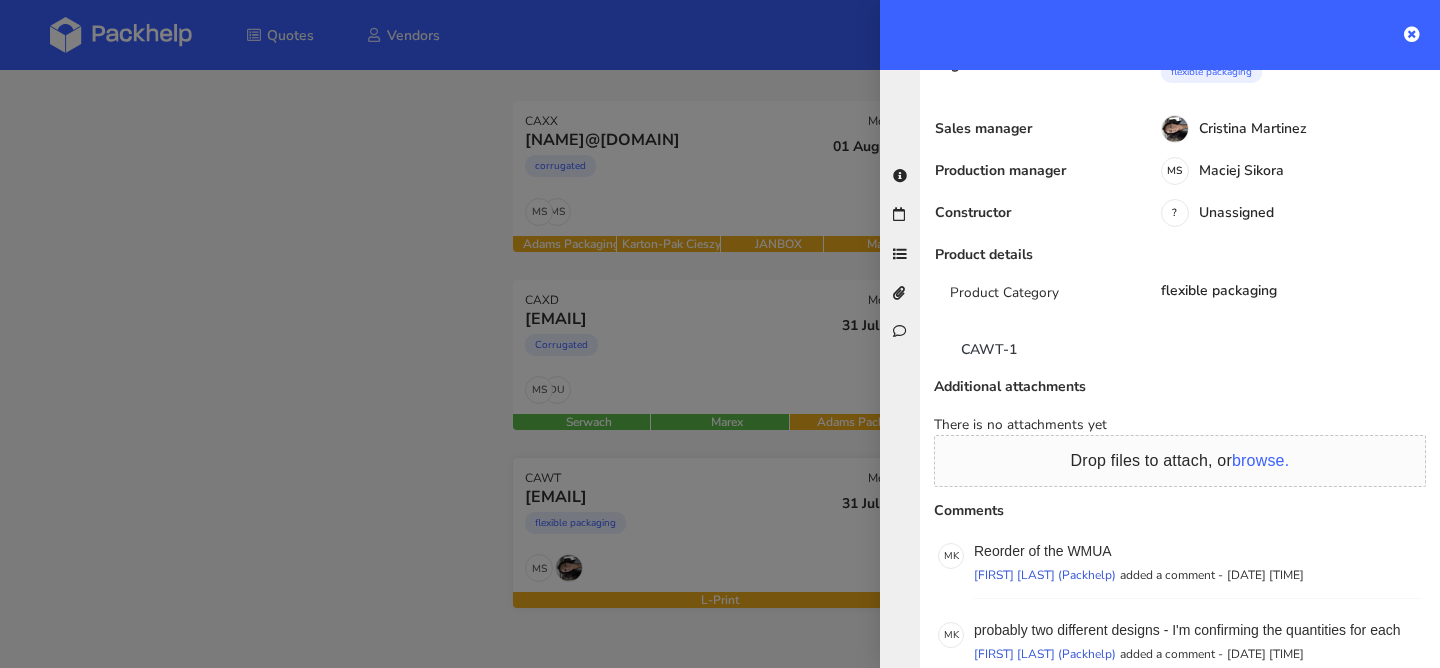 click at bounding box center (720, 334) 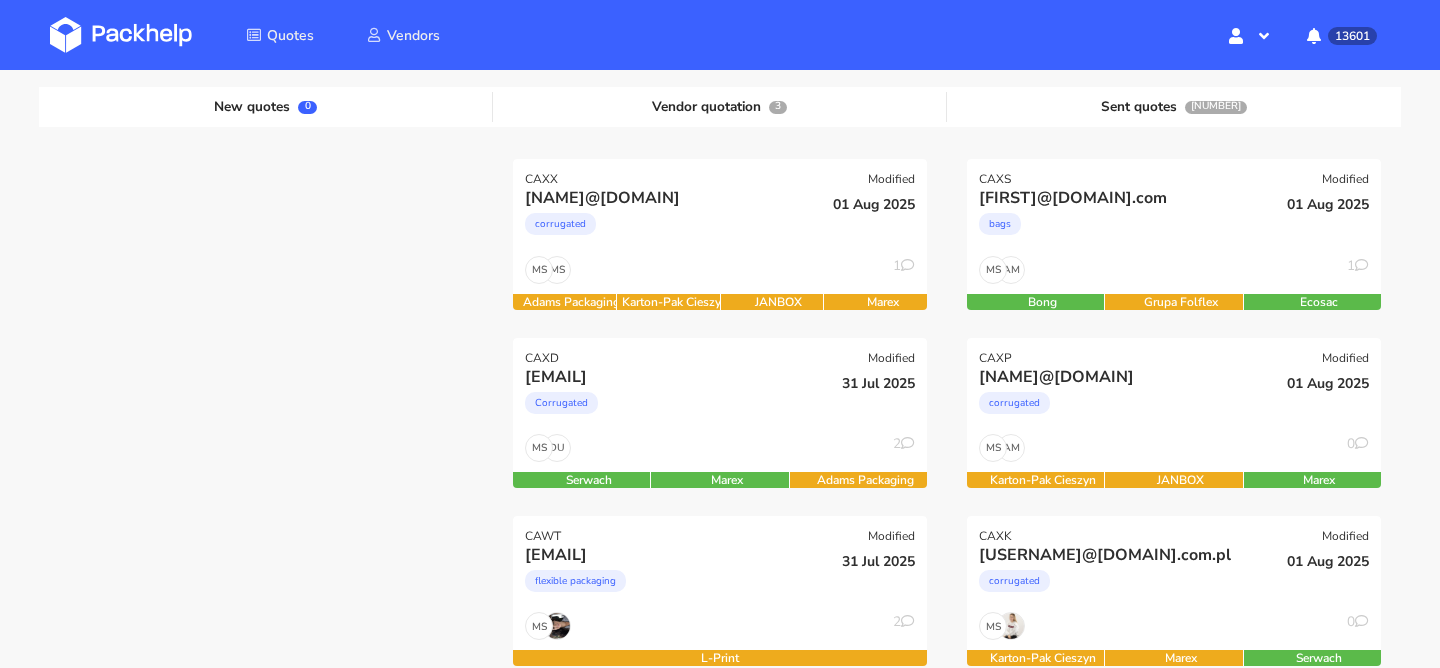 scroll, scrollTop: 208, scrollLeft: 0, axis: vertical 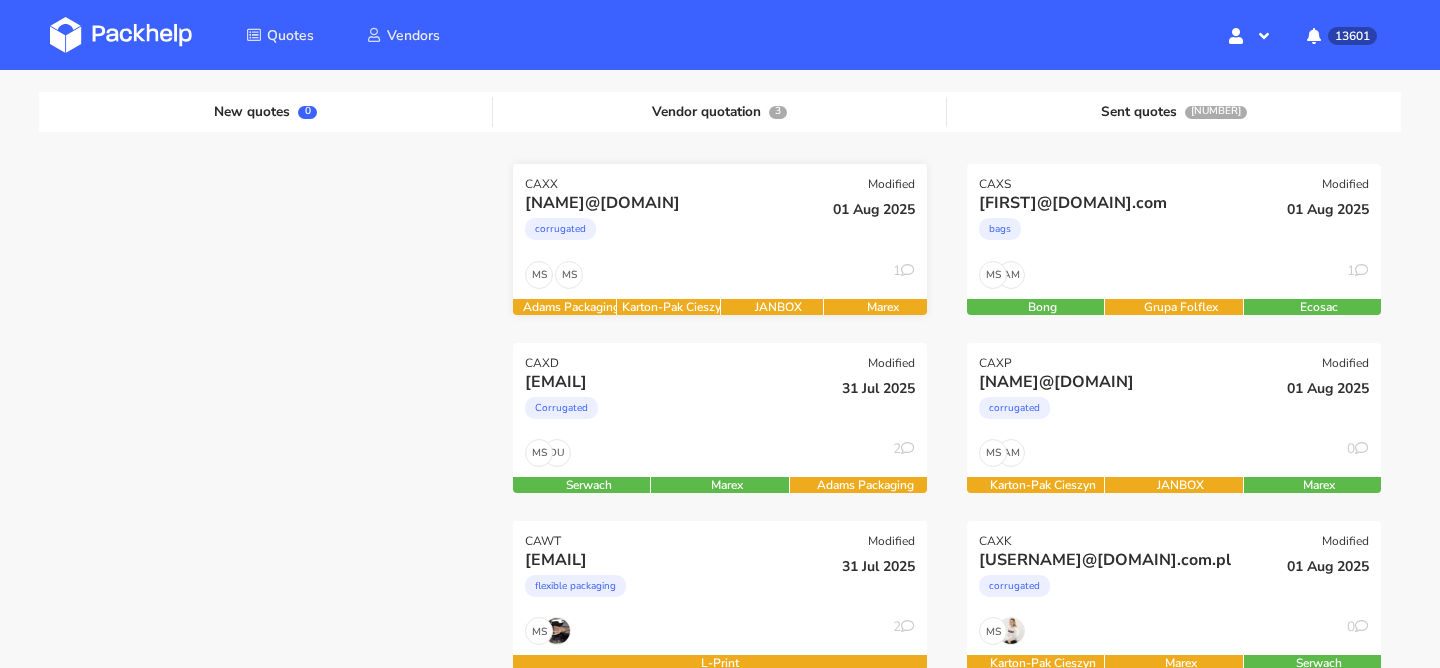 click on "MS   MS
1" at bounding box center [720, 280] 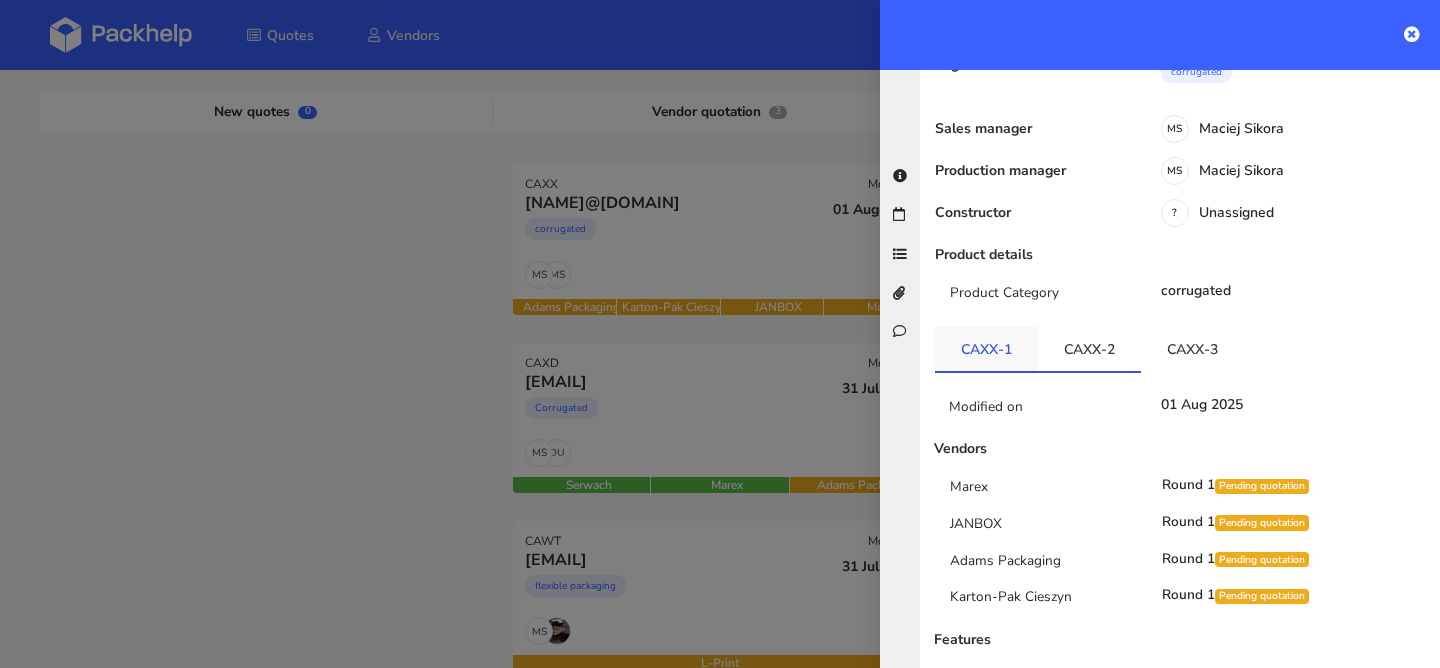 click on "CAXX-1" at bounding box center (986, 349) 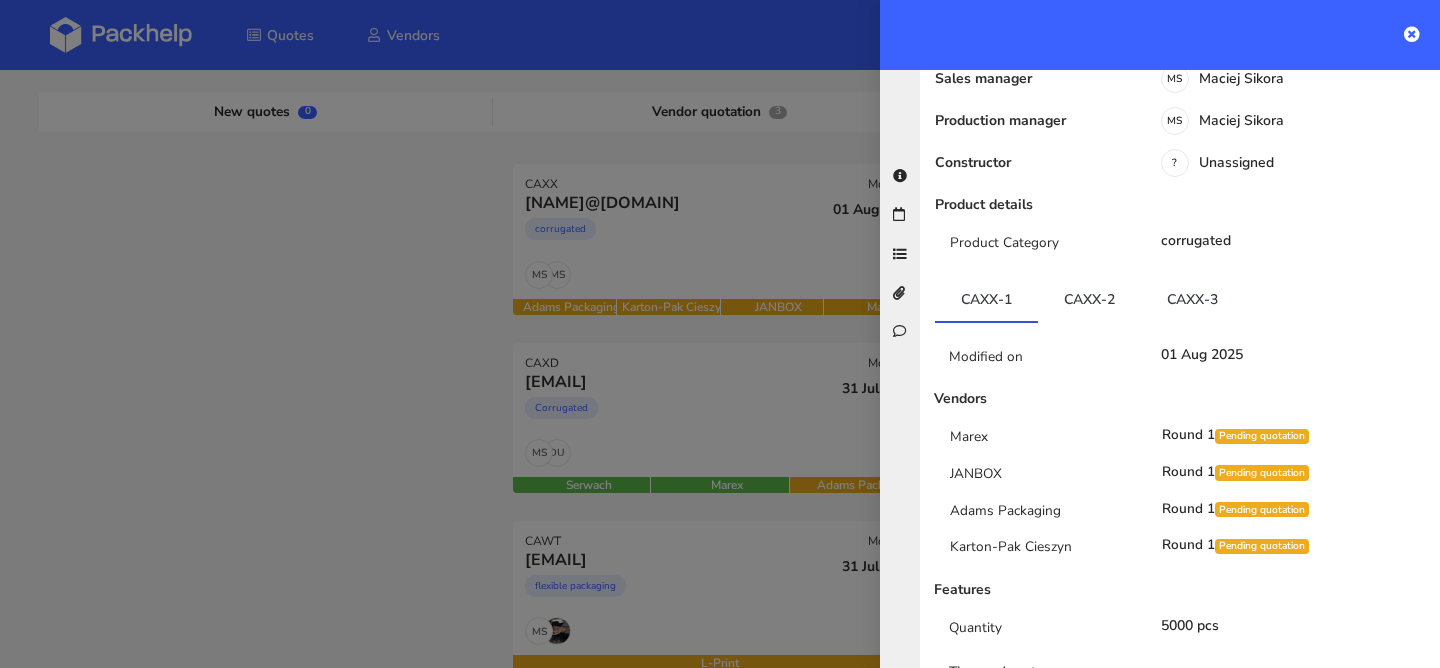 scroll, scrollTop: 210, scrollLeft: 0, axis: vertical 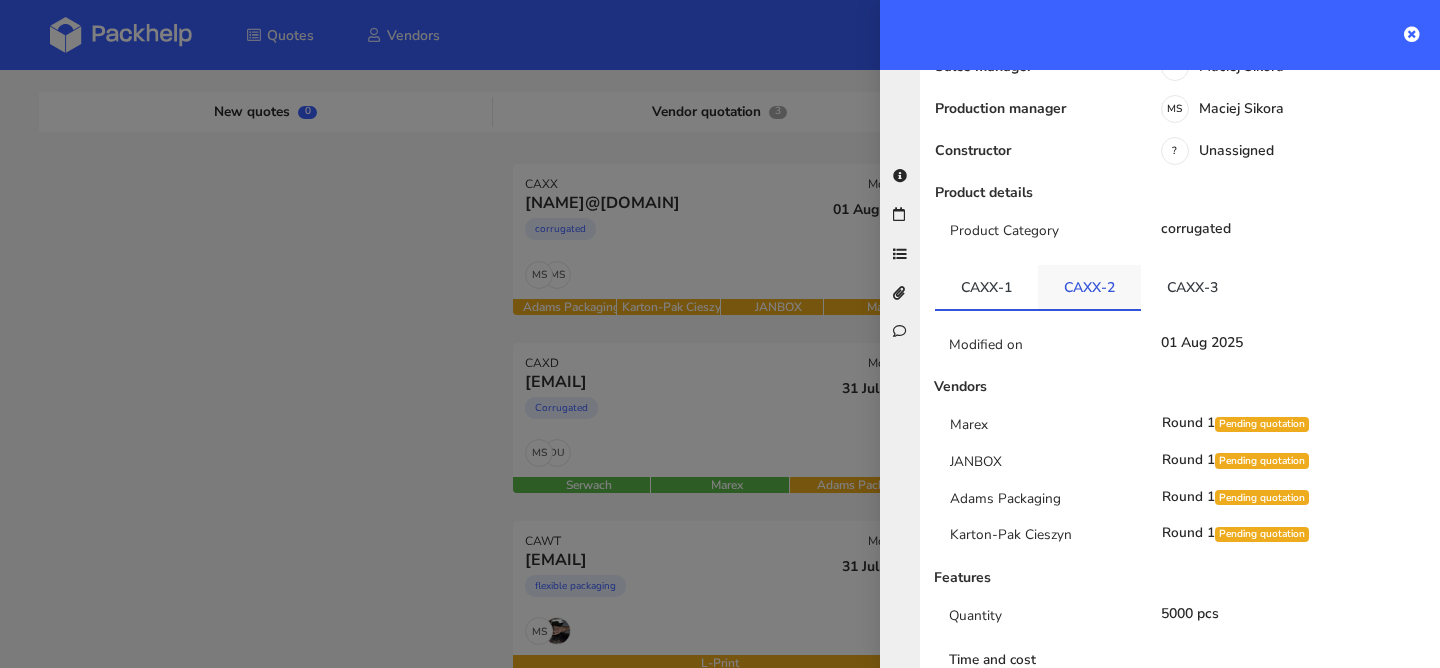 click on "CAXX-2" at bounding box center [1089, 287] 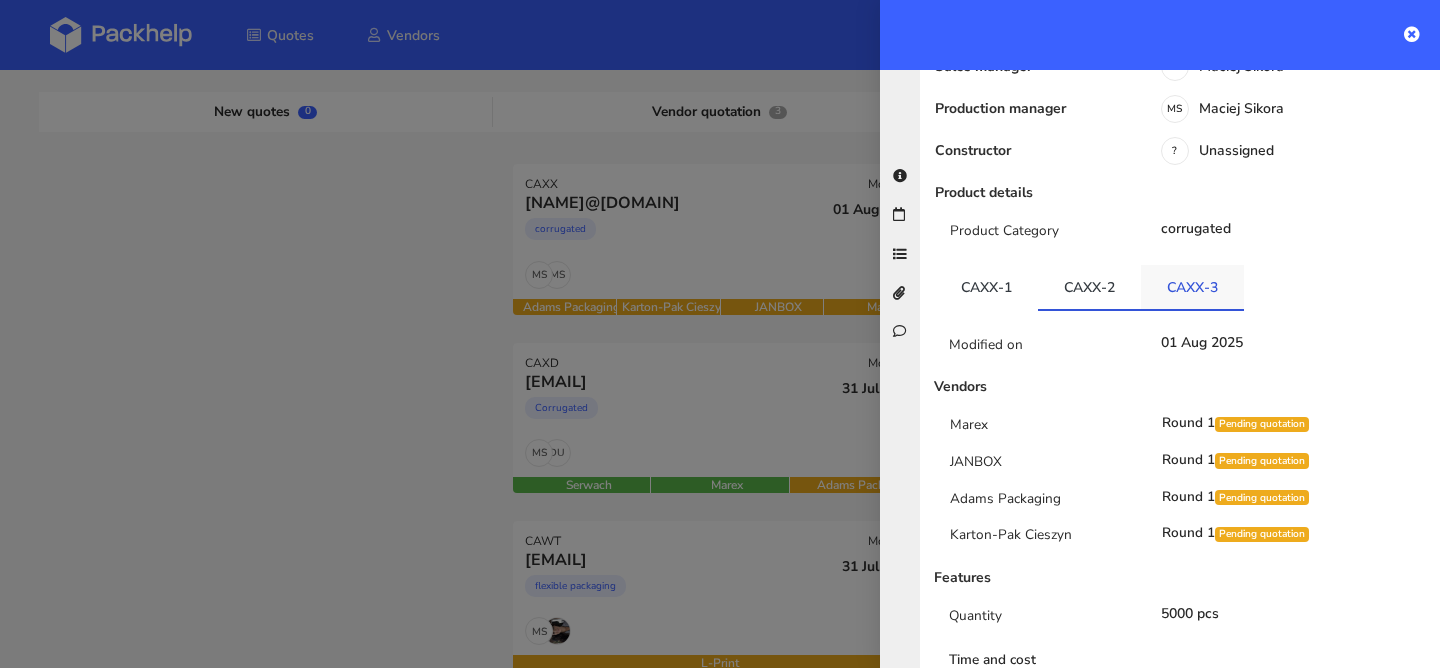 click on "CAXX-3" at bounding box center [1192, 287] 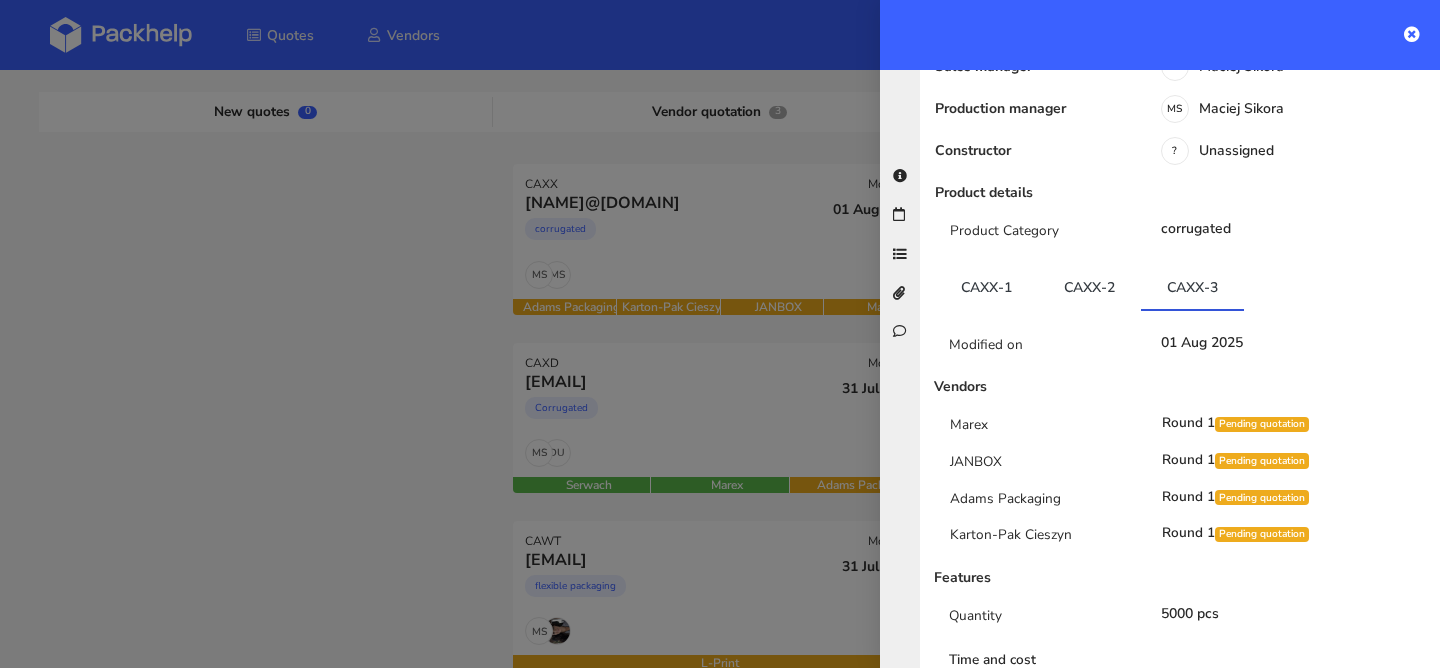click at bounding box center [720, 334] 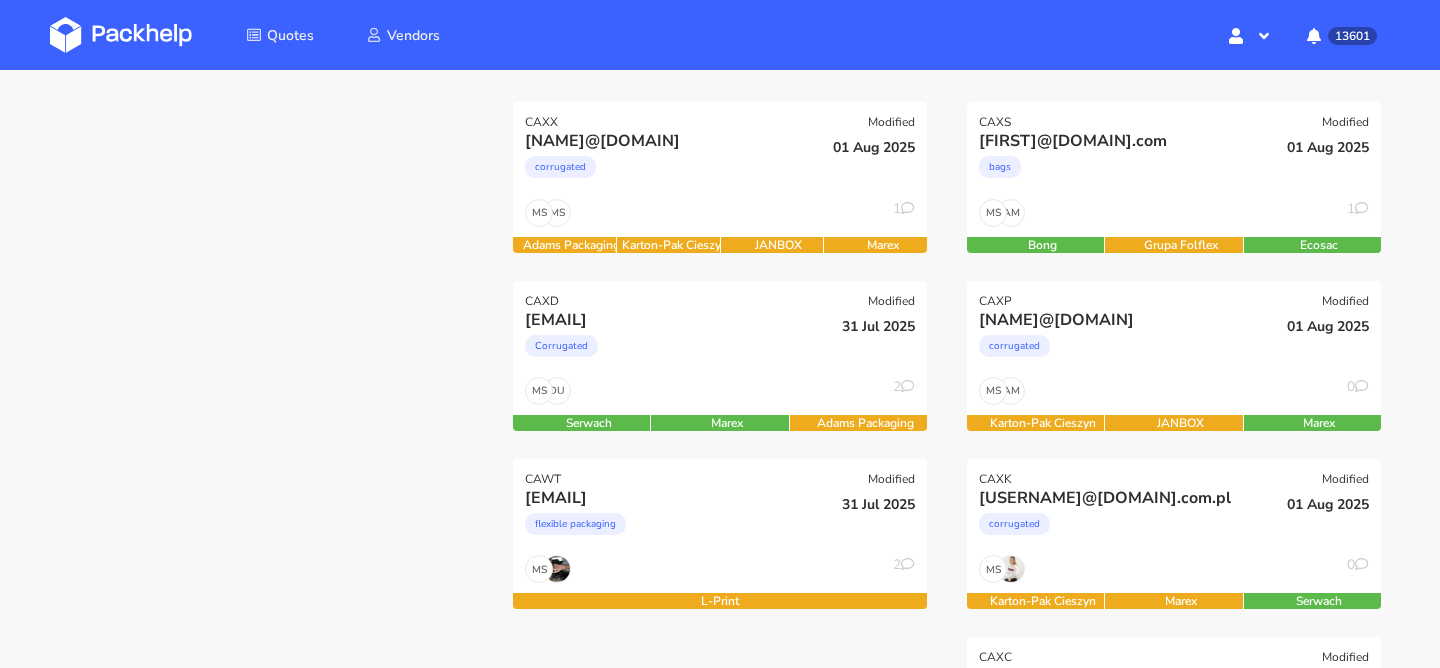 scroll, scrollTop: 268, scrollLeft: 0, axis: vertical 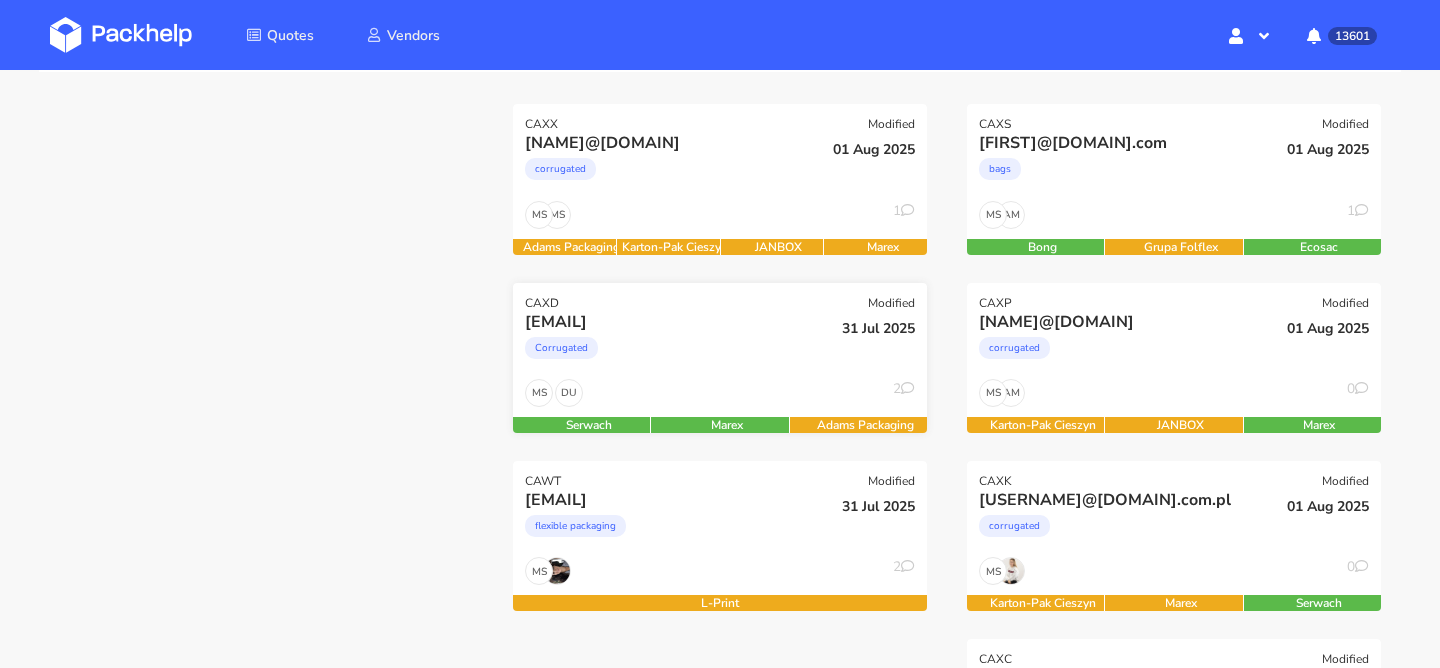 click on "Corrugated" at bounding box center (657, 353) 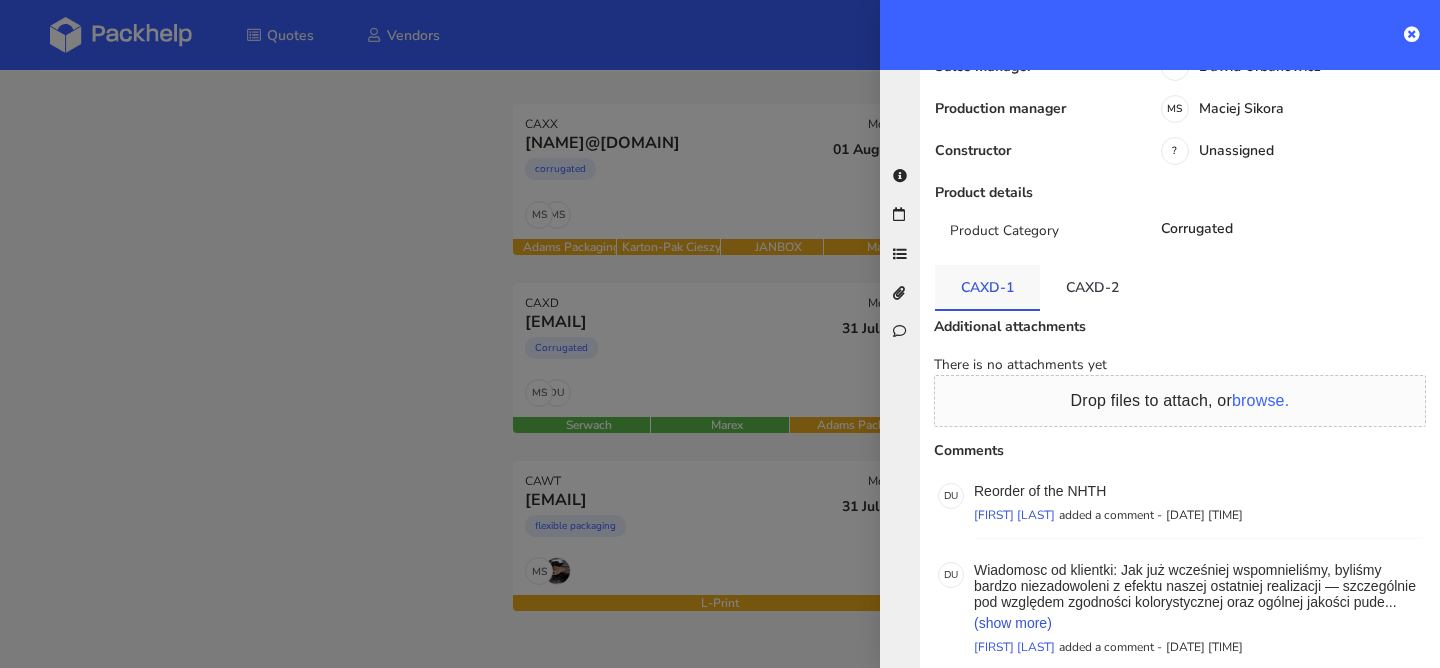 click on "CAXD-1" at bounding box center (987, 287) 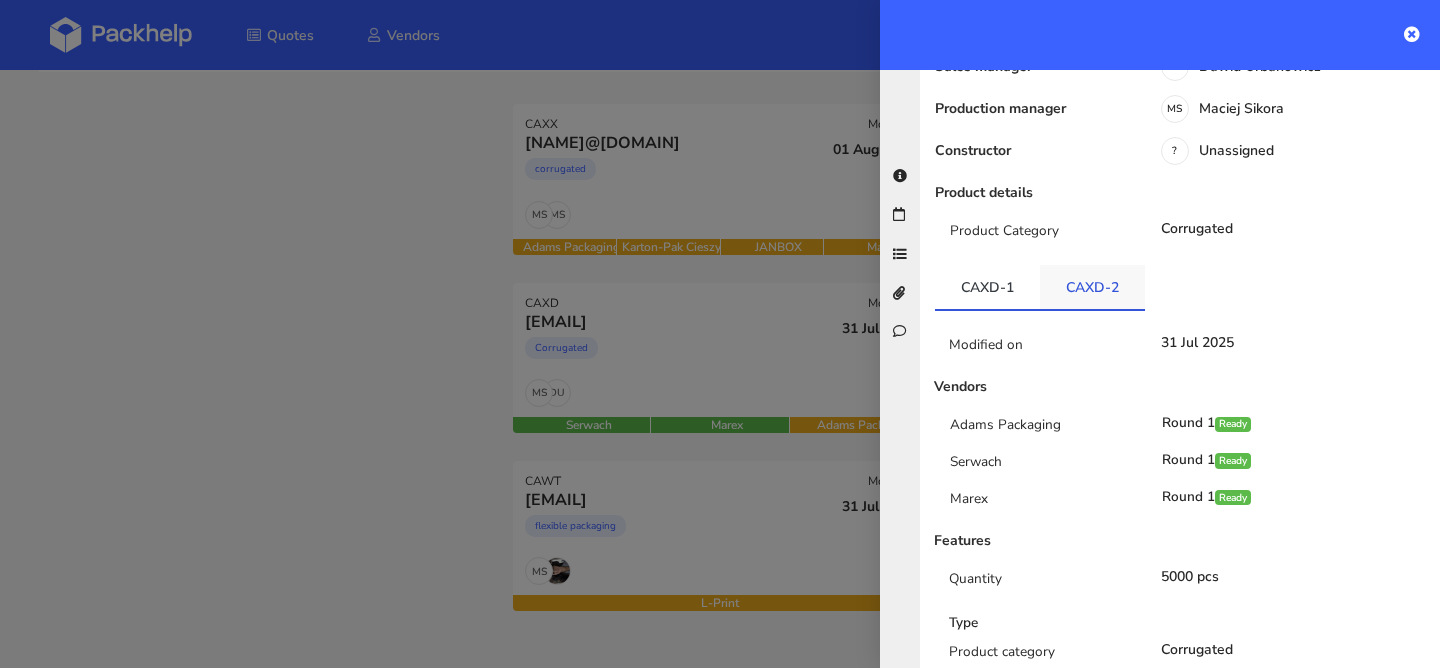 click on "CAXD-2" at bounding box center (1092, 287) 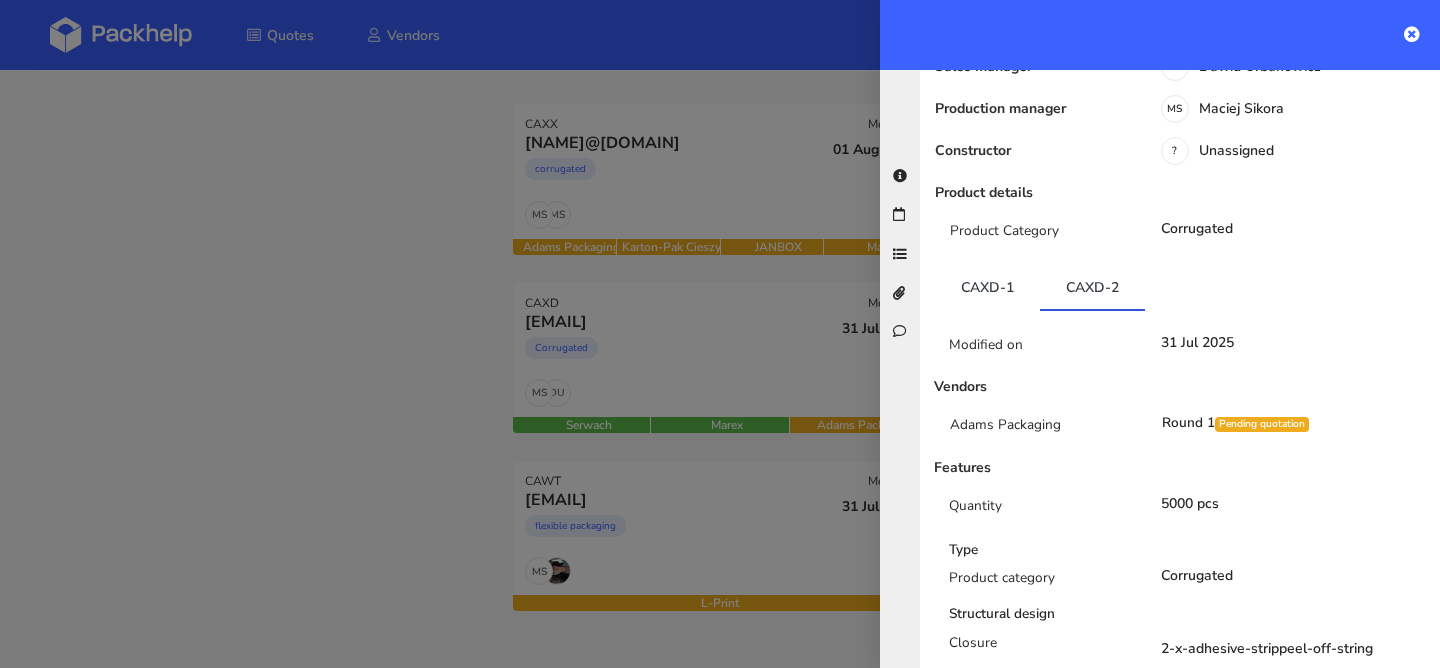 click at bounding box center (720, 334) 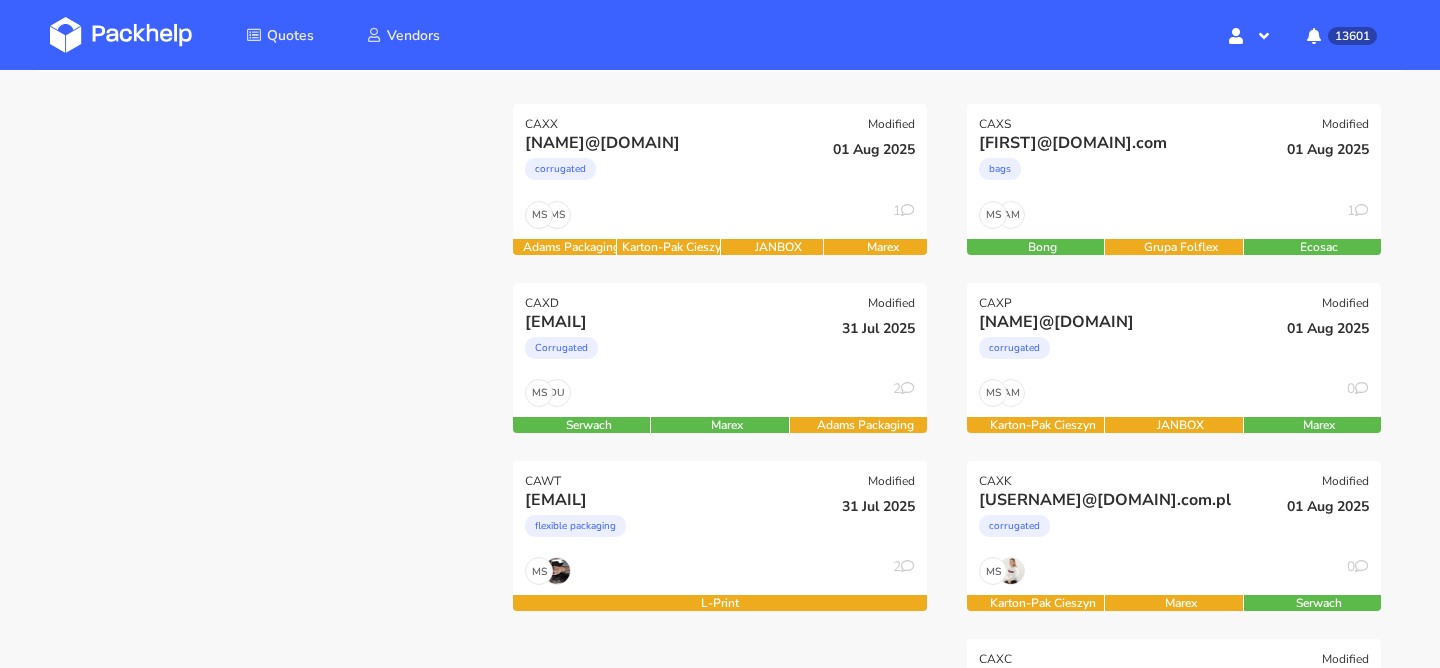 scroll, scrollTop: 321, scrollLeft: 0, axis: vertical 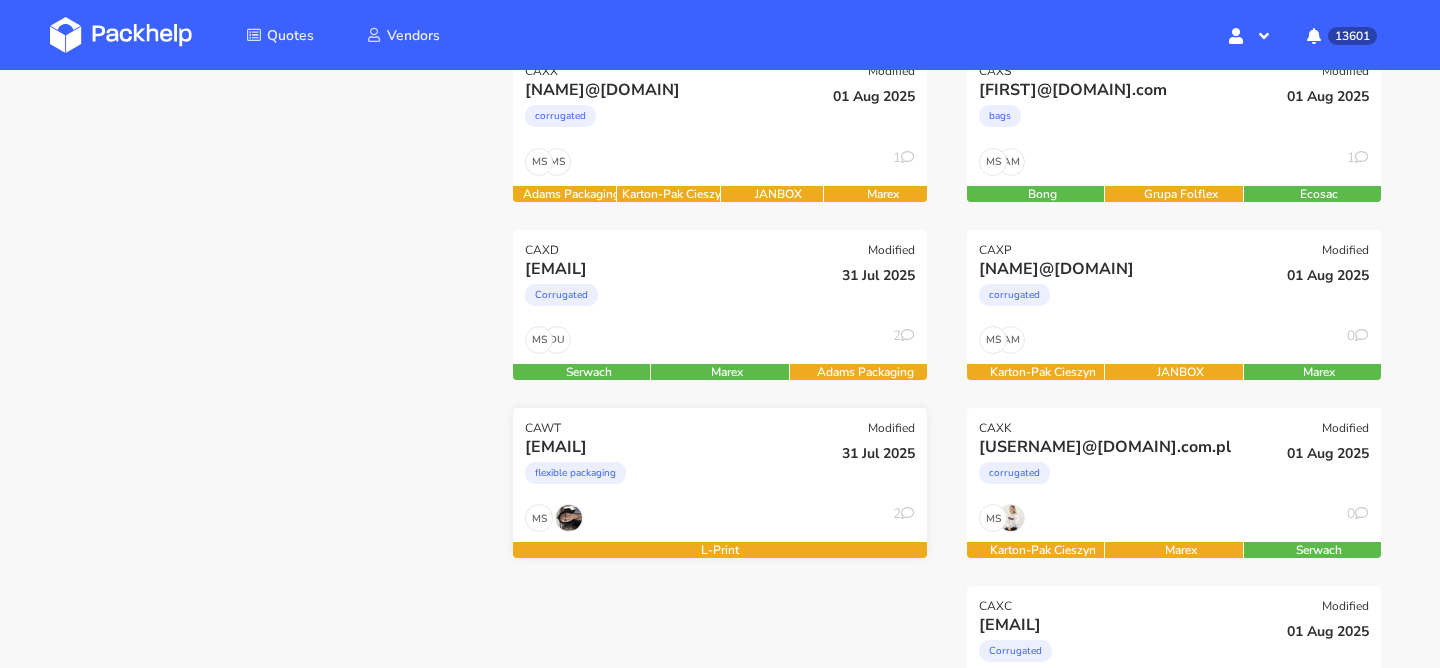 click on "flexible packaging" at bounding box center [657, 478] 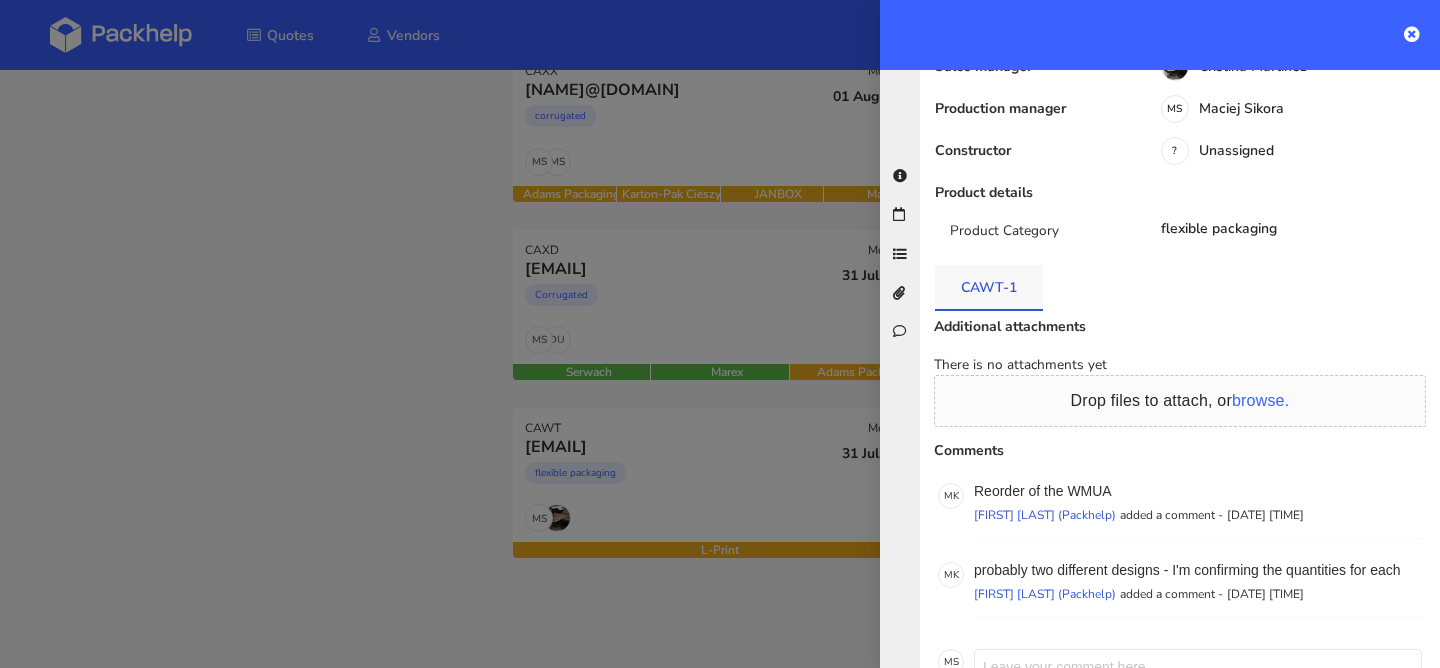 click on "CAWT-1" at bounding box center [989, 287] 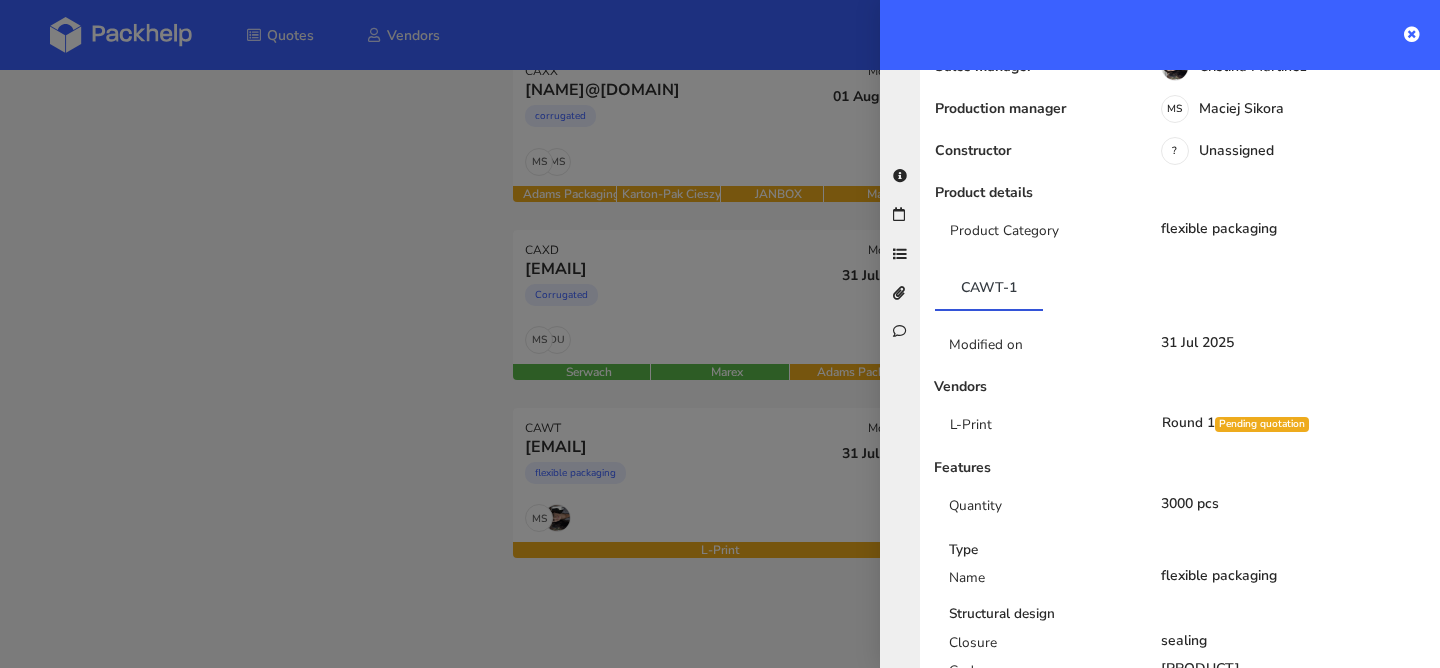 click at bounding box center [720, 334] 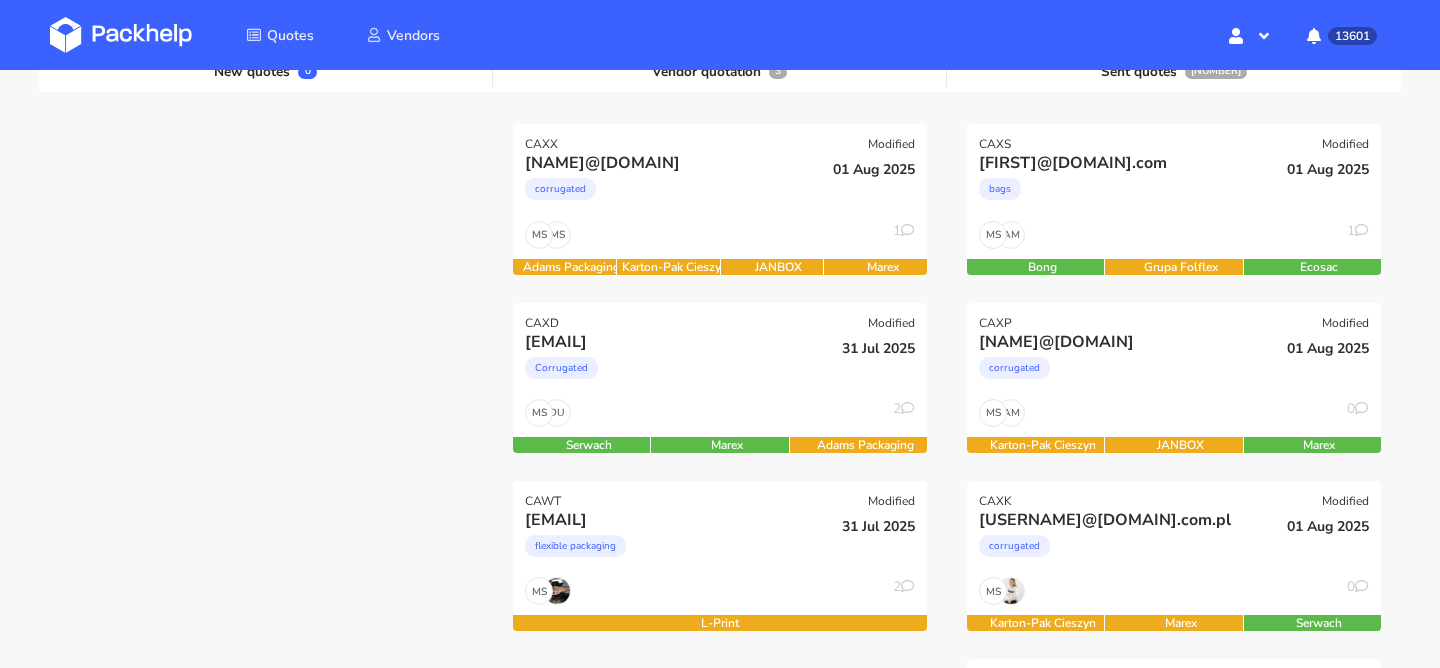 scroll, scrollTop: 235, scrollLeft: 0, axis: vertical 